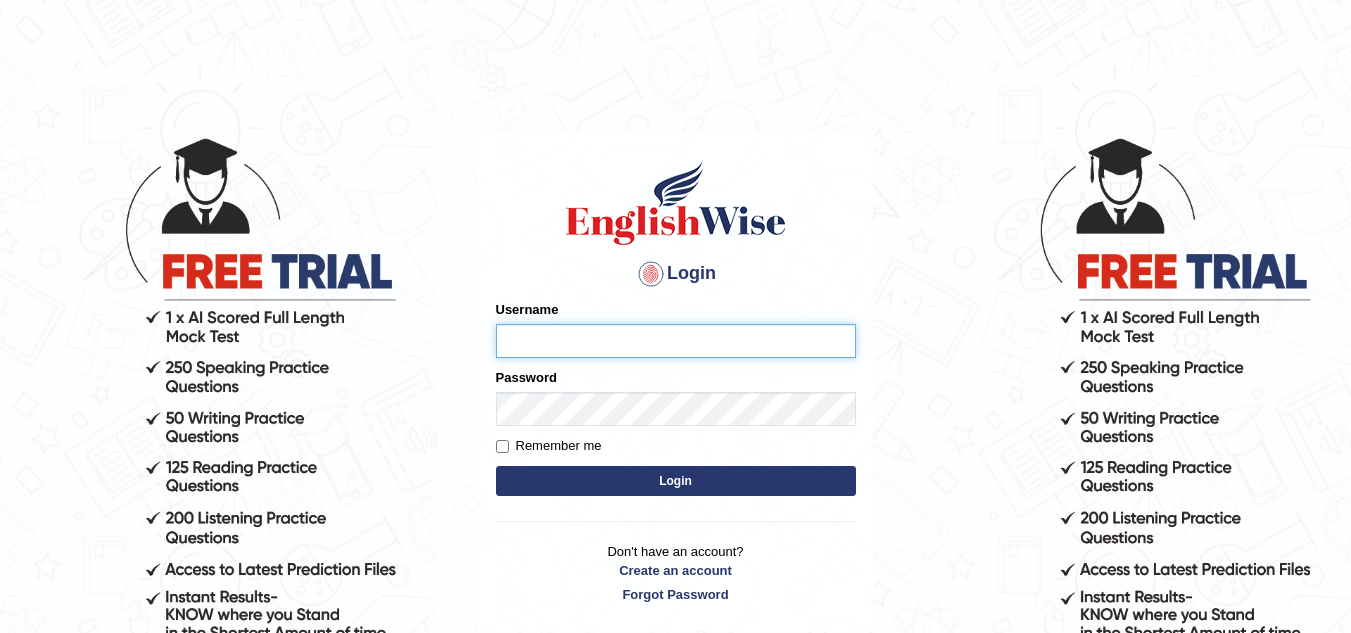 scroll, scrollTop: 0, scrollLeft: 0, axis: both 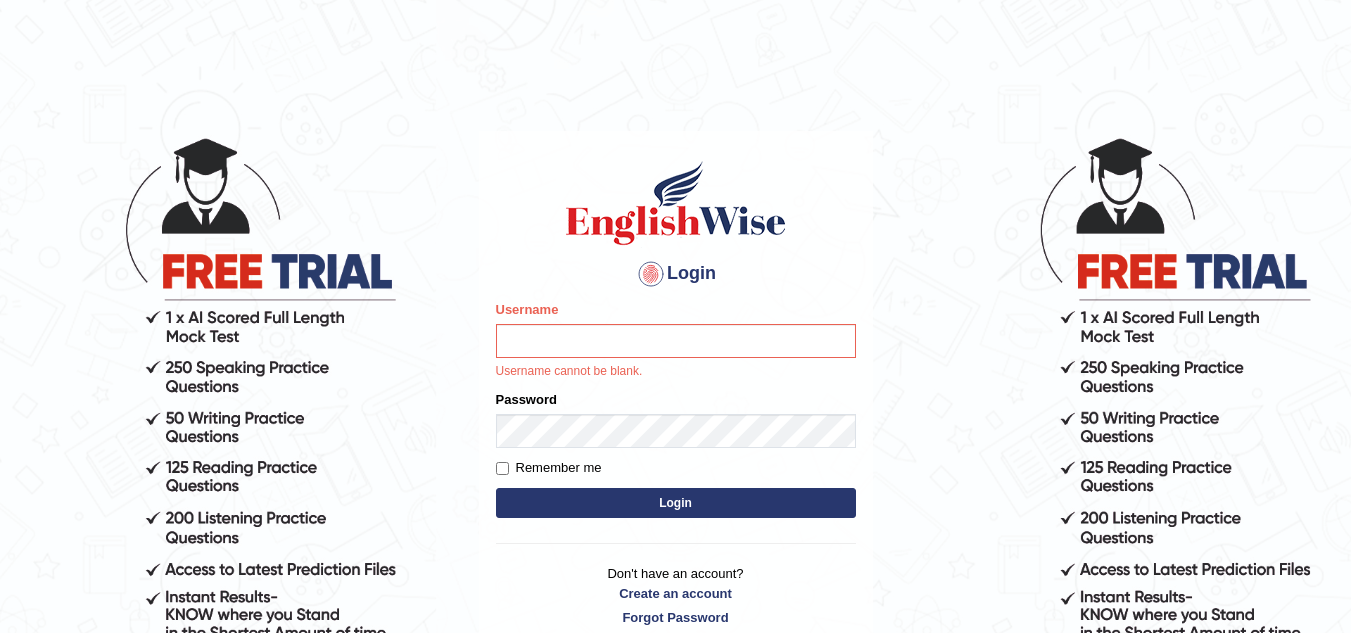 drag, startPoint x: 717, startPoint y: 359, endPoint x: 697, endPoint y: 341, distance: 26.907248 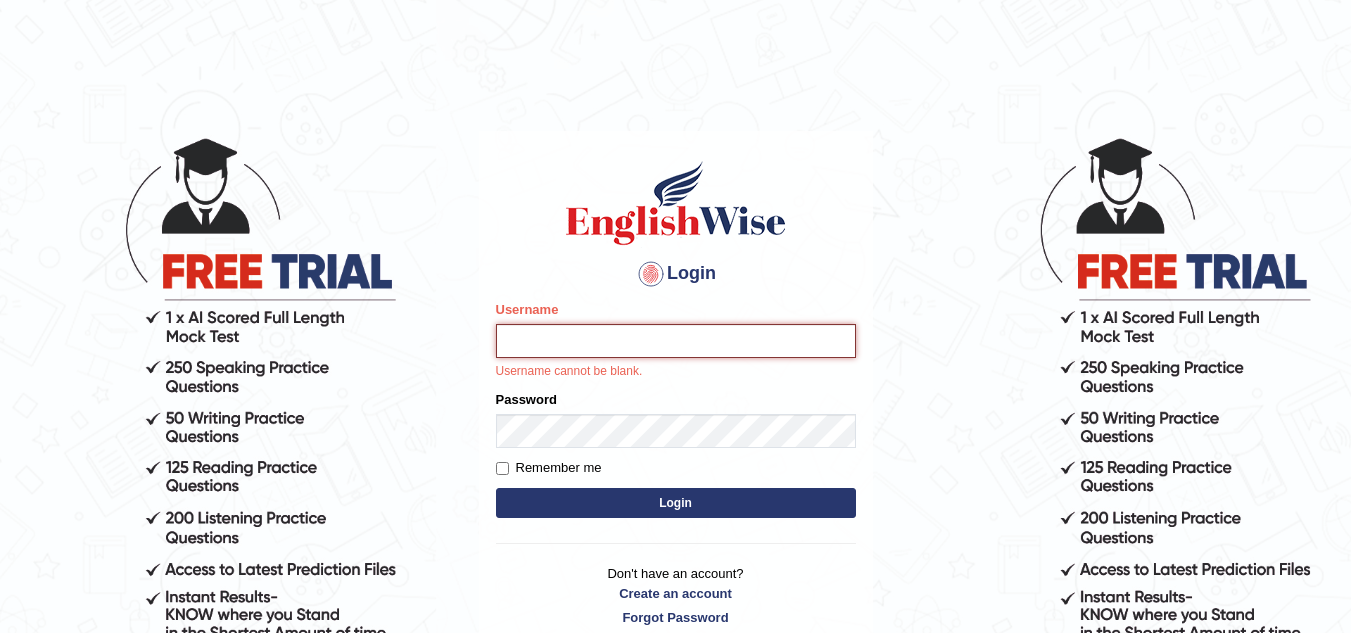click on "Username" at bounding box center (676, 341) 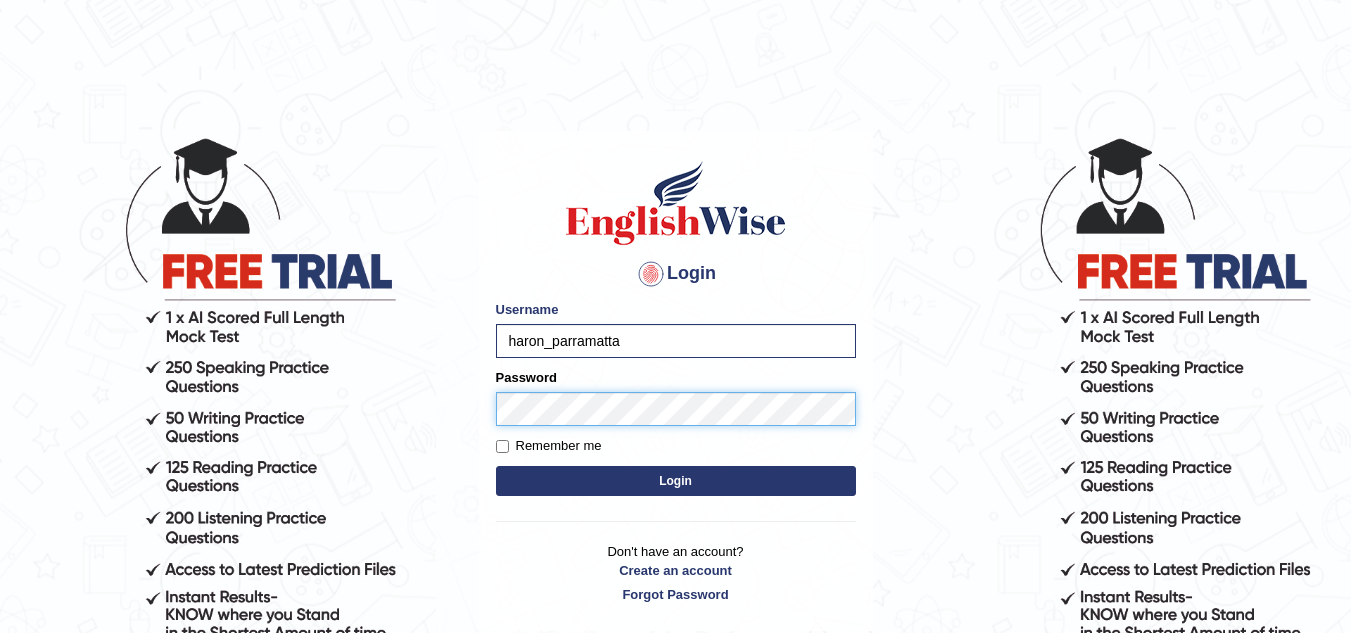 click on "Login" at bounding box center [676, 481] 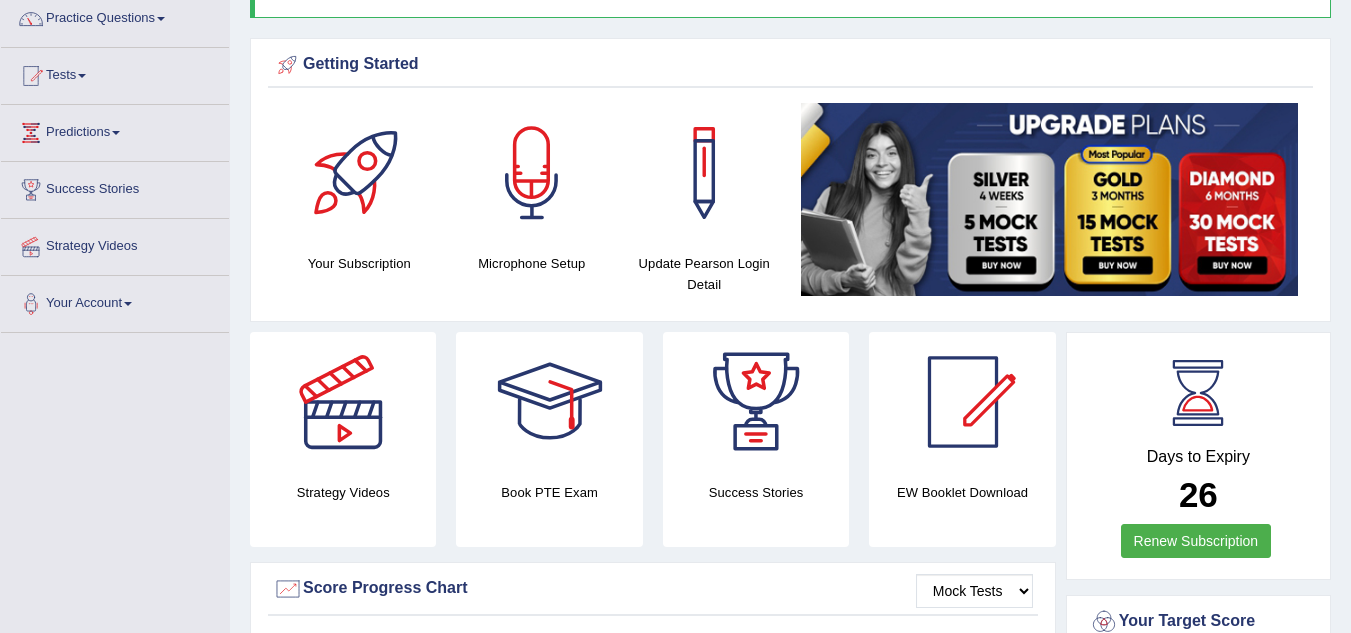 scroll, scrollTop: 0, scrollLeft: 0, axis: both 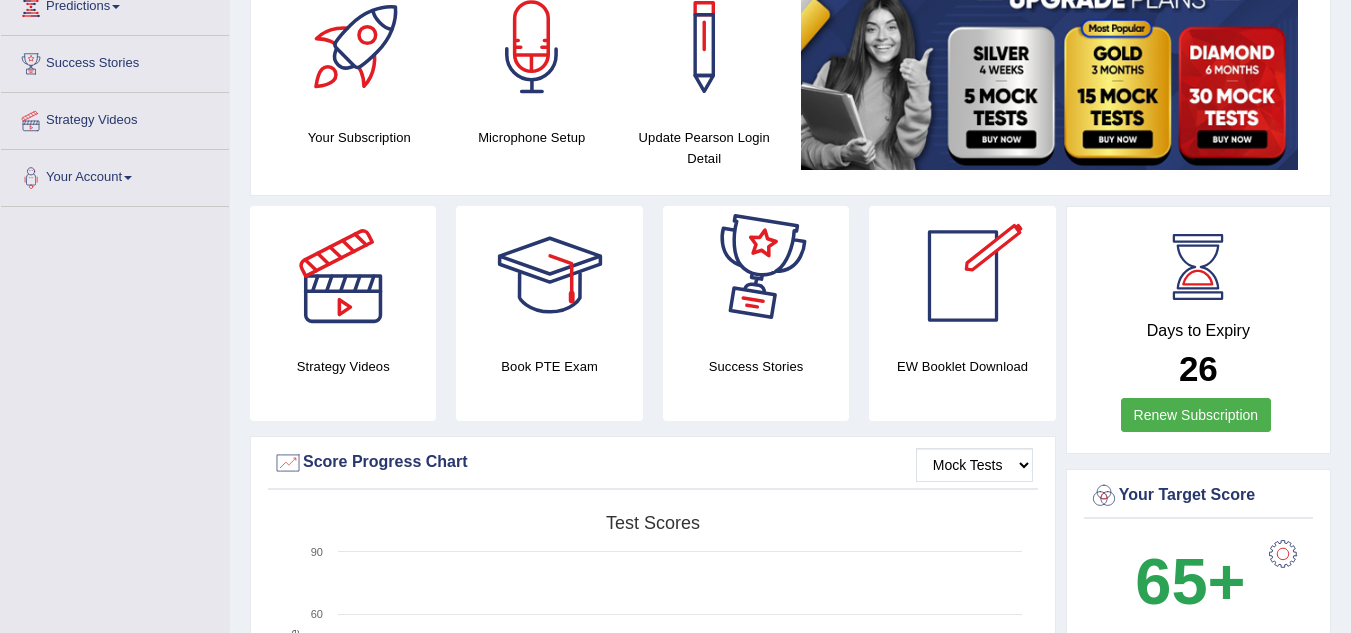 click on "Renew Subscription" at bounding box center [1196, 415] 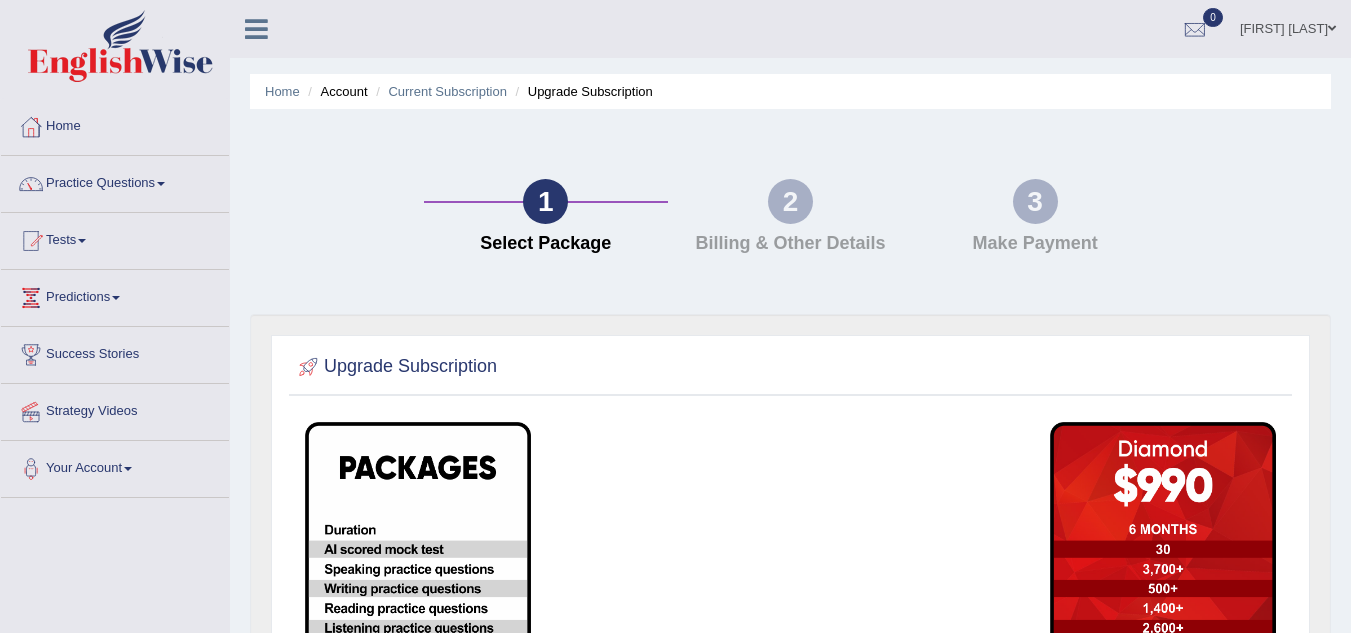 scroll, scrollTop: 0, scrollLeft: 0, axis: both 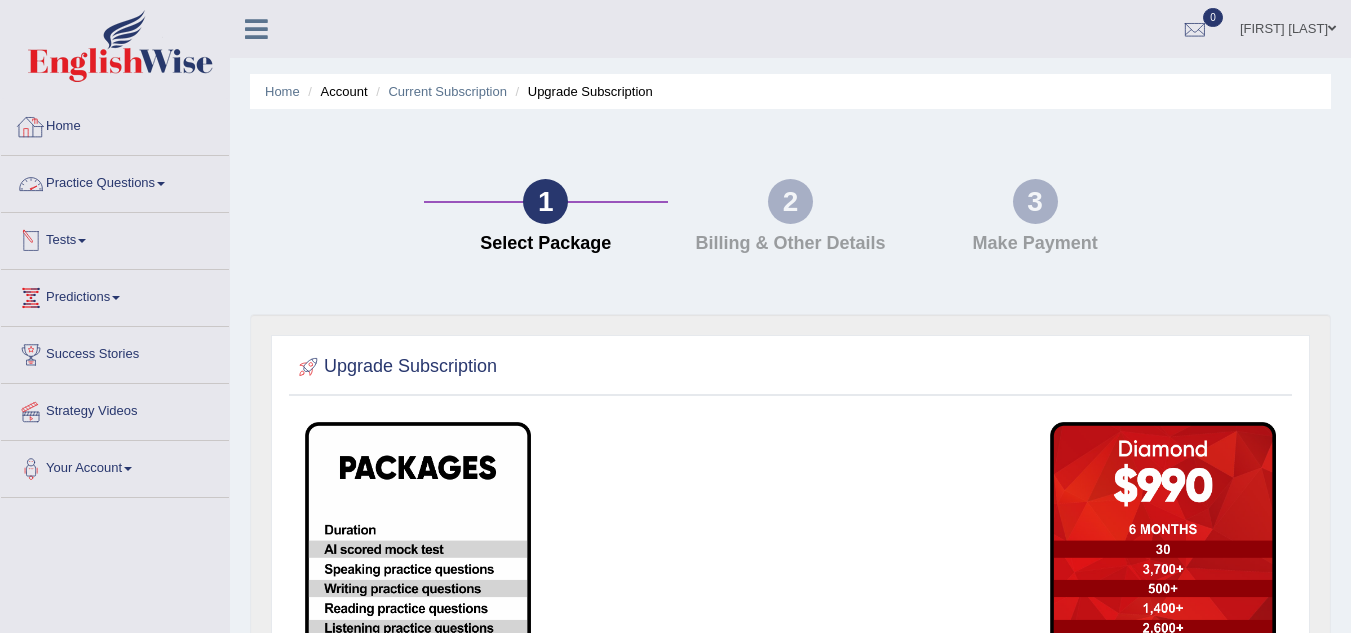 click on "Practice Questions" at bounding box center [115, 181] 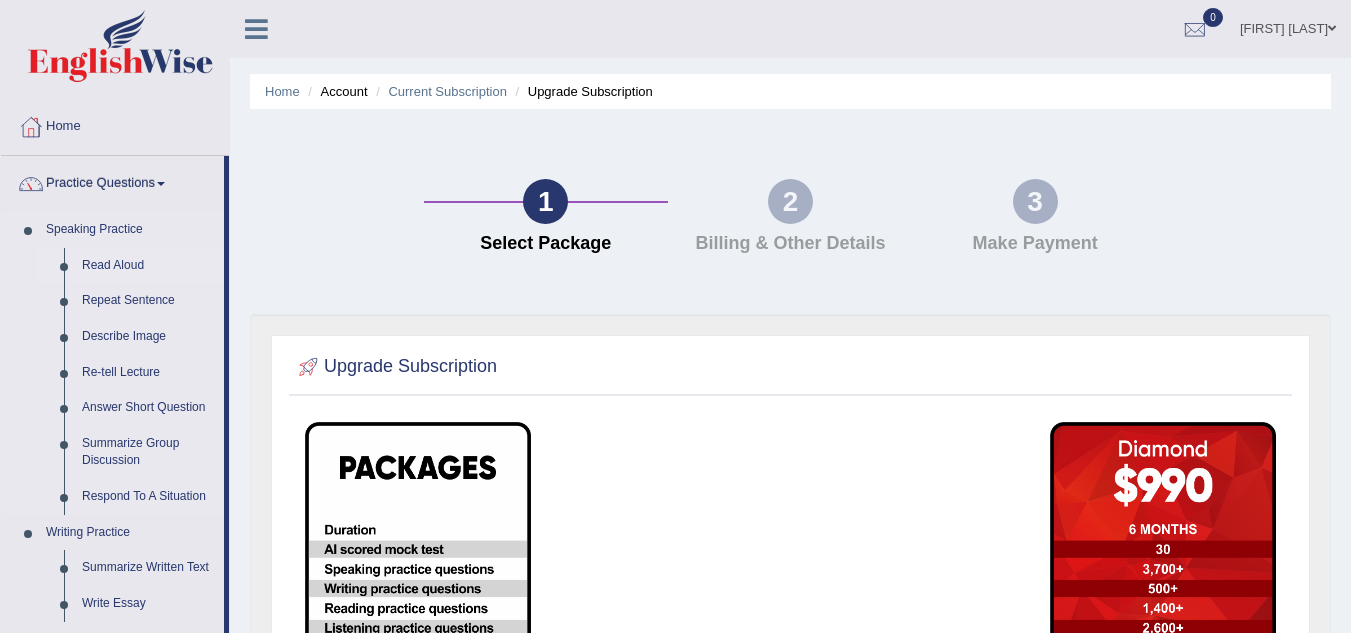 click on "Read Aloud" at bounding box center [148, 266] 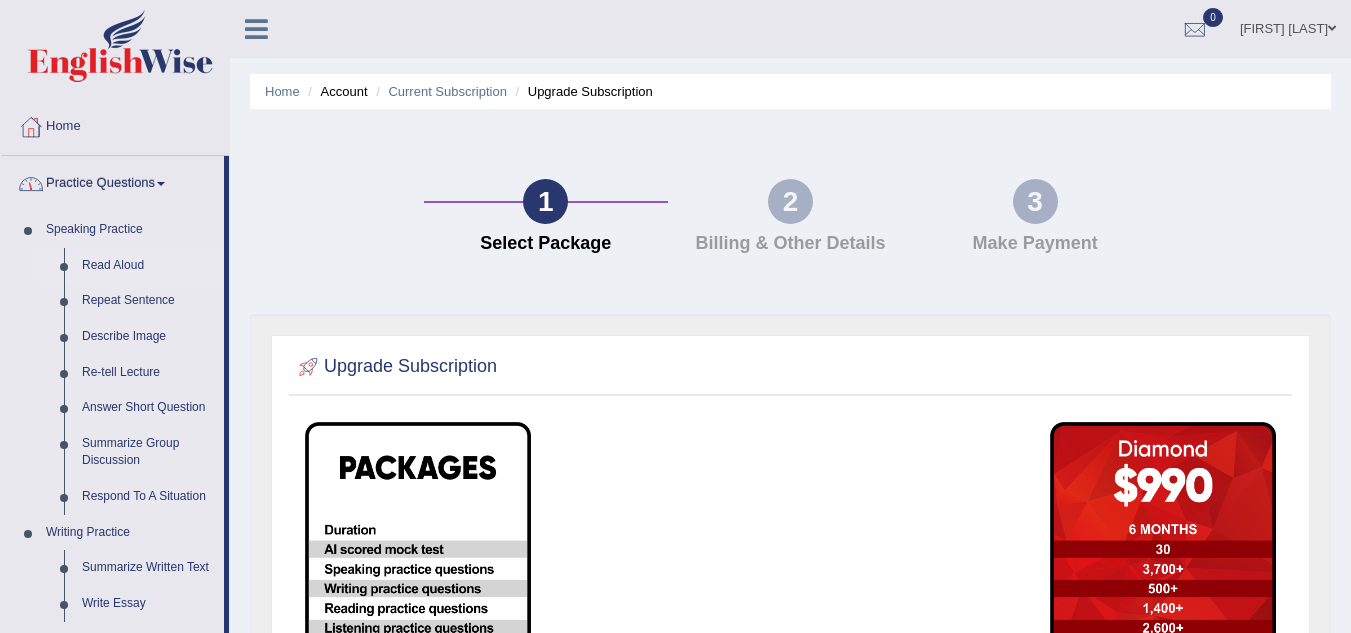 click on "Read Aloud" at bounding box center (148, 266) 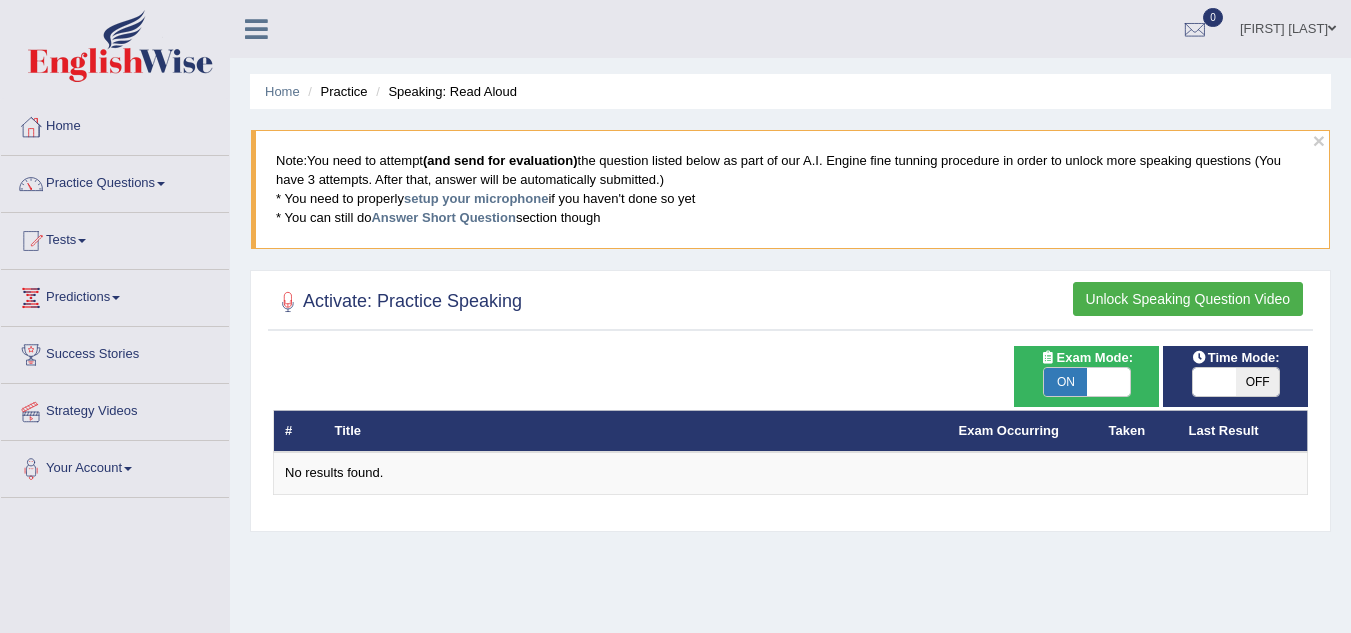 scroll, scrollTop: 165, scrollLeft: 0, axis: vertical 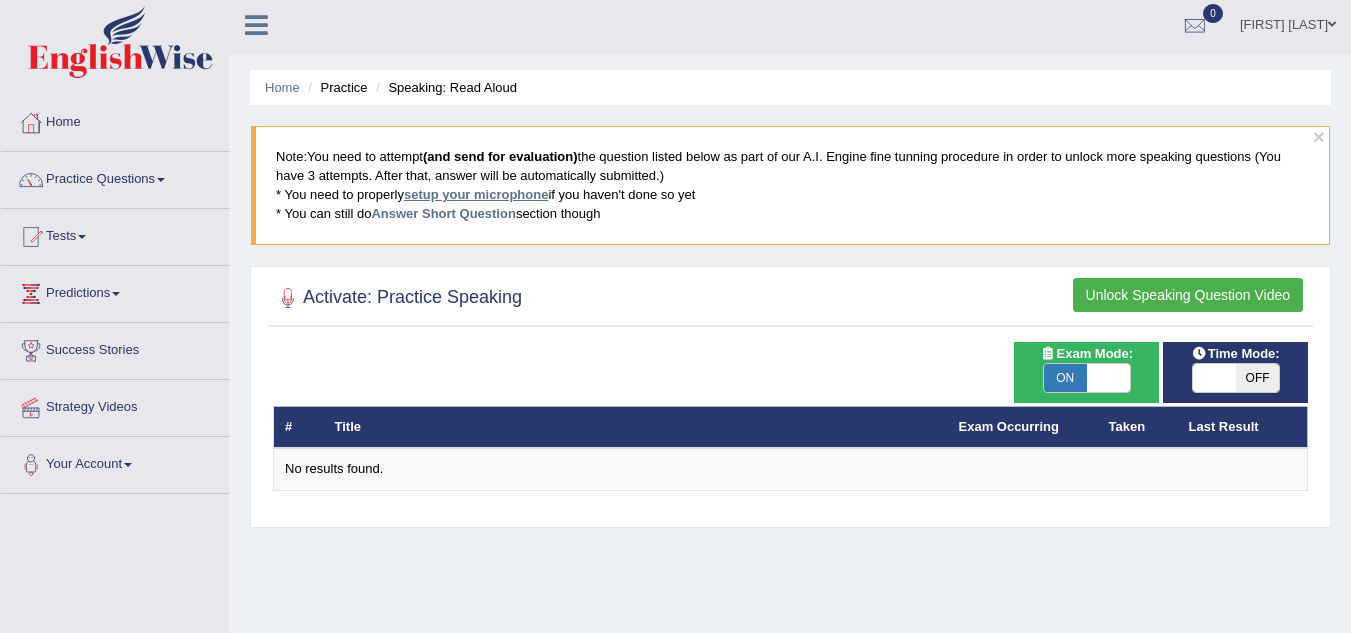 click on "setup your microphone" at bounding box center (476, 194) 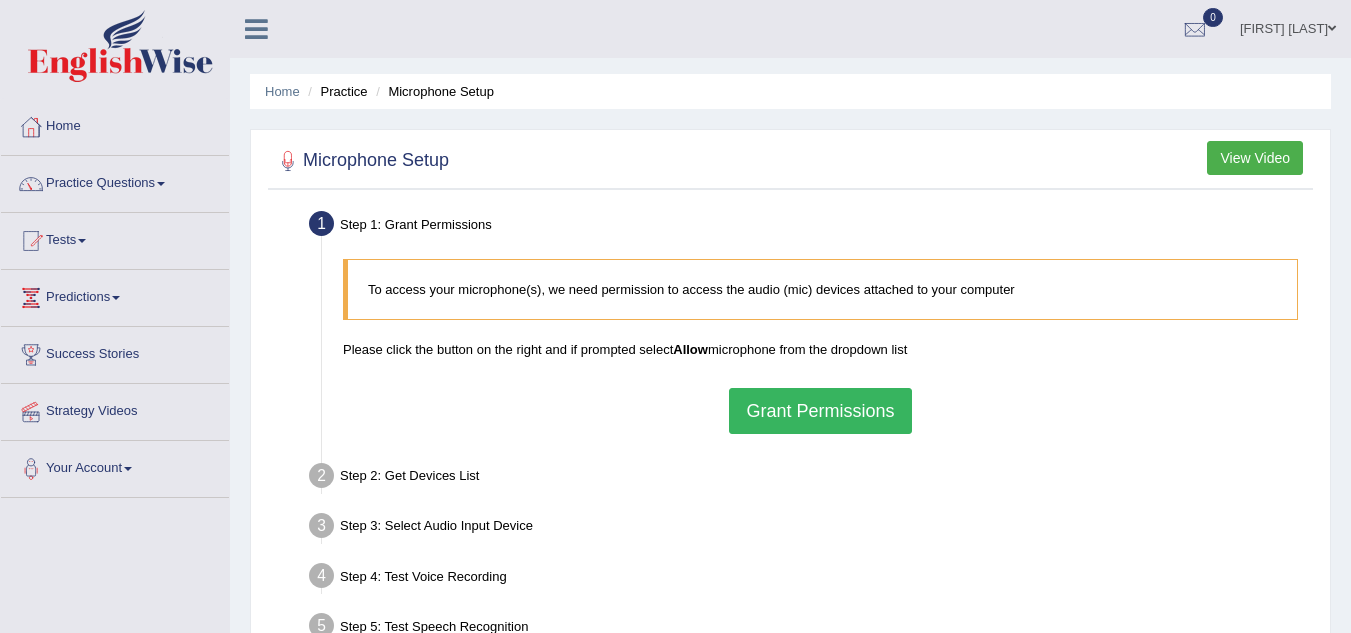 scroll, scrollTop: 0, scrollLeft: 0, axis: both 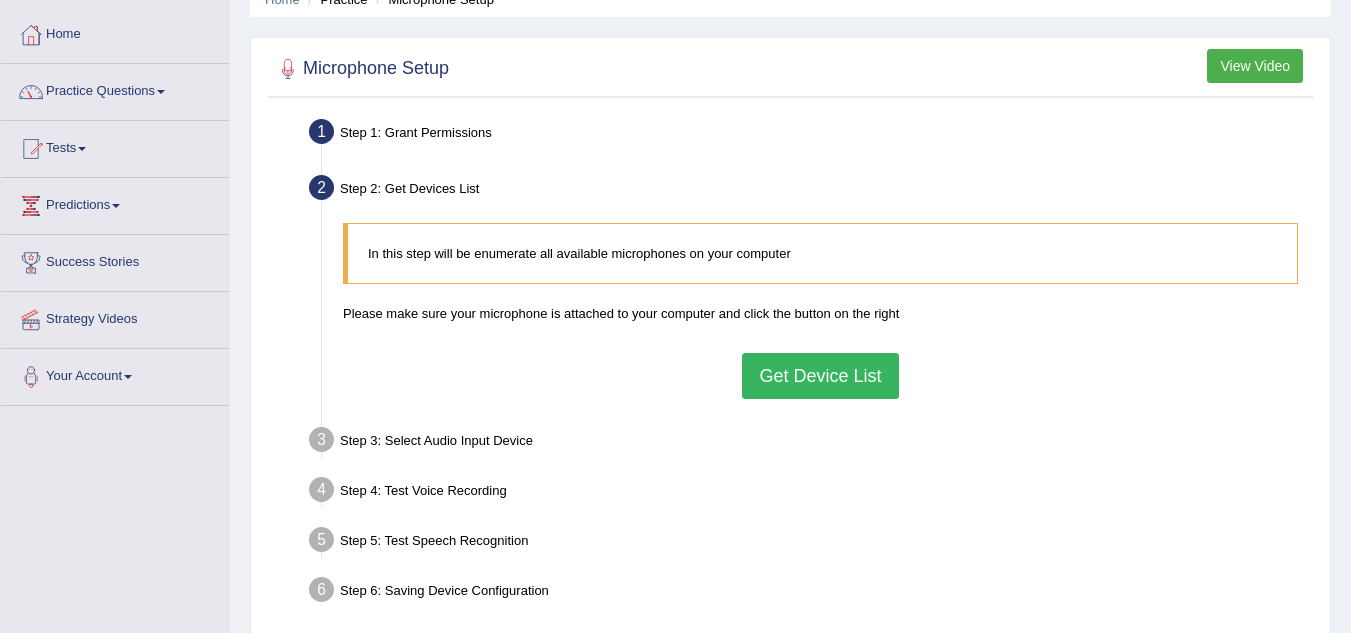 click on "Get Device List" at bounding box center [820, 376] 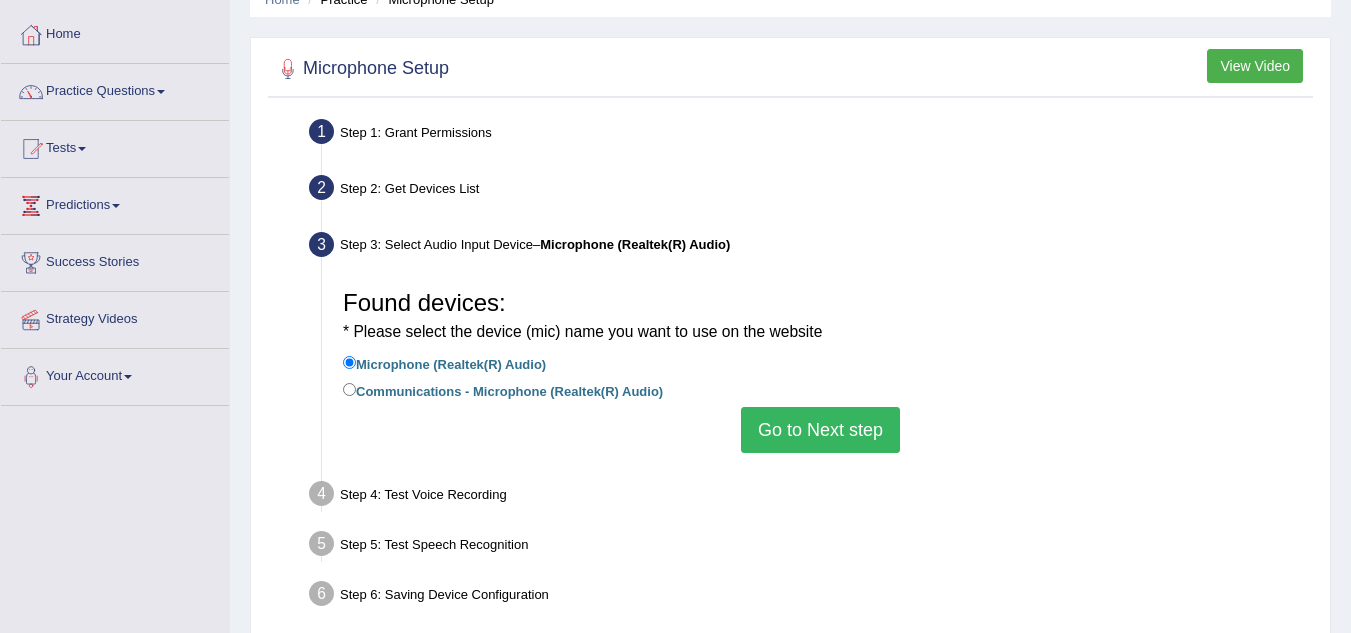 click on "Go to Next step" at bounding box center (820, 430) 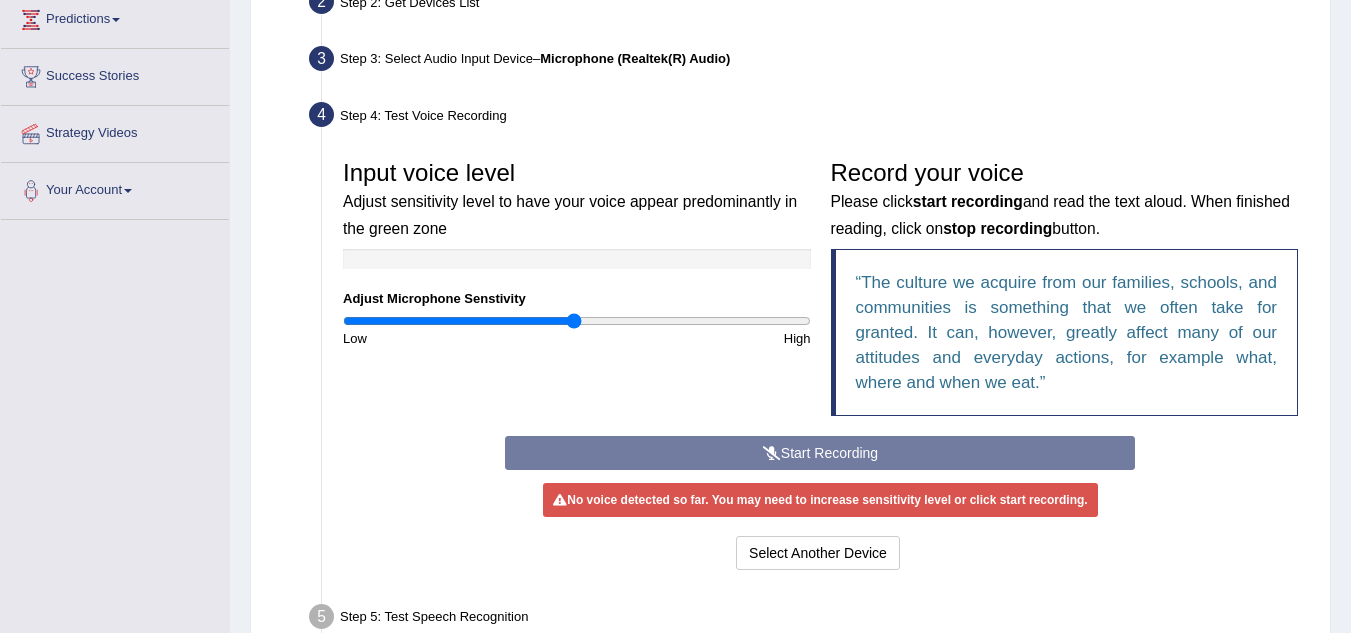 scroll, scrollTop: 279, scrollLeft: 0, axis: vertical 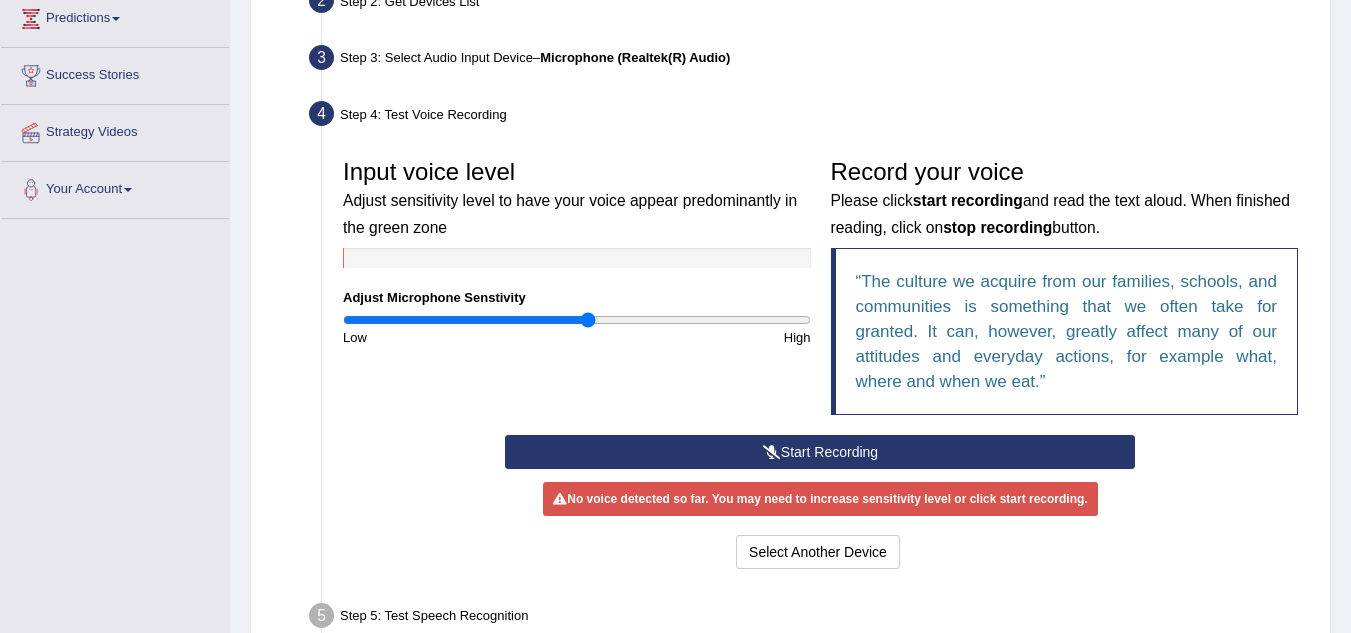 drag, startPoint x: 573, startPoint y: 321, endPoint x: 588, endPoint y: 325, distance: 15.524175 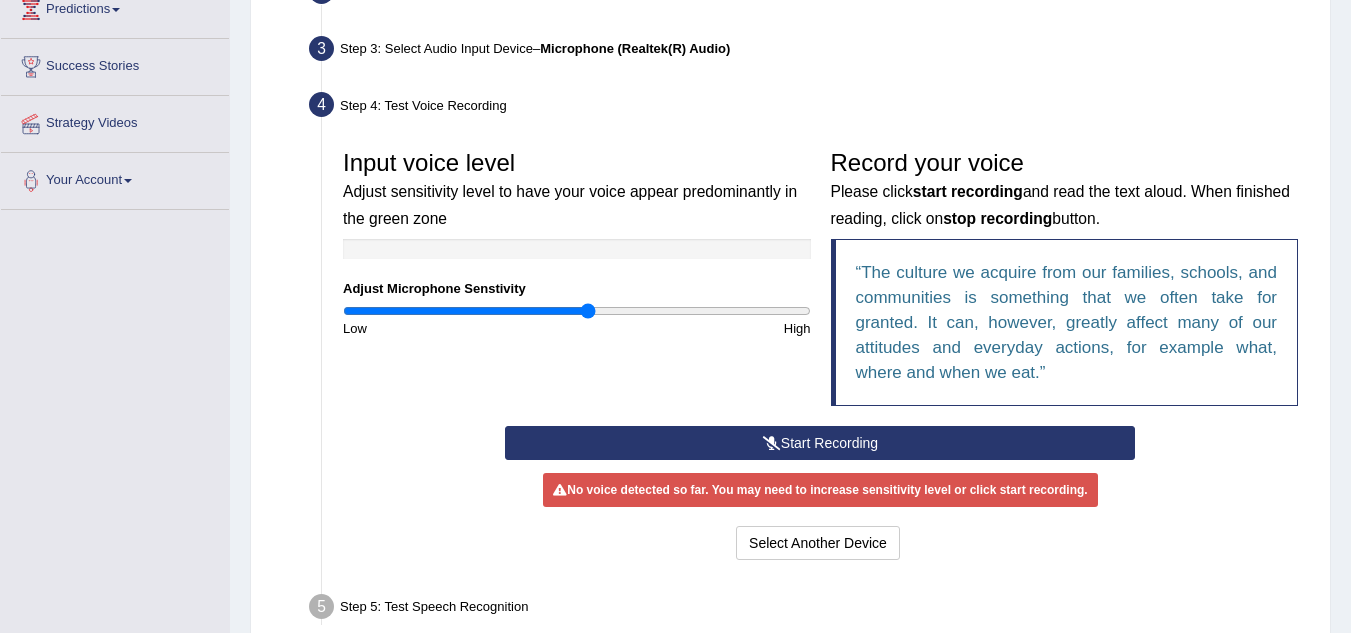 scroll, scrollTop: 293, scrollLeft: 0, axis: vertical 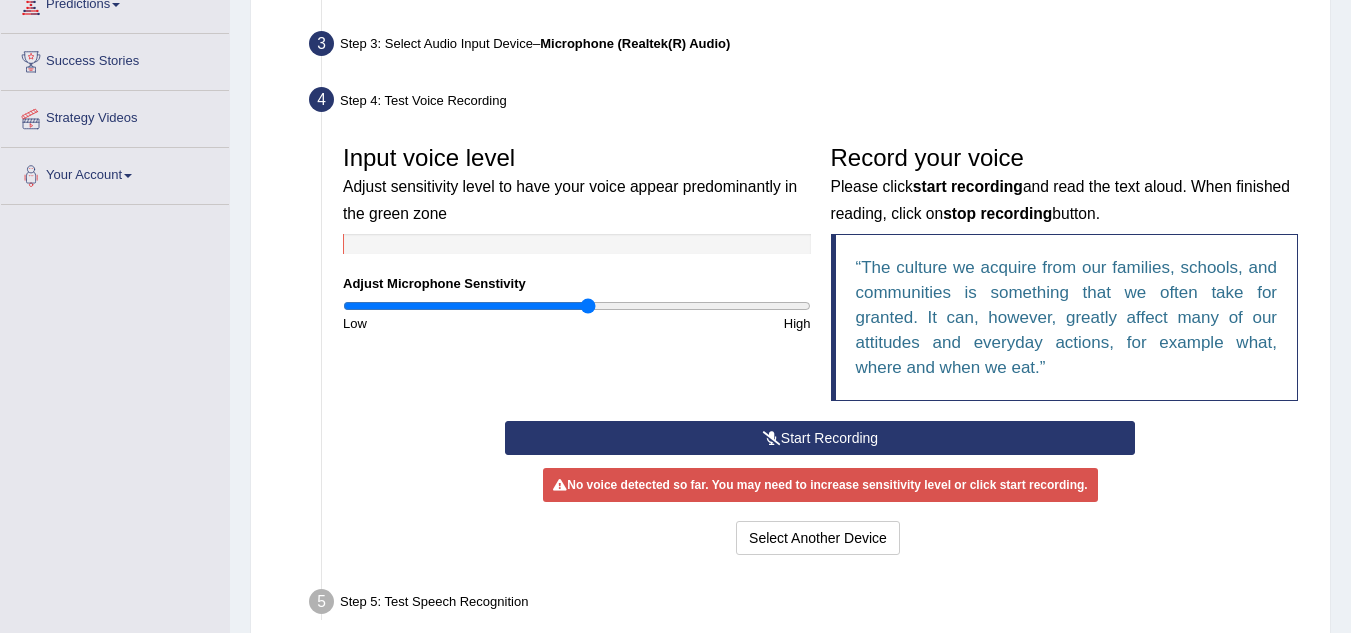 click on "Start Recording" at bounding box center [820, 438] 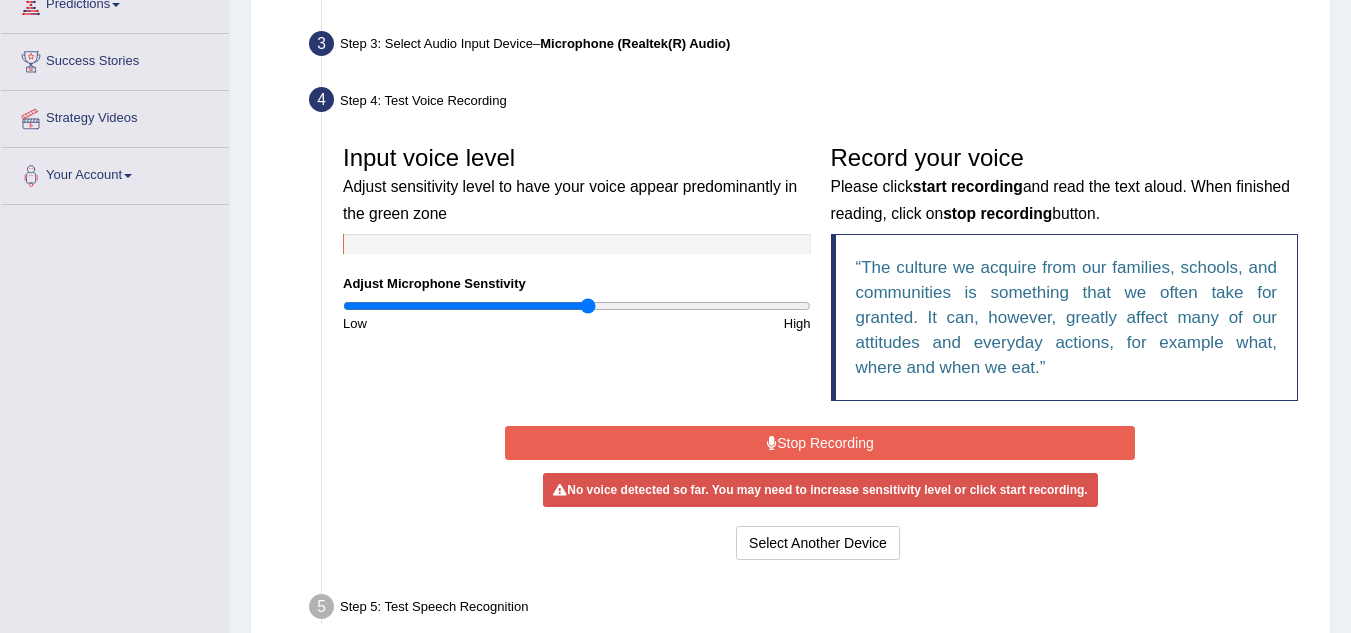 click on "Stop Recording" at bounding box center [820, 443] 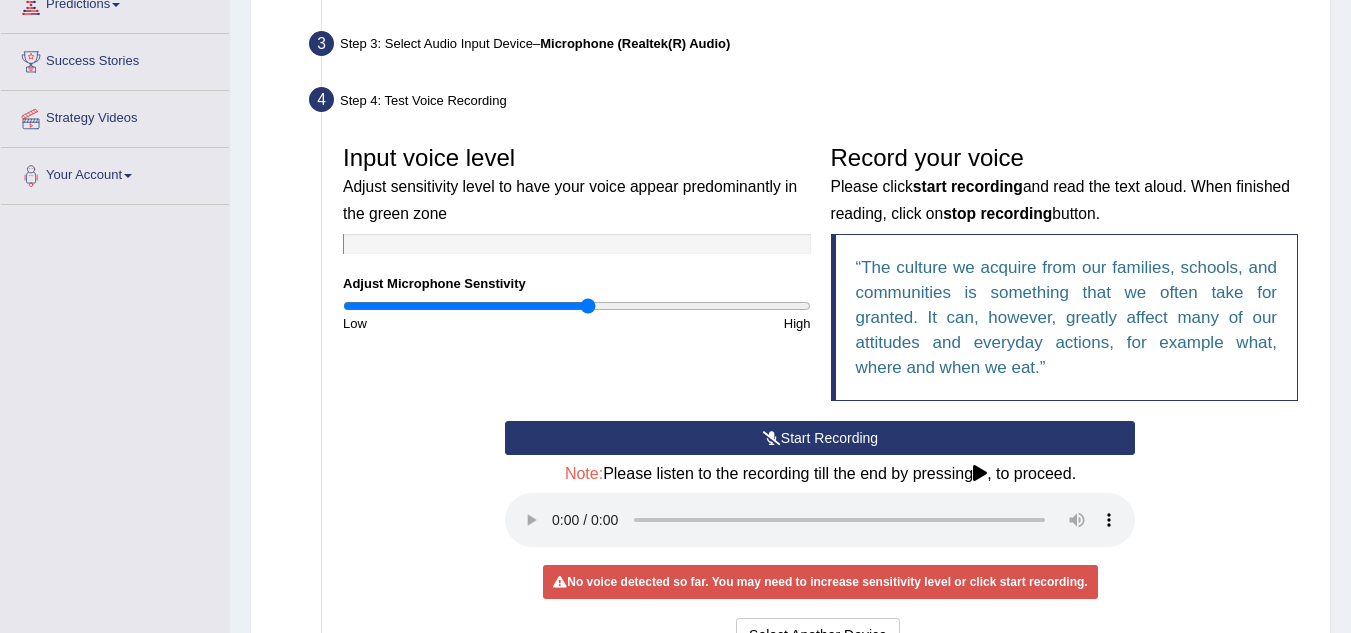 click on "Start Recording    Stop Recording   Note:  Please listen to the recording till the end by pressing  , to proceed.       No voice detected so far. You may need to increase sensitivity level or click start recording.     Voice level is too low yet. Please increase the sensitivity level from the bar on the left.     Your voice is strong enough for our A.I. to detect    Voice level is too high. Please reduce the sensitivity level from the bar on the left.     Select Another Device   Voice is ok. Go to Next step" at bounding box center [820, 539] 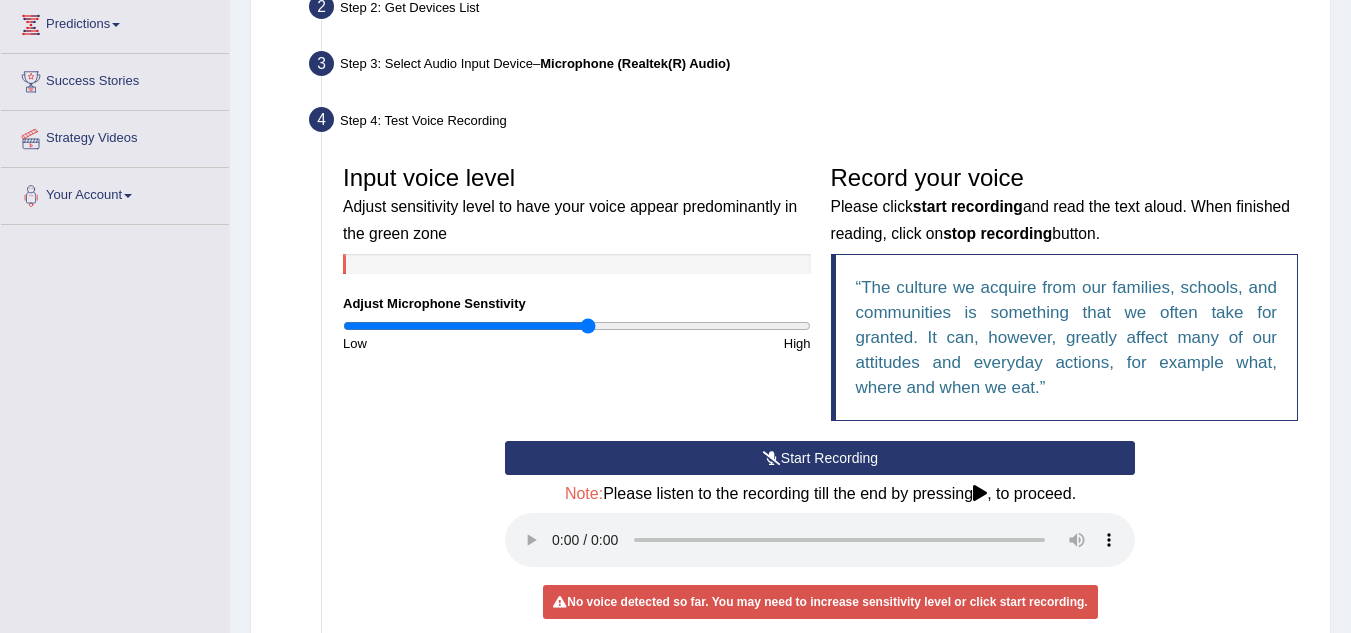 scroll, scrollTop: 272, scrollLeft: 0, axis: vertical 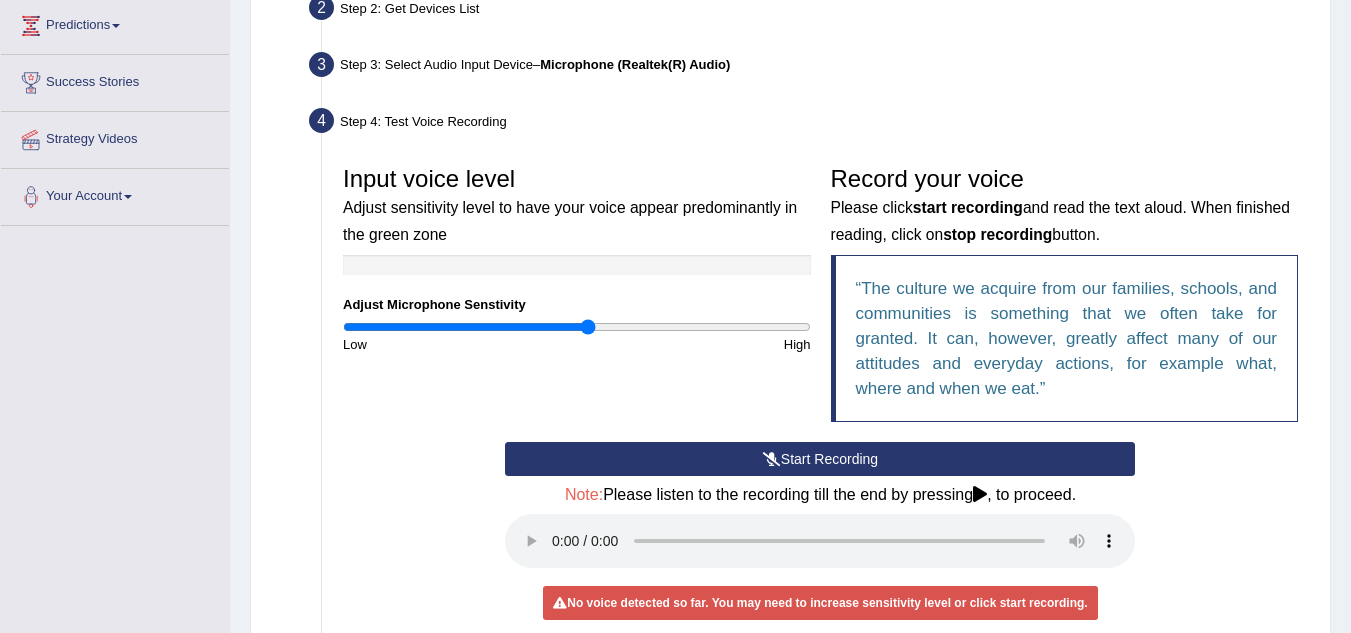 click on "Start Recording" at bounding box center [820, 459] 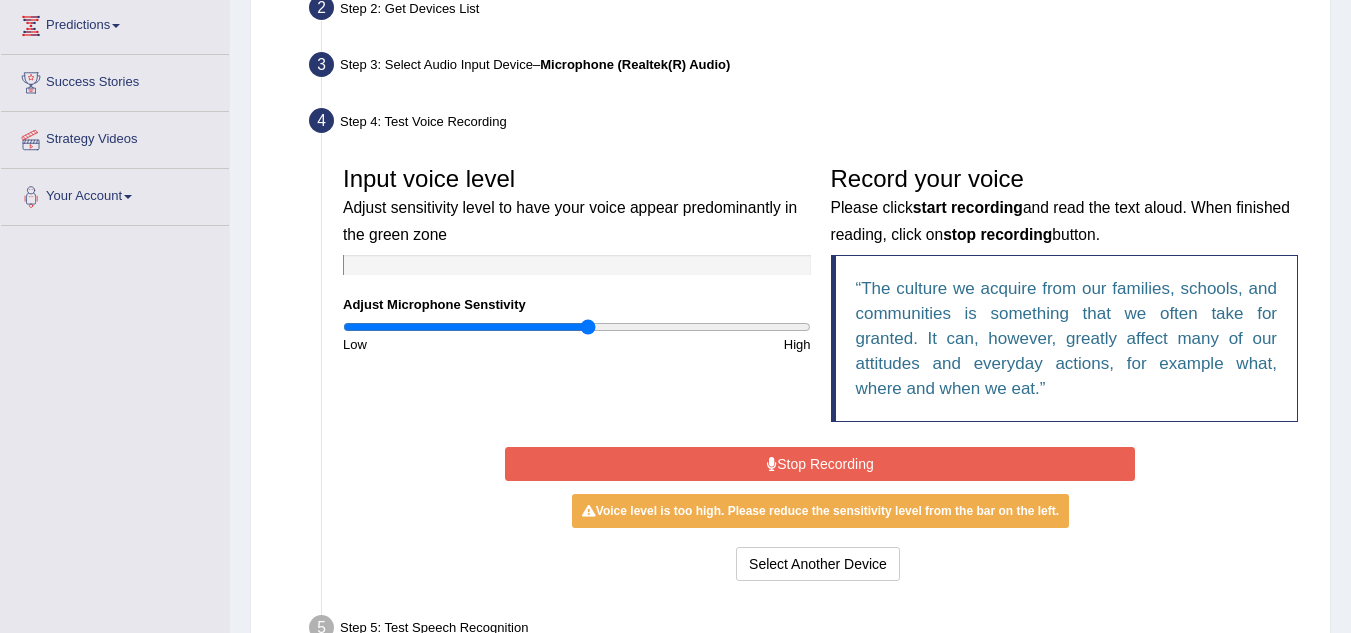 click on "Stop Recording" at bounding box center (820, 464) 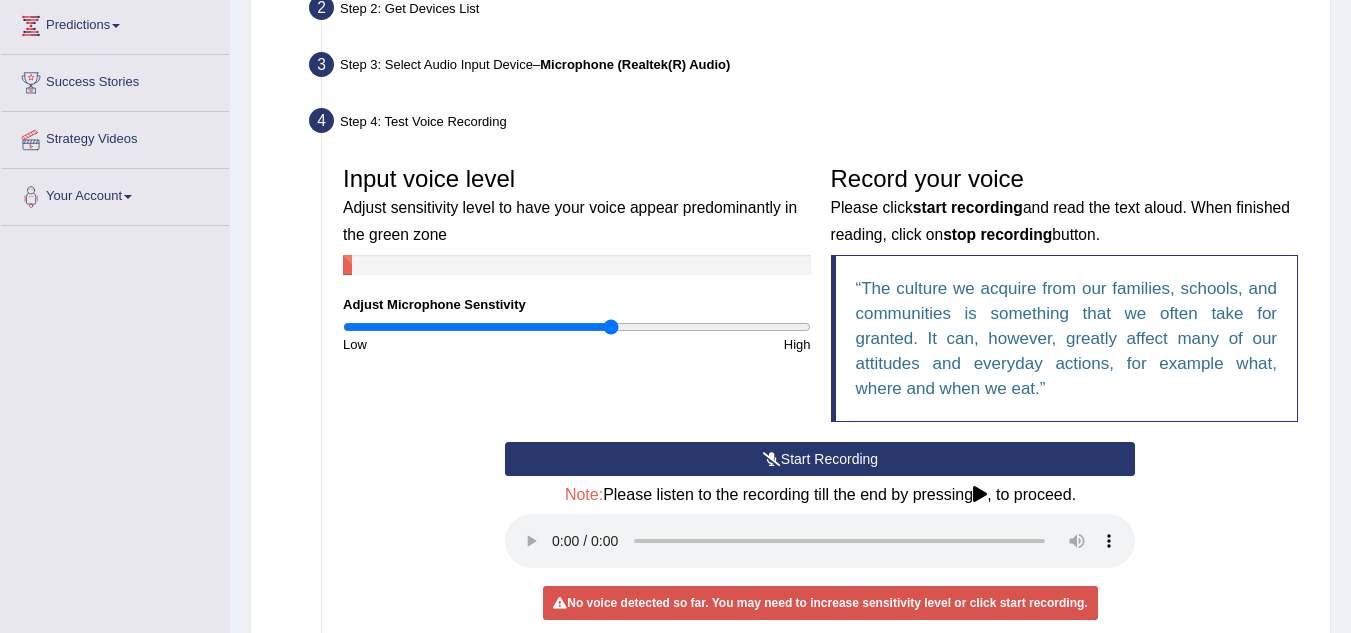 drag, startPoint x: 590, startPoint y: 327, endPoint x: 613, endPoint y: 330, distance: 23.194826 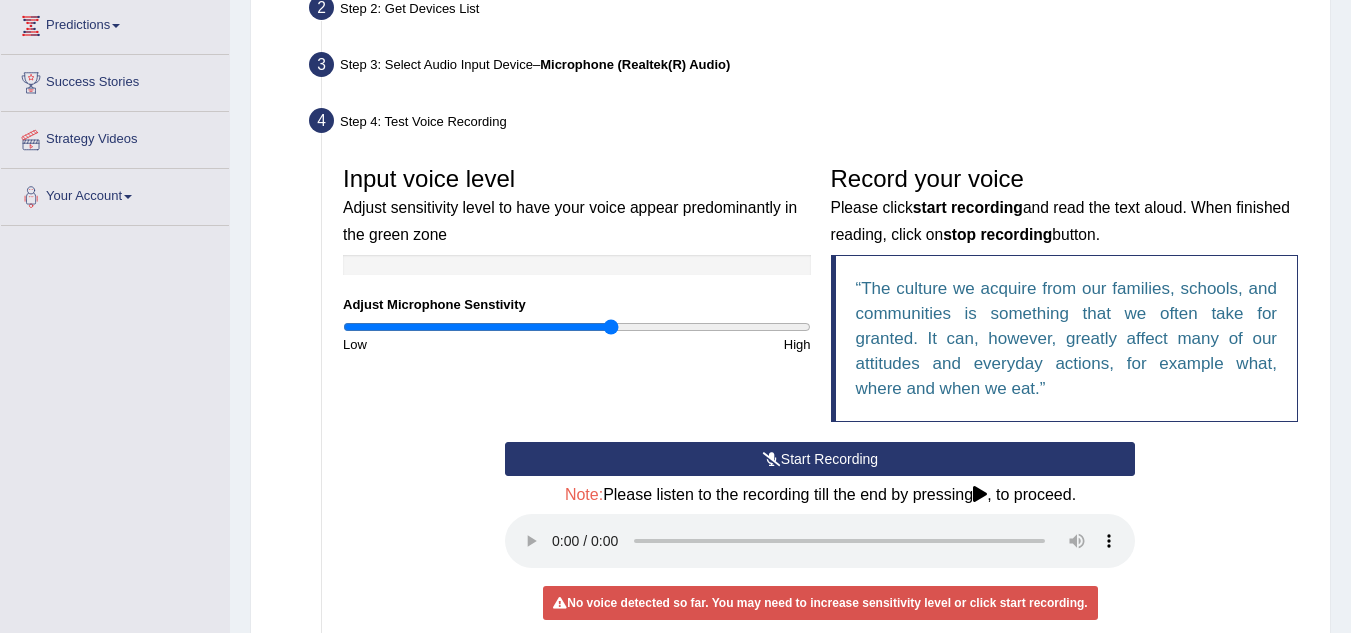 click on "Start Recording" at bounding box center [820, 459] 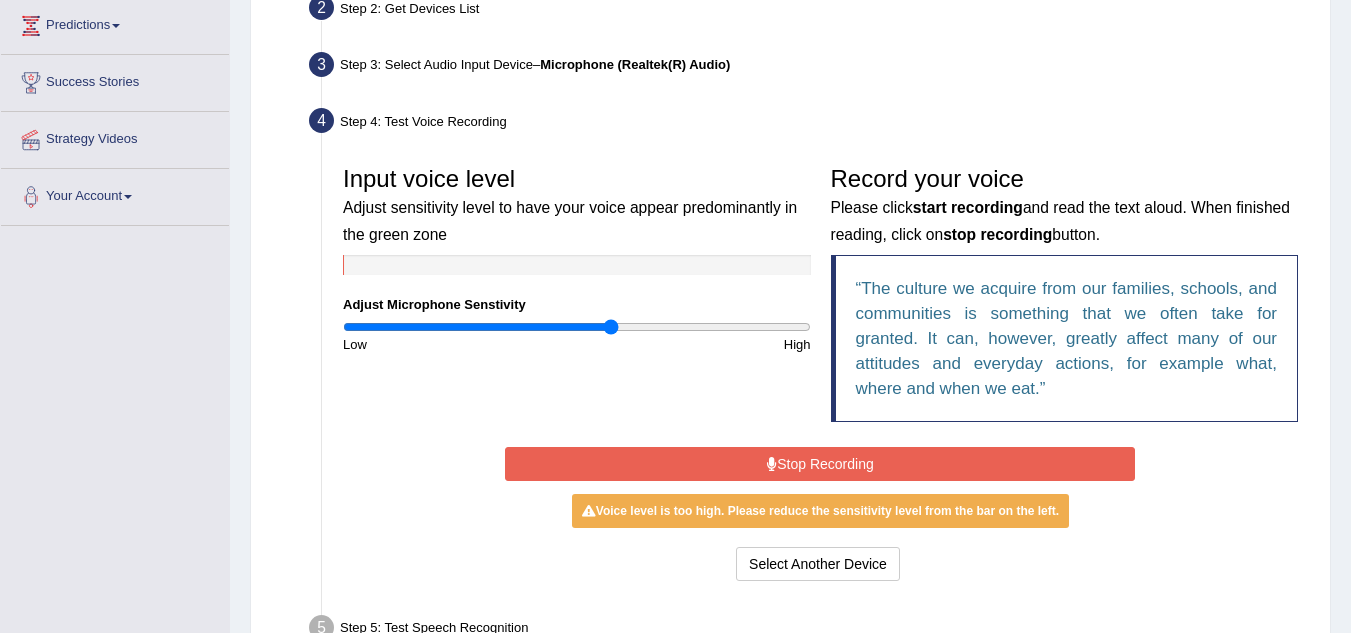 click on "Stop Recording" at bounding box center [820, 464] 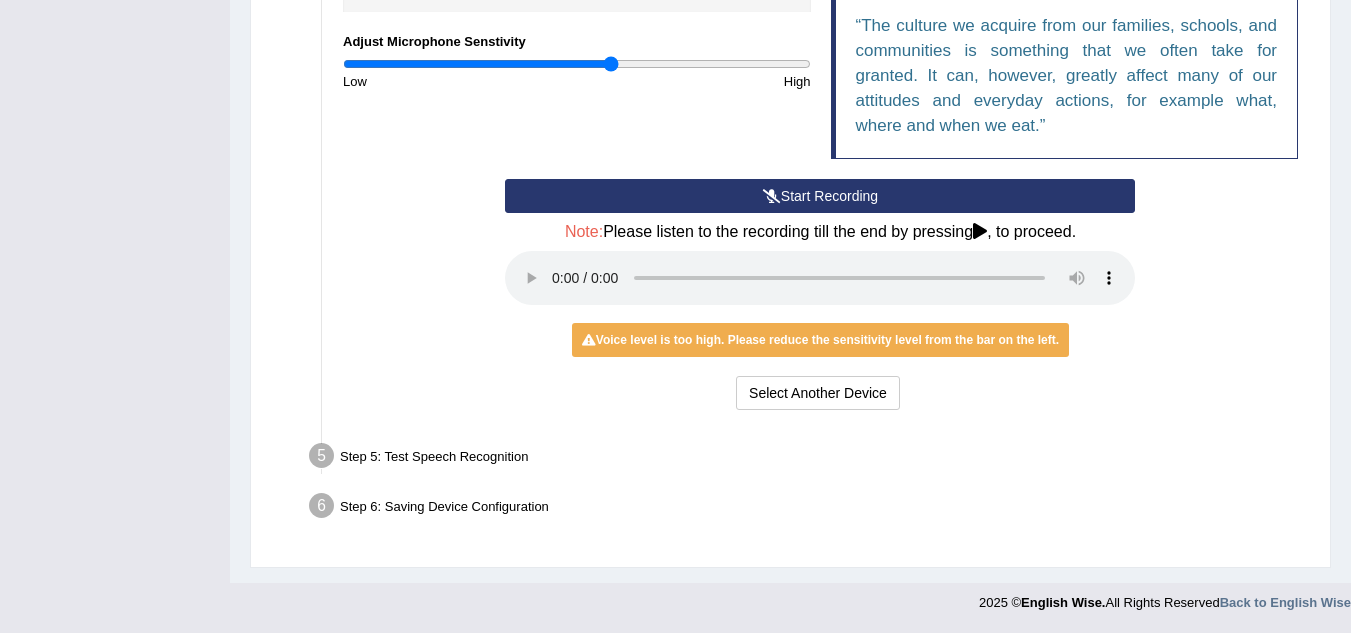 scroll, scrollTop: 370, scrollLeft: 0, axis: vertical 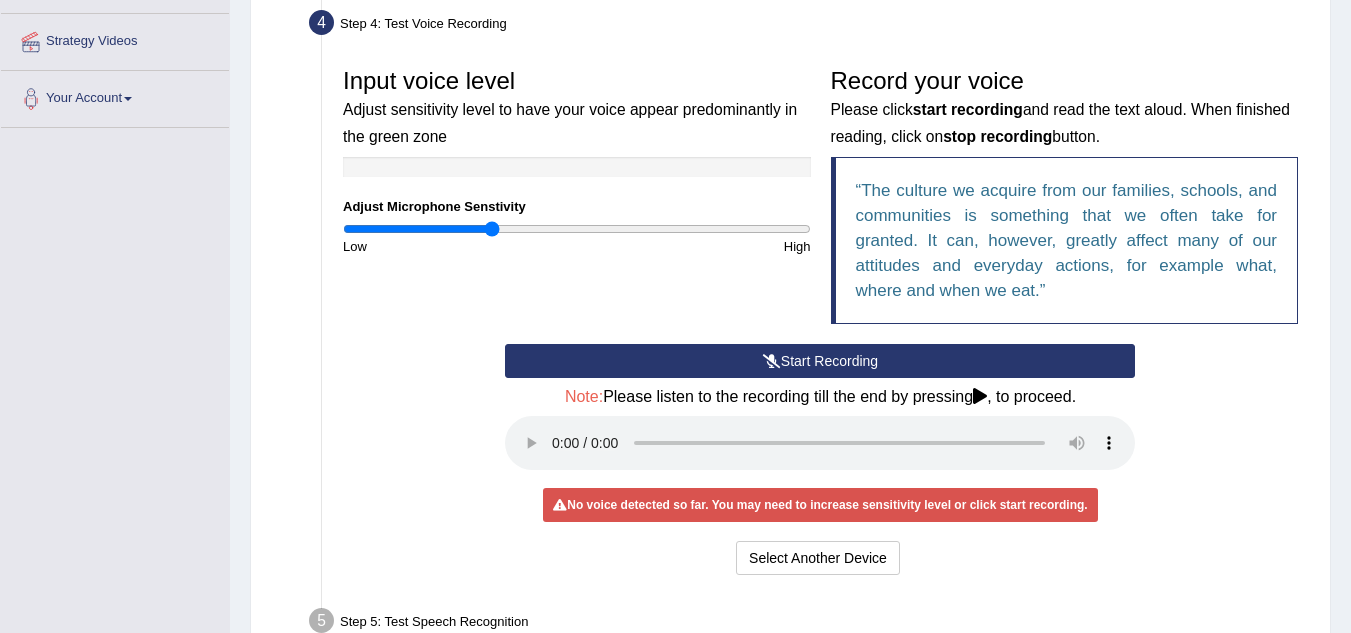 drag, startPoint x: 607, startPoint y: 229, endPoint x: 491, endPoint y: 221, distance: 116.275536 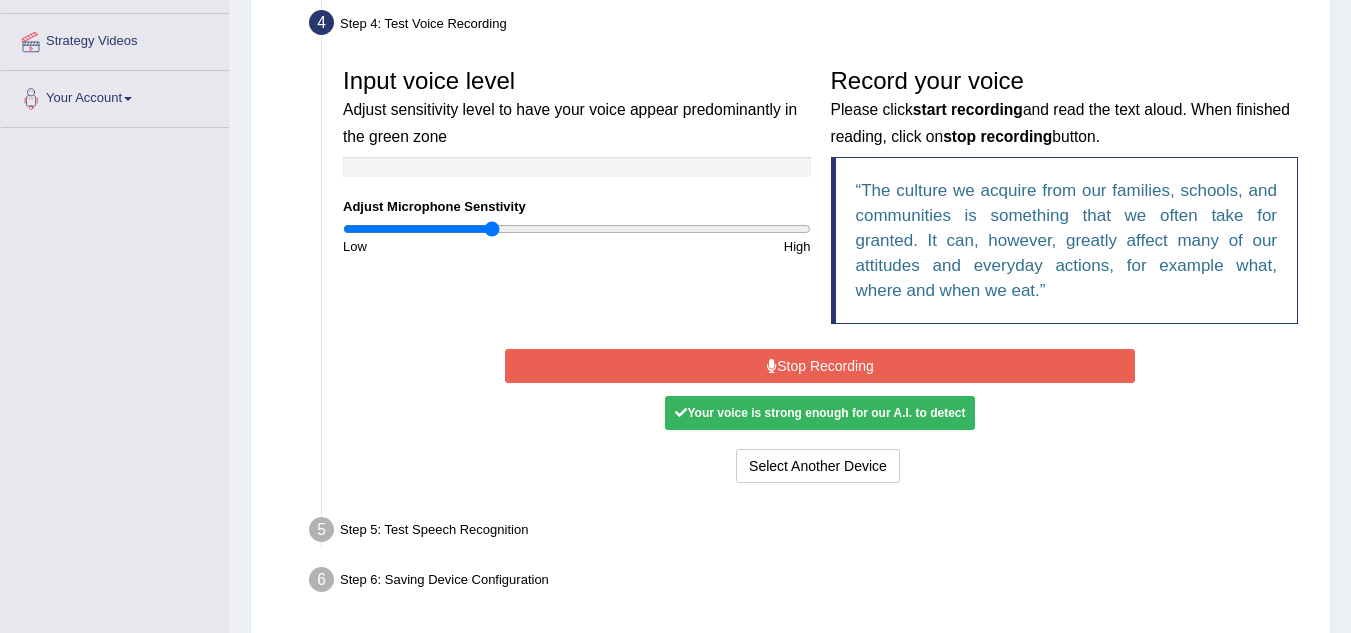click on "Start Recording    Stop Recording   Note:  Please listen to the recording till the end by pressing  , to proceed.       No voice detected so far. You may need to increase sensitivity level or click start recording.     Voice level is too low yet. Please increase the sensitivity level from the bar on the left.     Your voice is strong enough for our A.I. to detect    Voice level is too high. Please reduce the sensitivity level from the bar on the left.     Select Another Device   Voice is ok. Go to Next step" at bounding box center [820, 416] 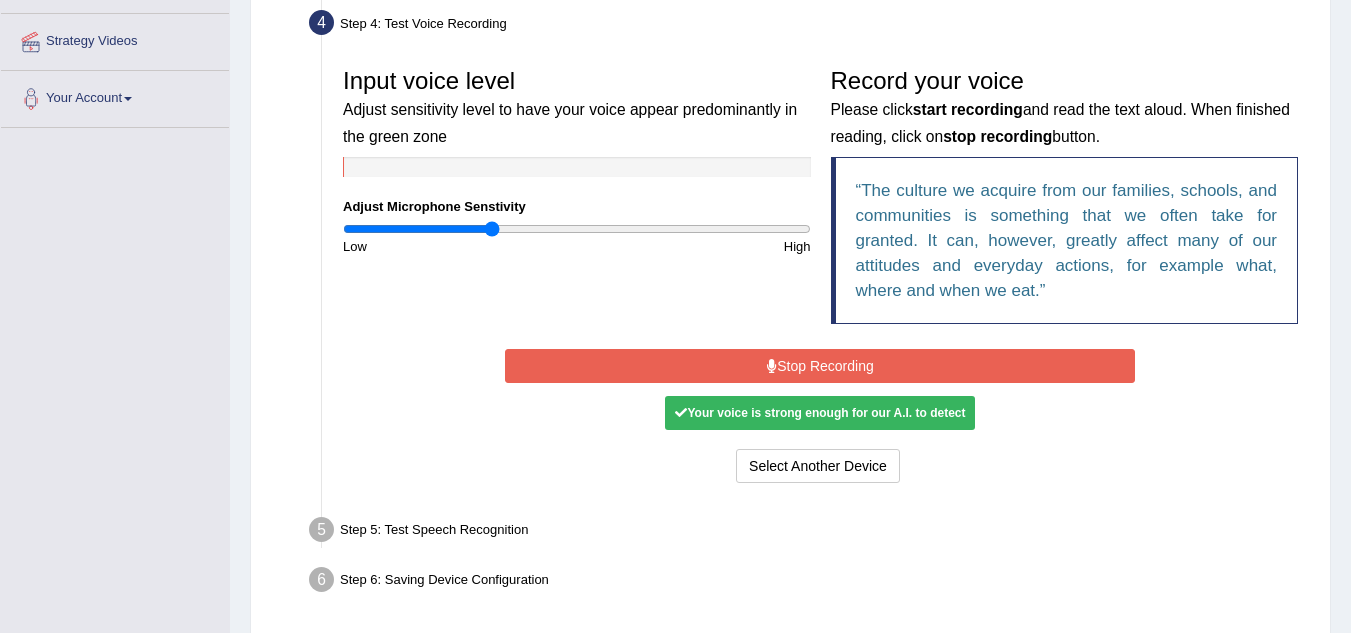 click on "Stop Recording" at bounding box center [820, 366] 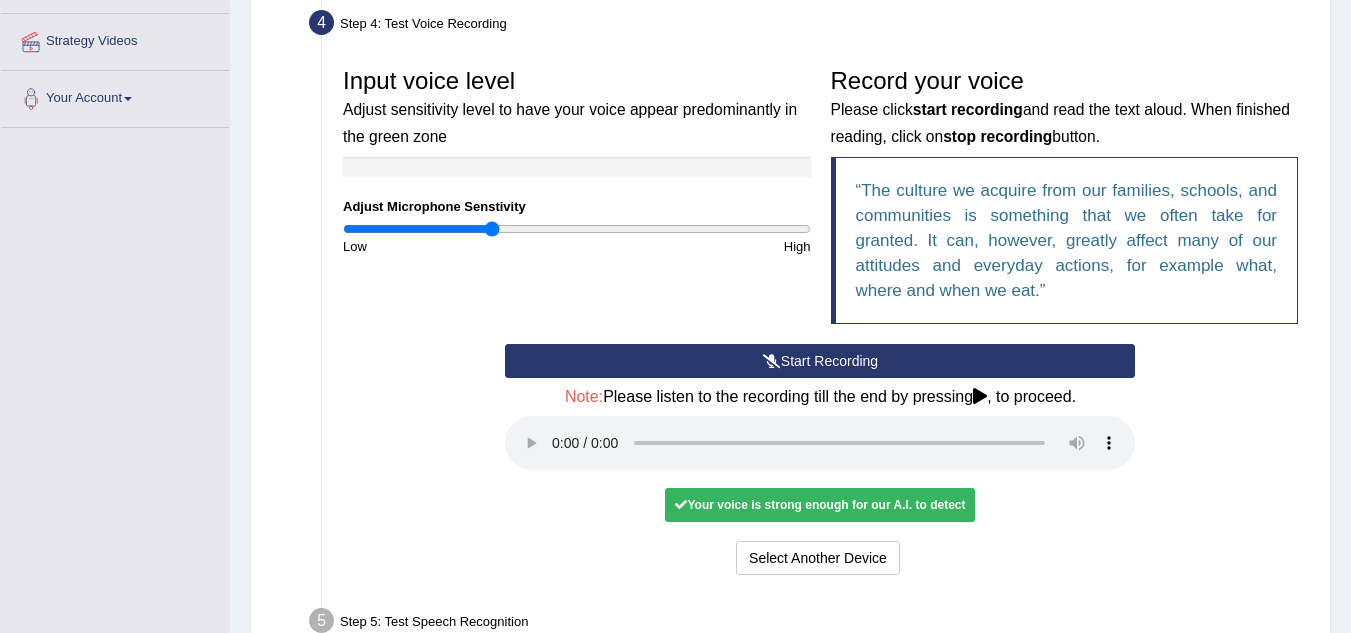 click on "Start Recording" at bounding box center (820, 361) 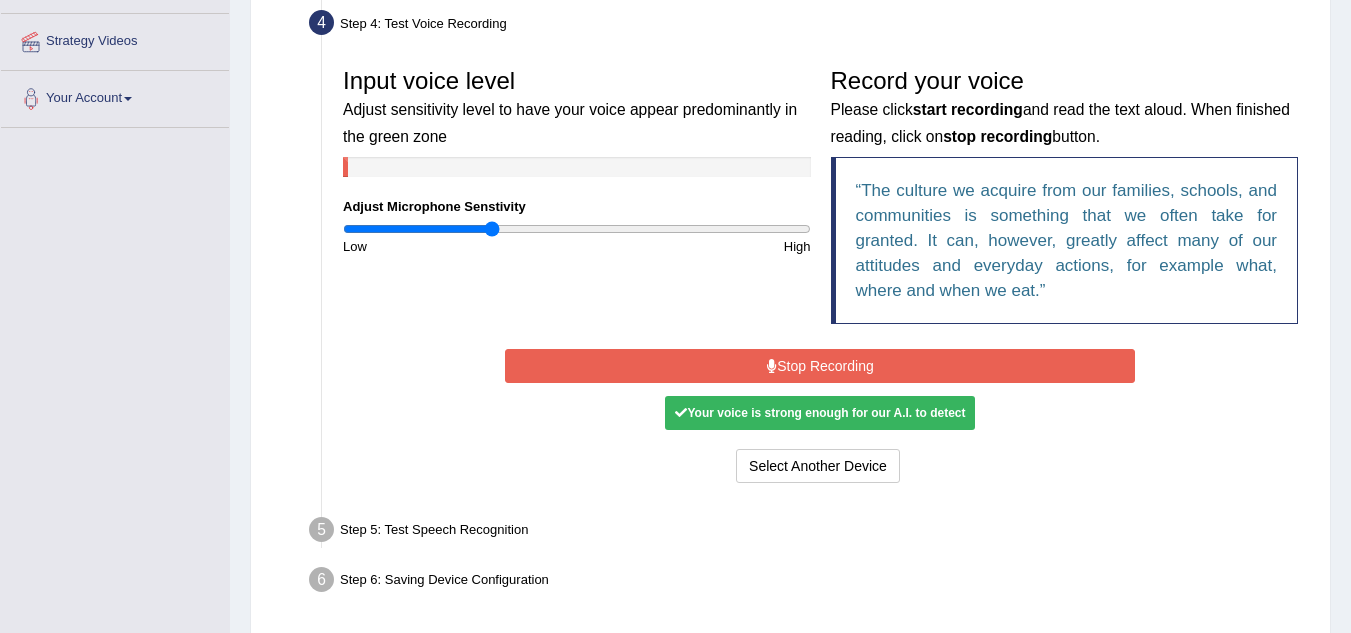 click on "Stop Recording" at bounding box center [820, 366] 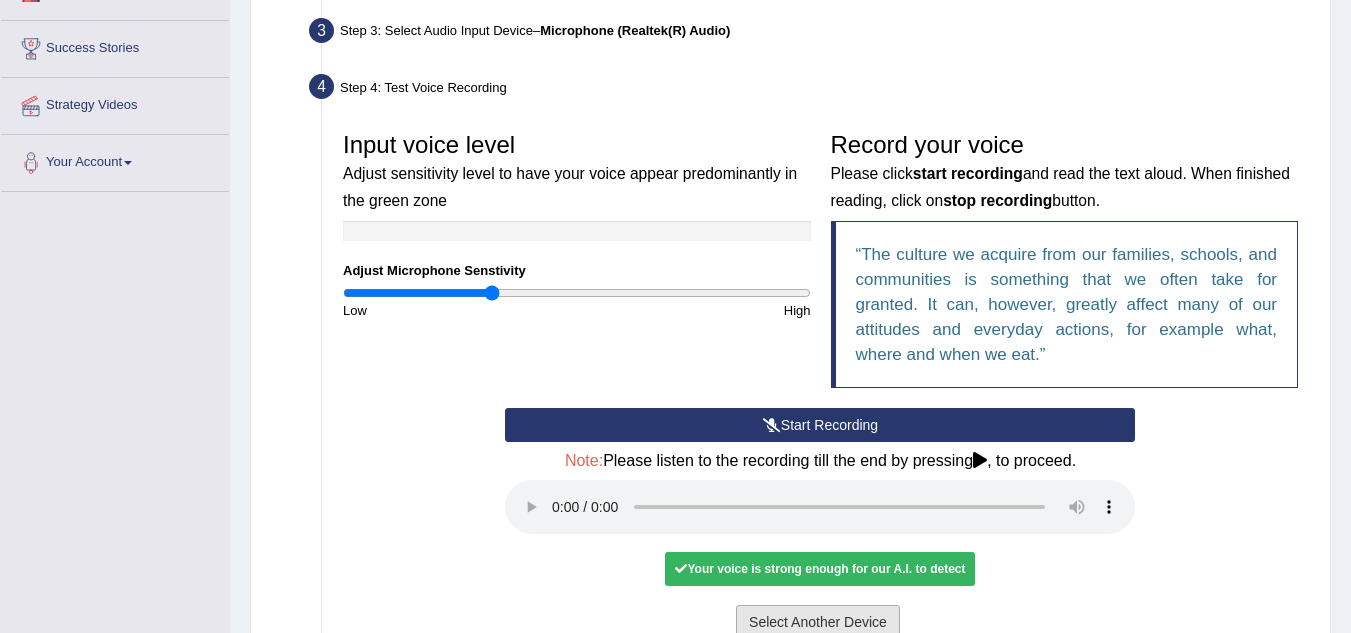 scroll, scrollTop: 345, scrollLeft: 0, axis: vertical 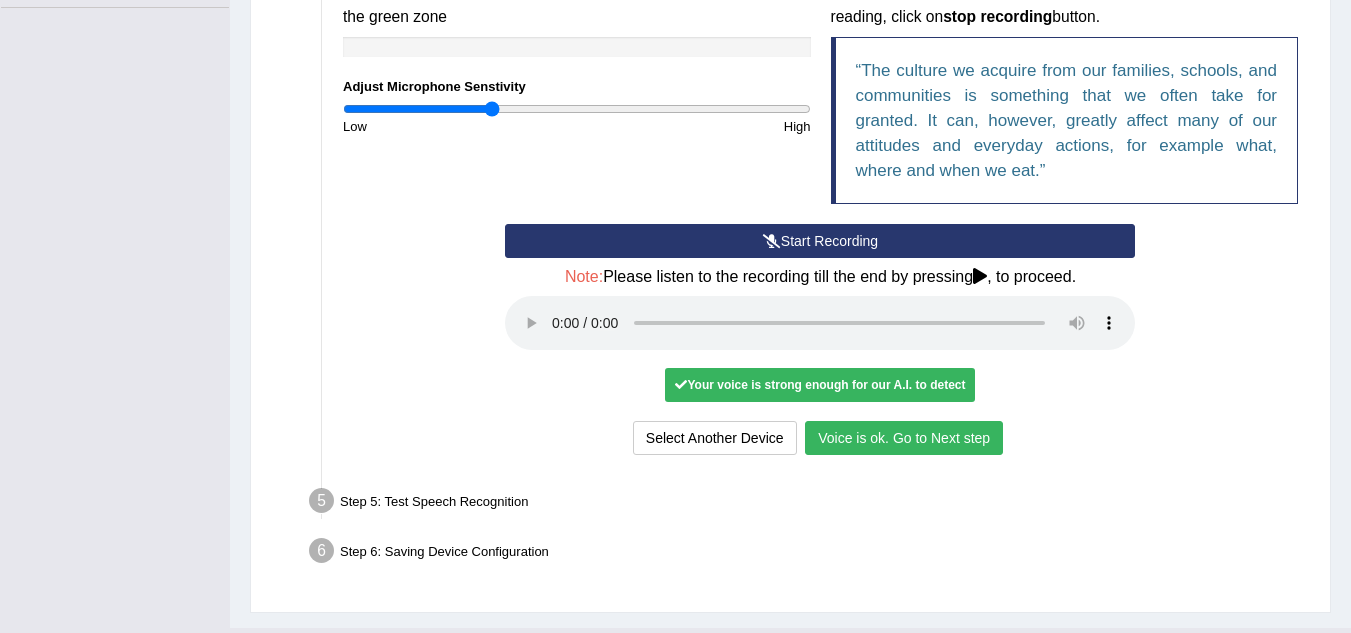 click on "Voice is ok. Go to Next step" at bounding box center [904, 438] 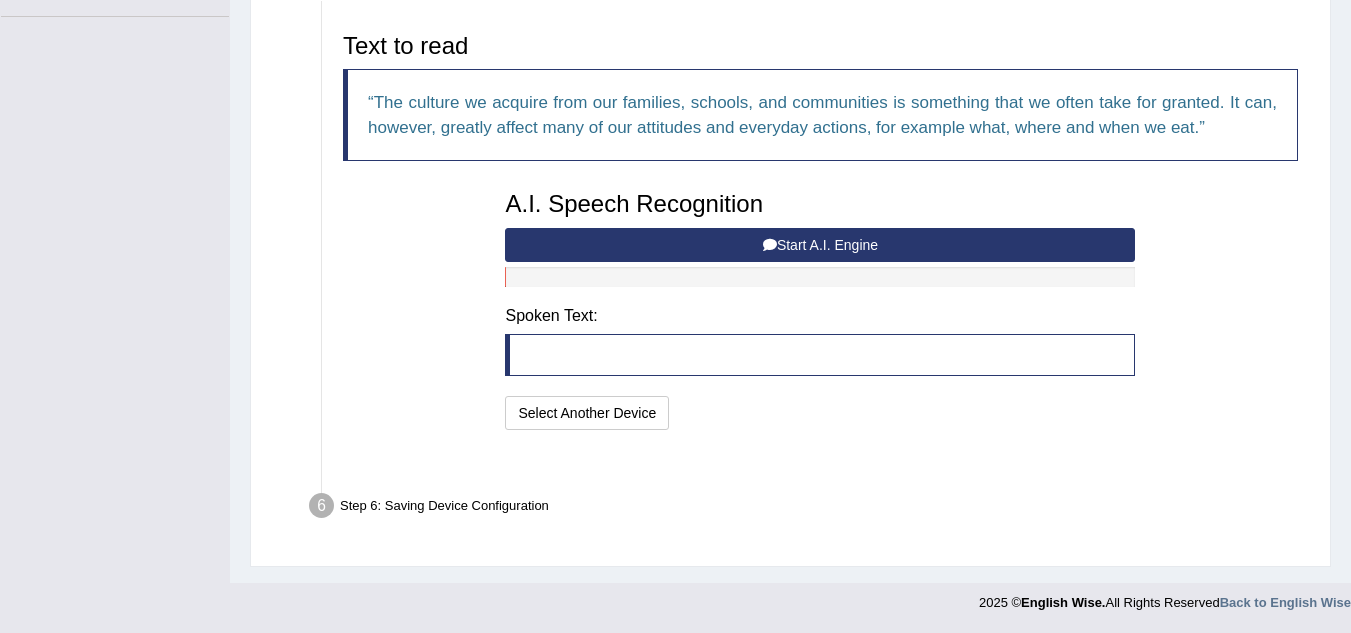 scroll, scrollTop: 432, scrollLeft: 0, axis: vertical 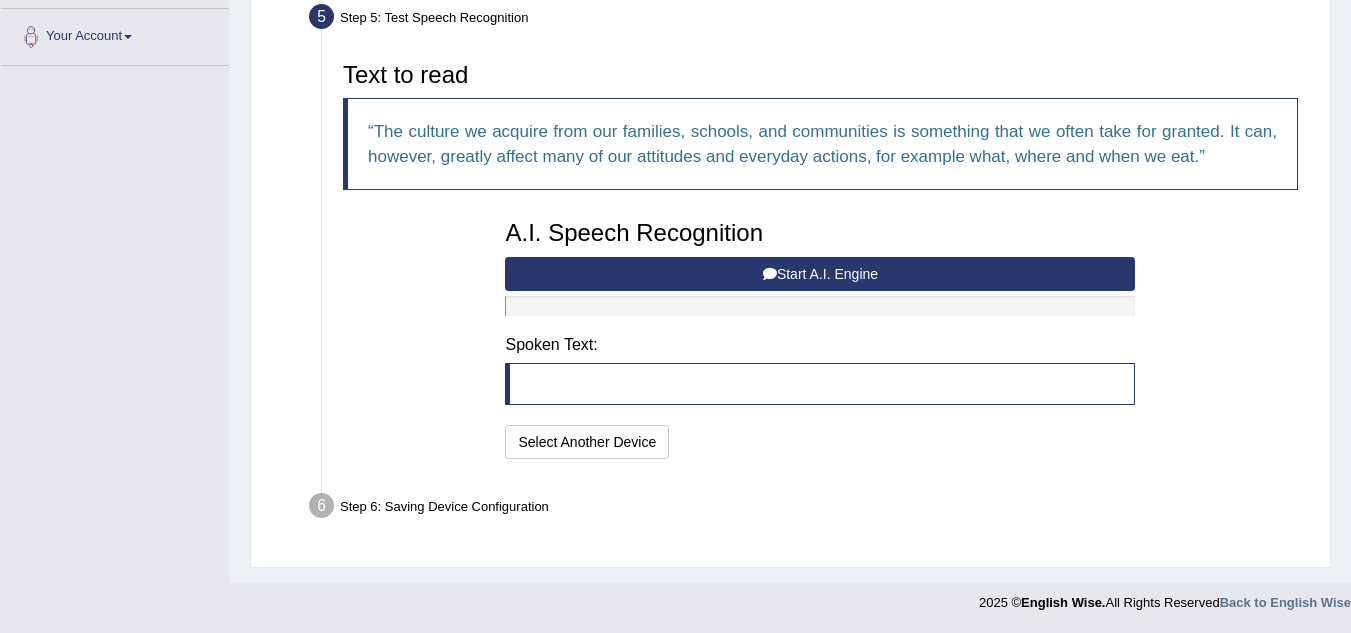 click on "Start A.I. Engine" at bounding box center (820, 274) 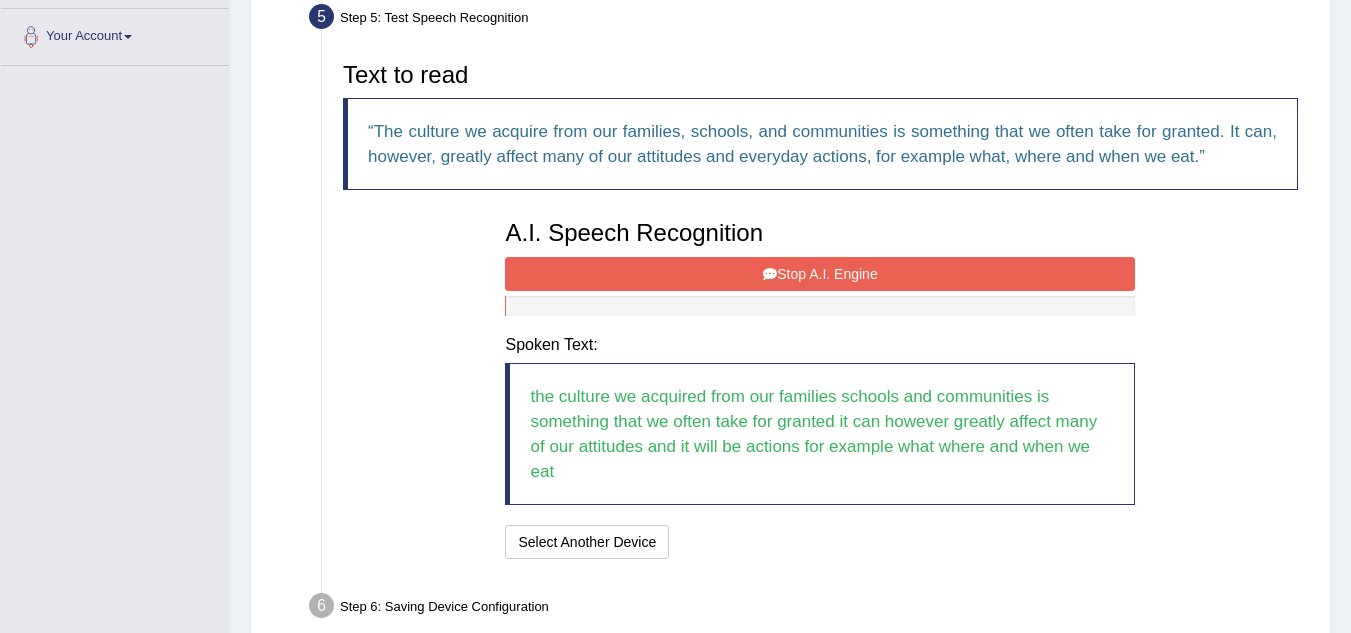 click on "I will practice without this feature   Select Another Device   Speech is ok. Go to Last step" at bounding box center [820, 544] 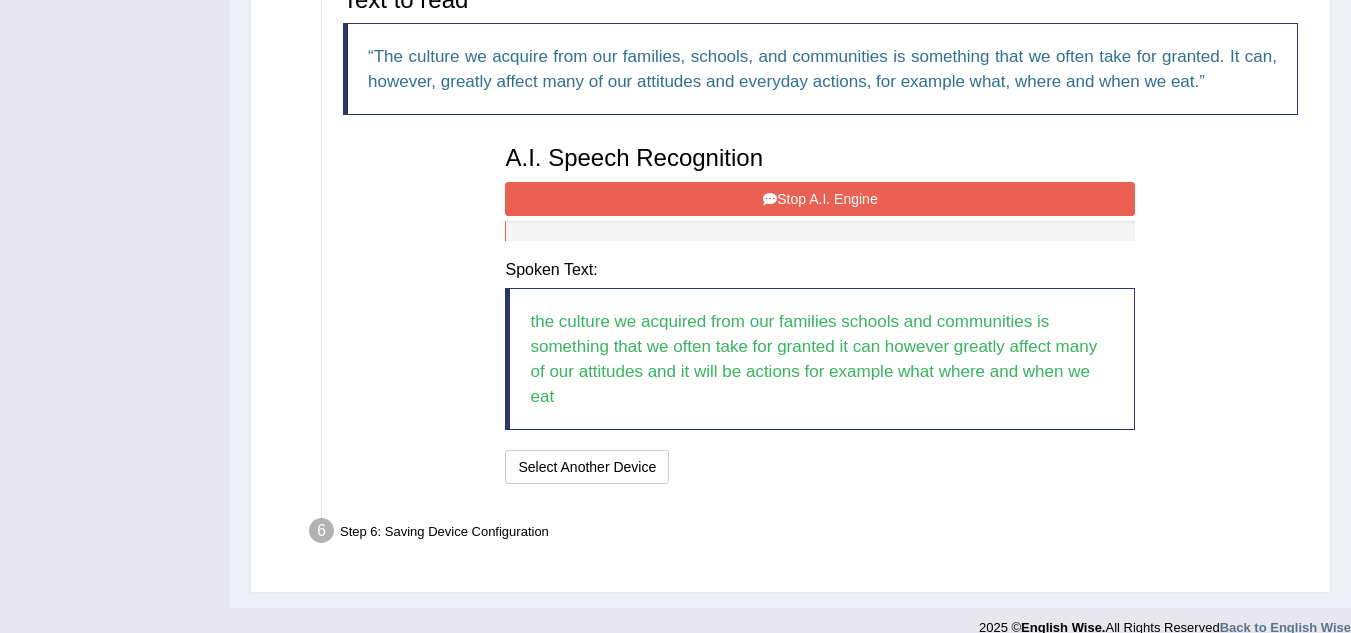 click on "Stop A.I. Engine" at bounding box center (820, 199) 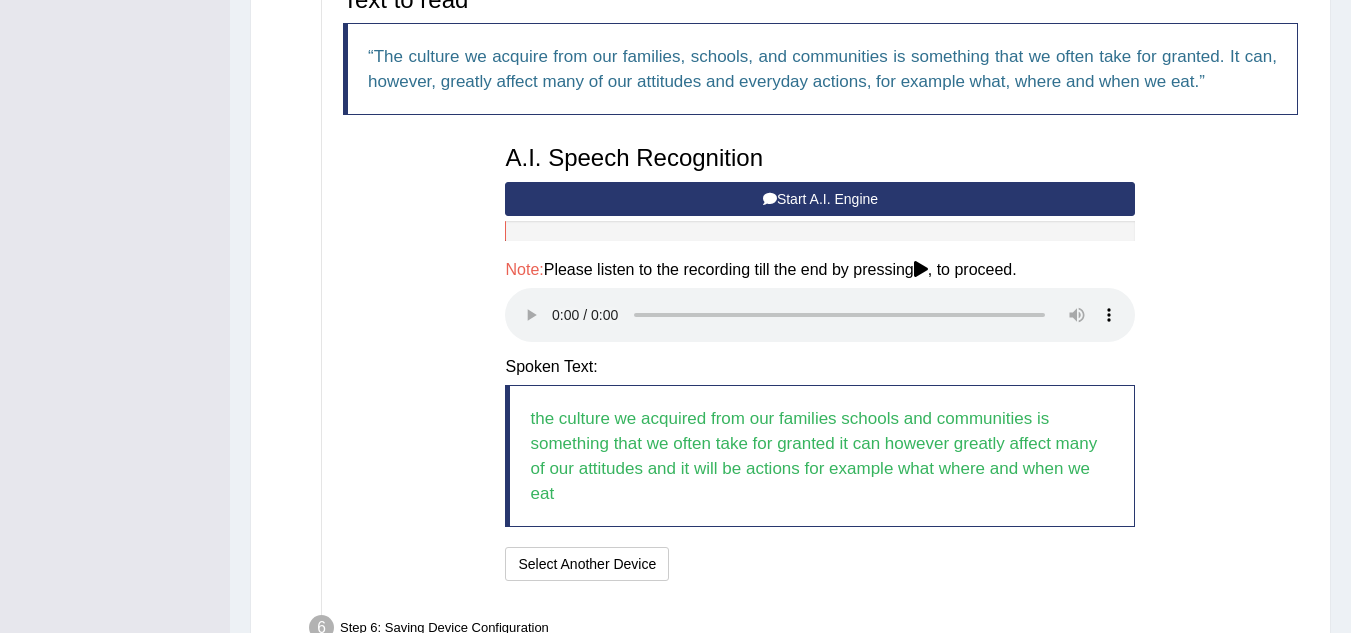 scroll, scrollTop: 571, scrollLeft: 0, axis: vertical 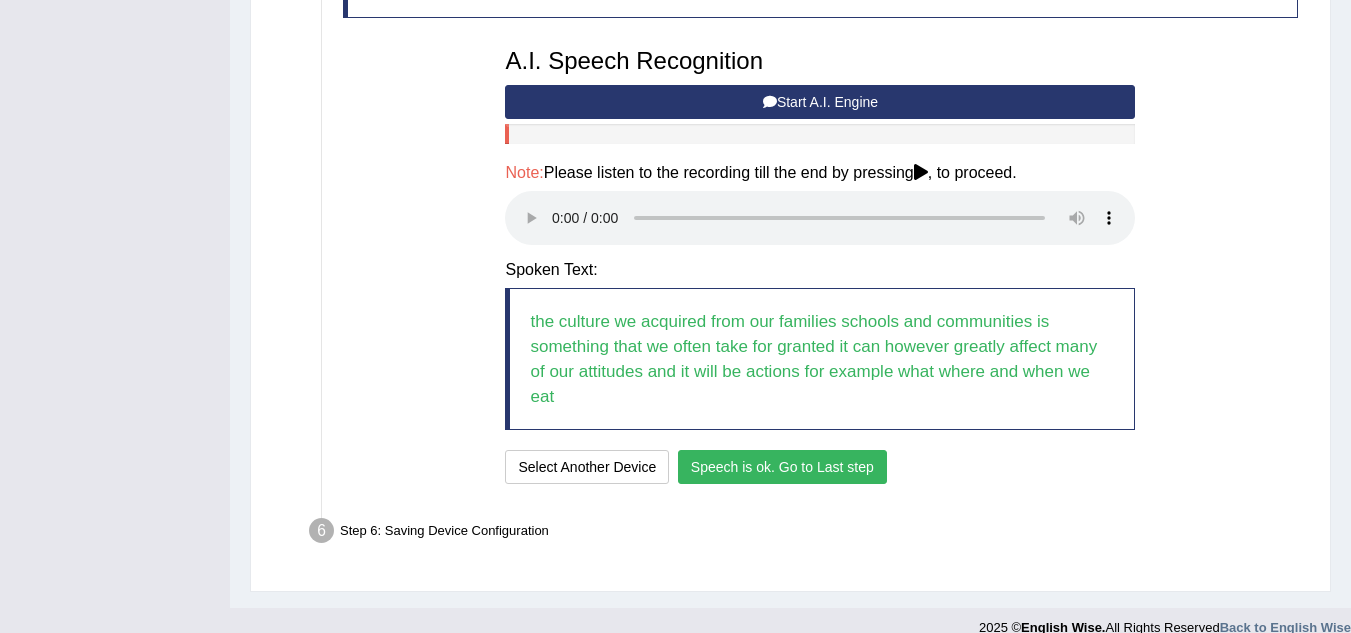 click on "Speech is ok. Go to Last step" at bounding box center (782, 467) 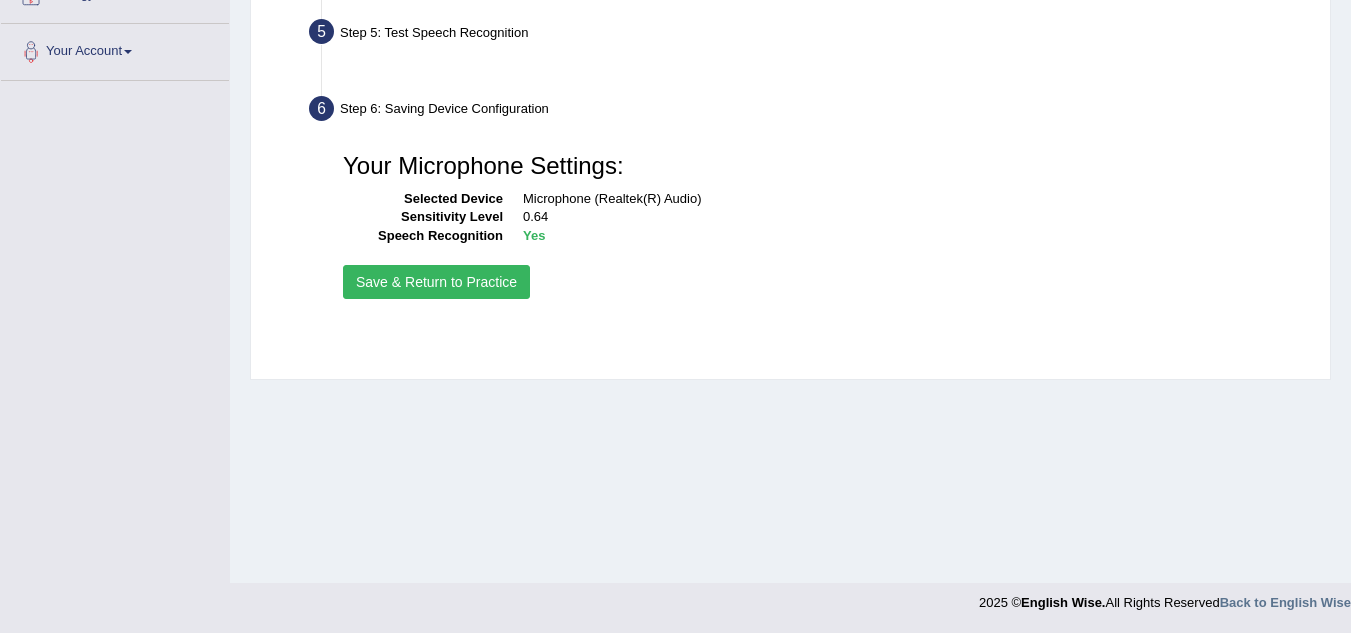 scroll, scrollTop: 417, scrollLeft: 0, axis: vertical 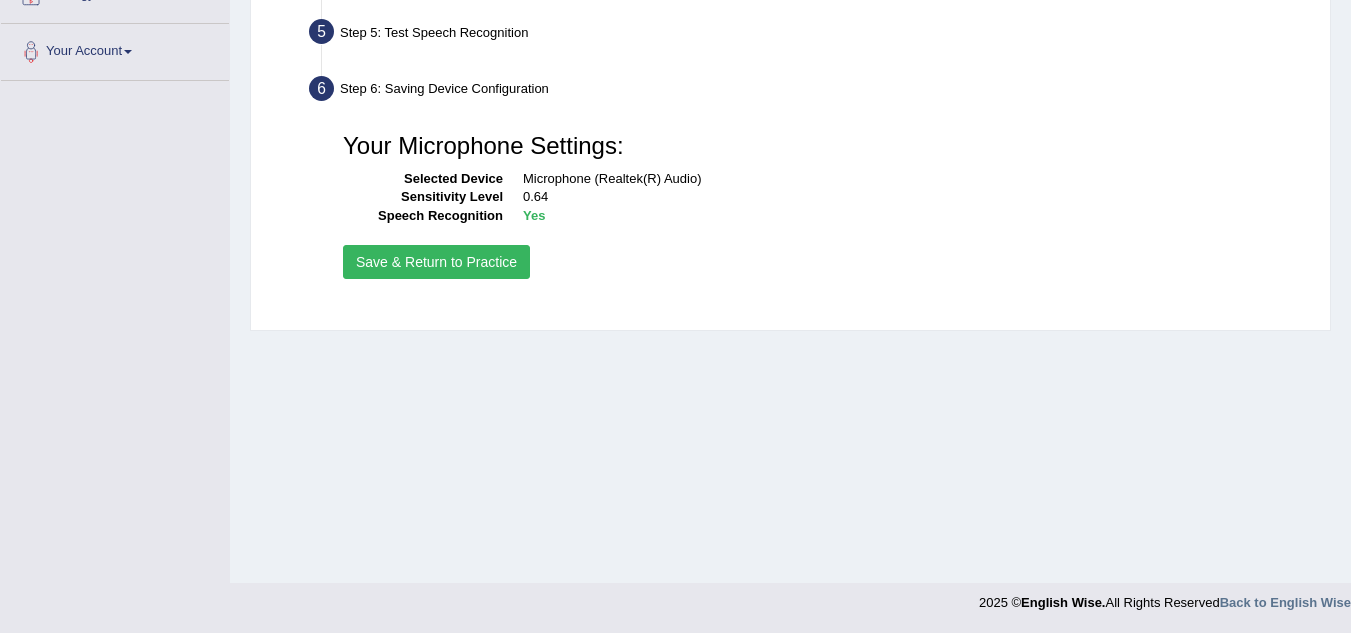 click on "Save & Return to Practice" at bounding box center [436, 262] 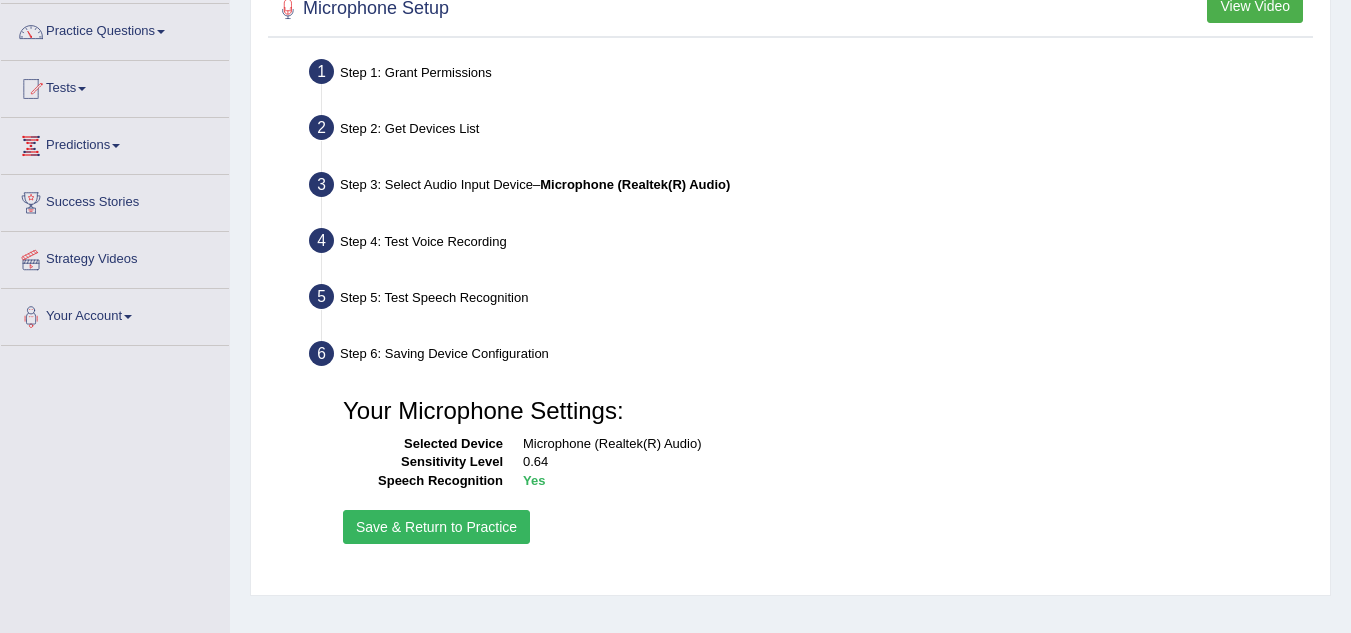 scroll, scrollTop: 169, scrollLeft: 0, axis: vertical 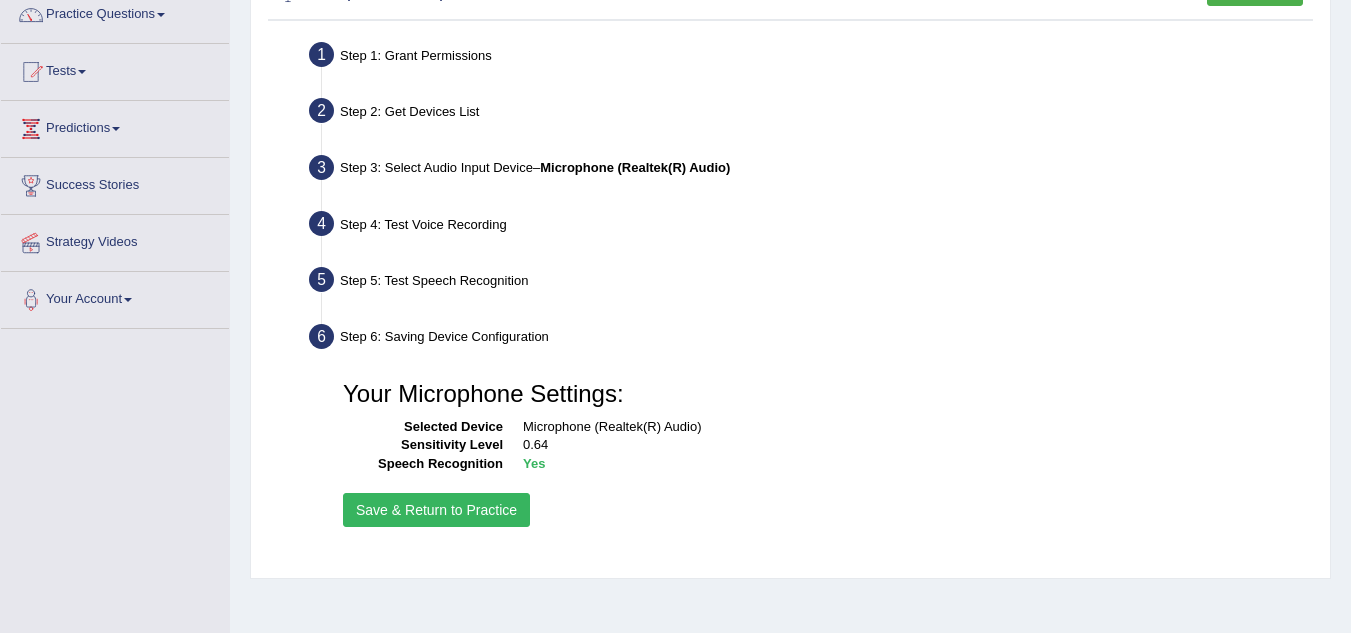 click on "Save & Return to Practice" at bounding box center (436, 510) 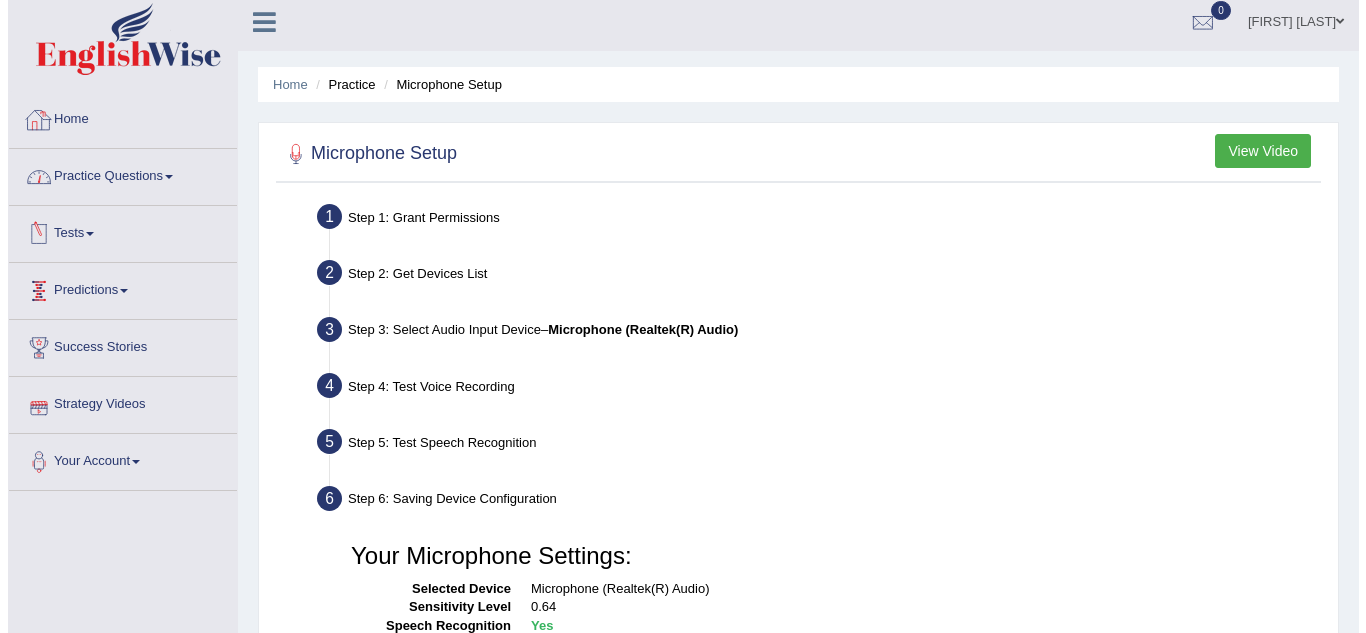 scroll, scrollTop: 0, scrollLeft: 0, axis: both 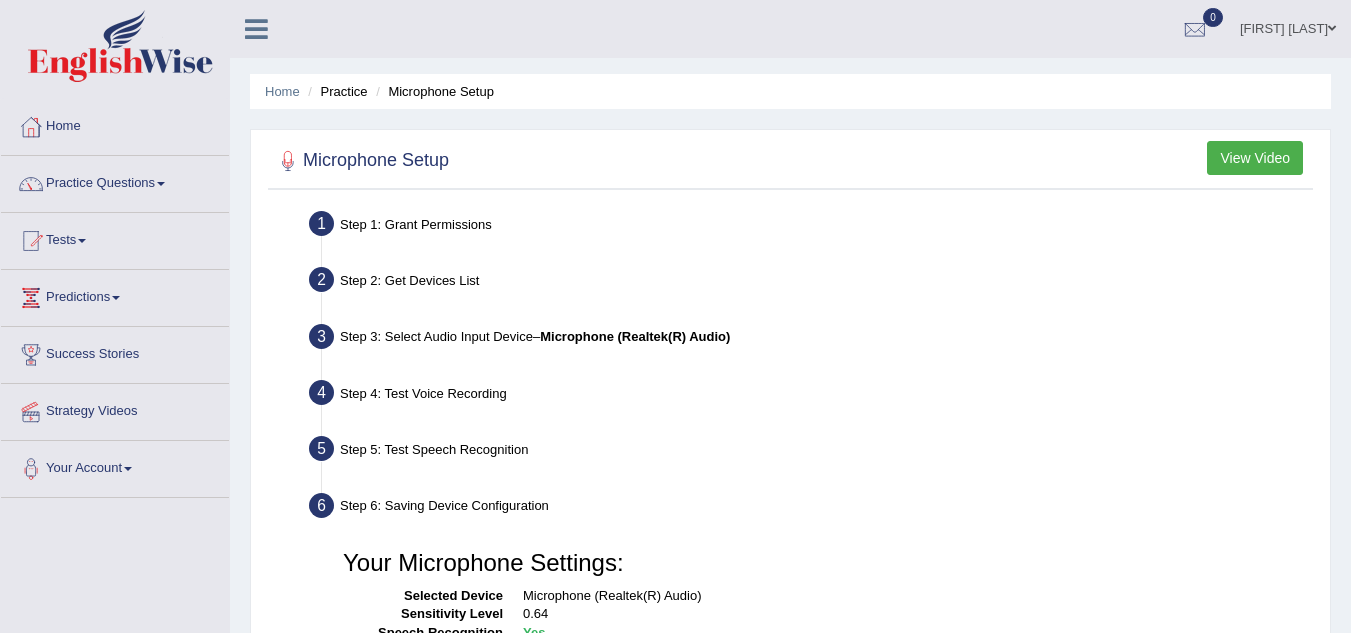click on "View Video" at bounding box center [1255, 158] 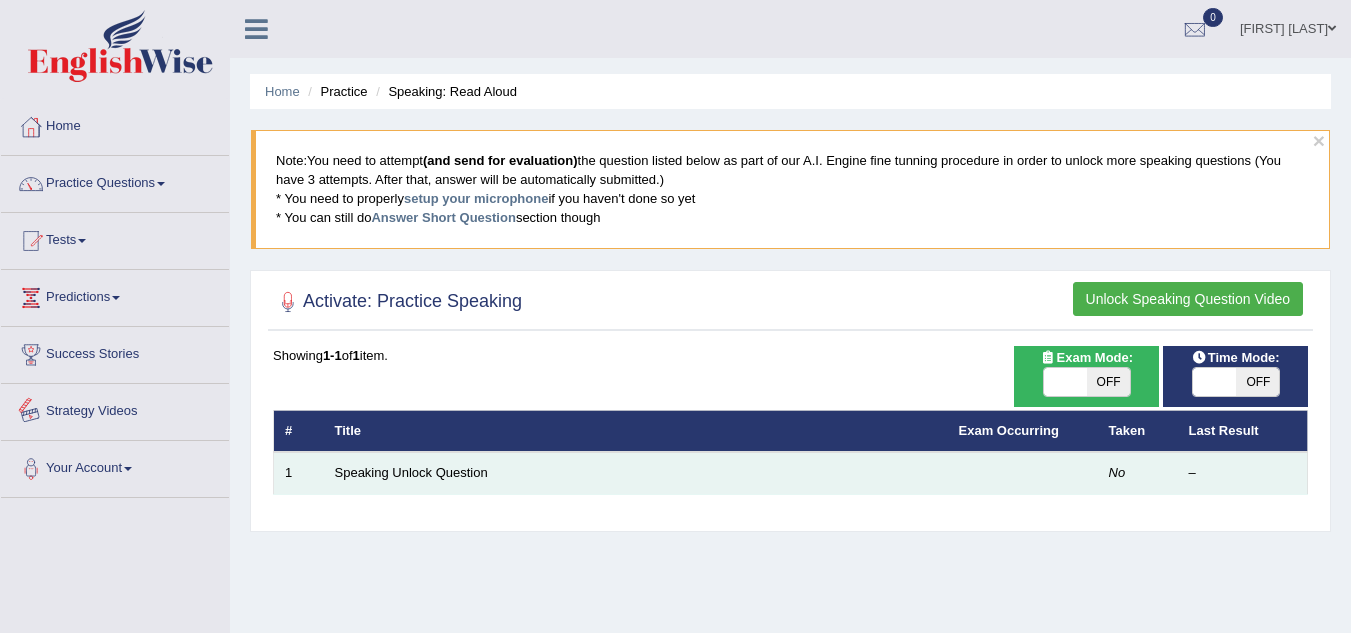 scroll, scrollTop: 28, scrollLeft: 0, axis: vertical 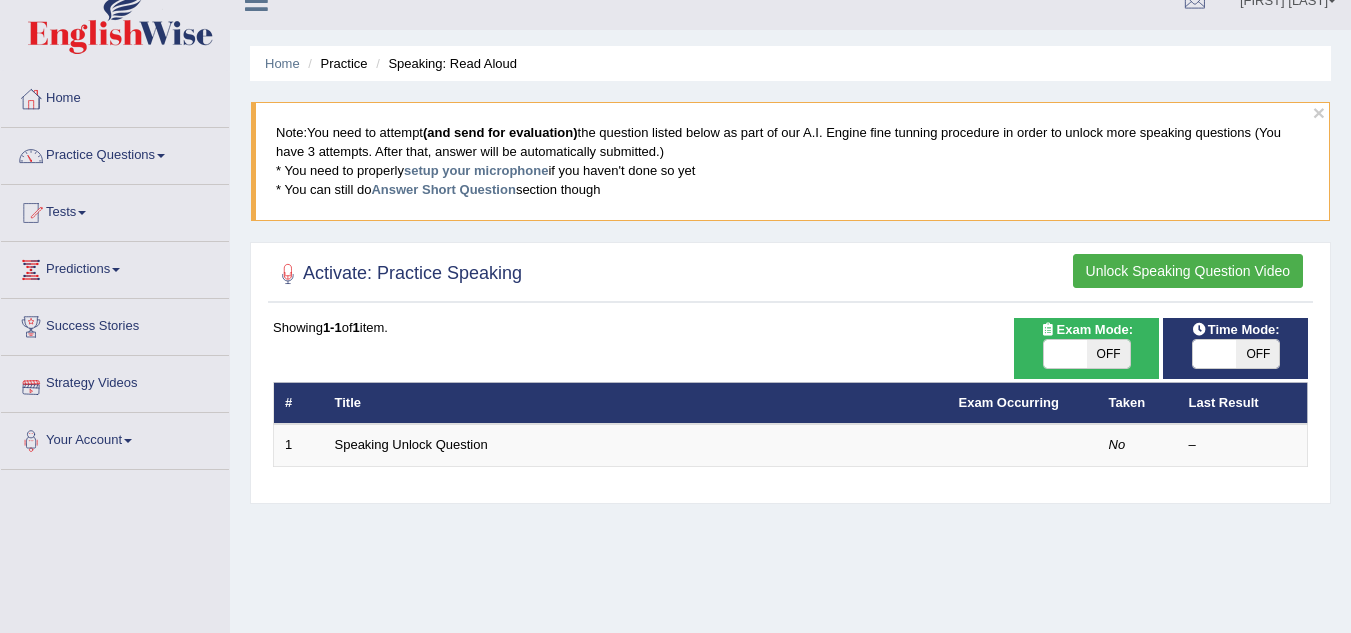 click on "Unlock Speaking Question Video" at bounding box center [1188, 271] 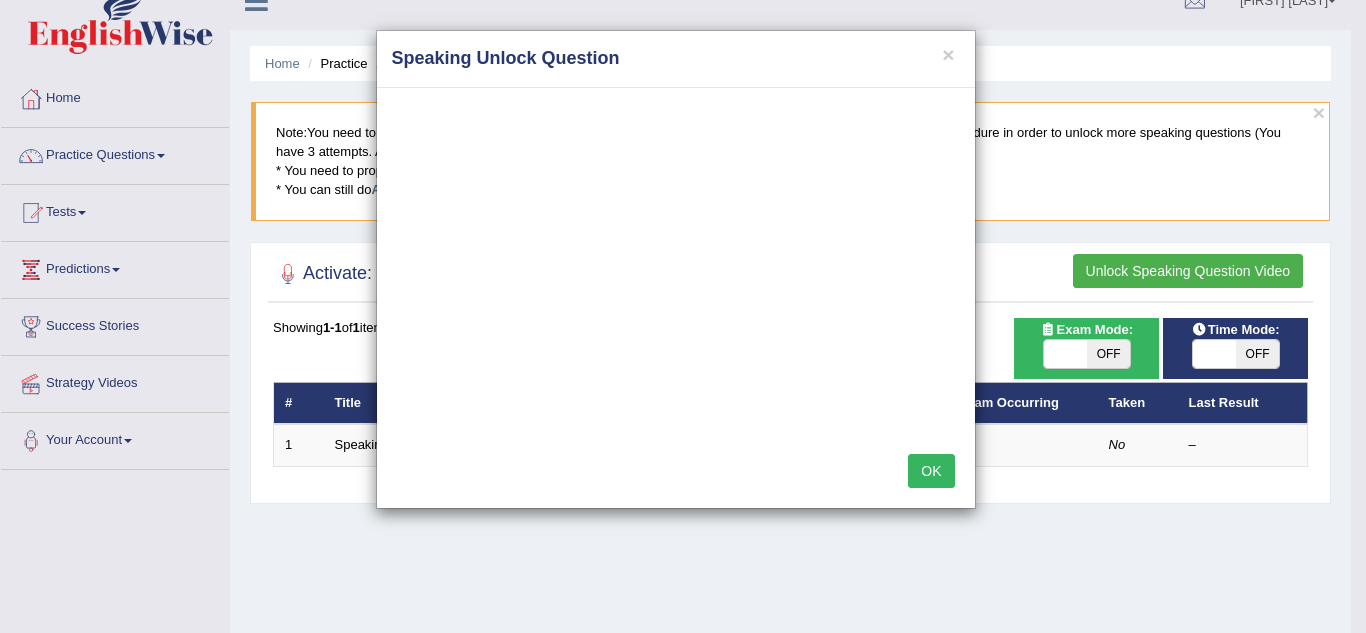 drag, startPoint x: 910, startPoint y: 49, endPoint x: 875, endPoint y: 48, distance: 35.014282 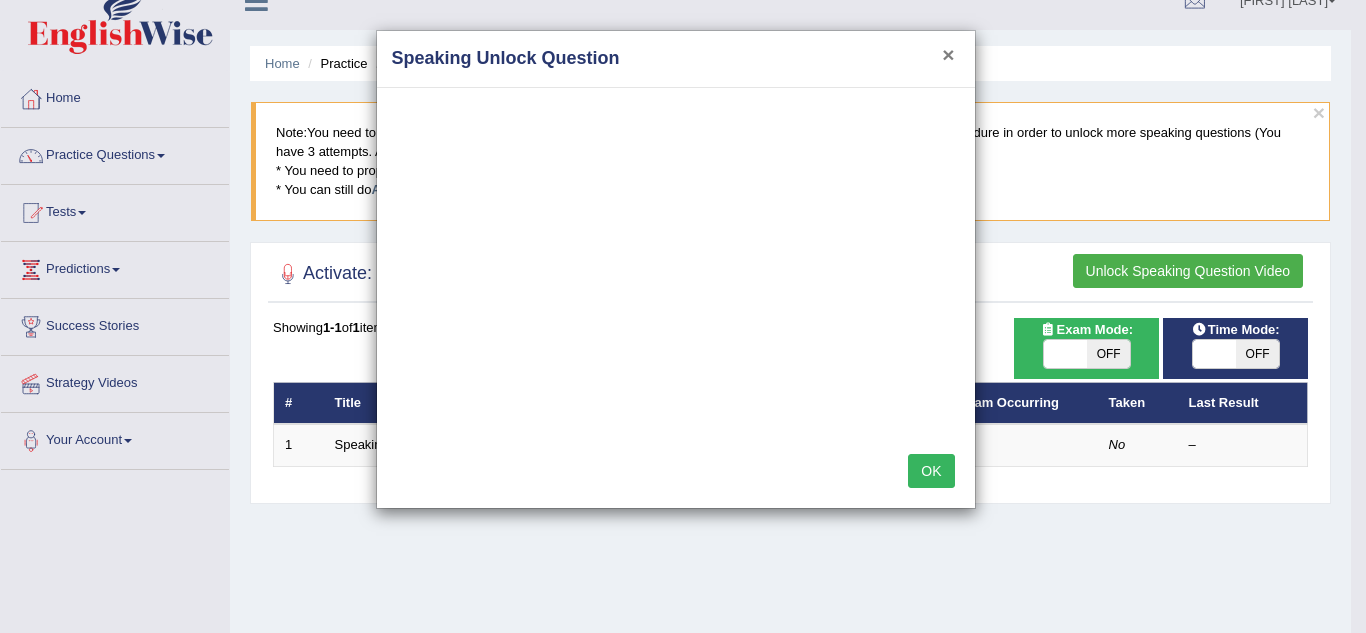 click on "×" at bounding box center [948, 54] 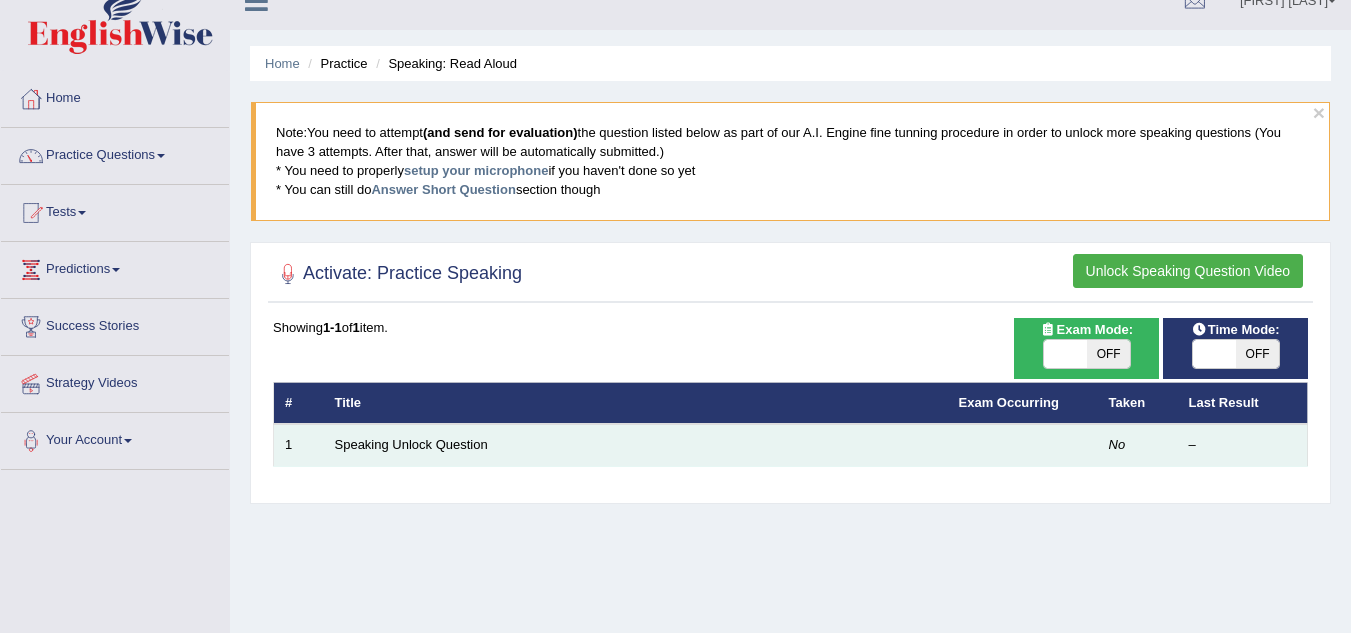 click on "Speaking Unlock Question" at bounding box center [636, 445] 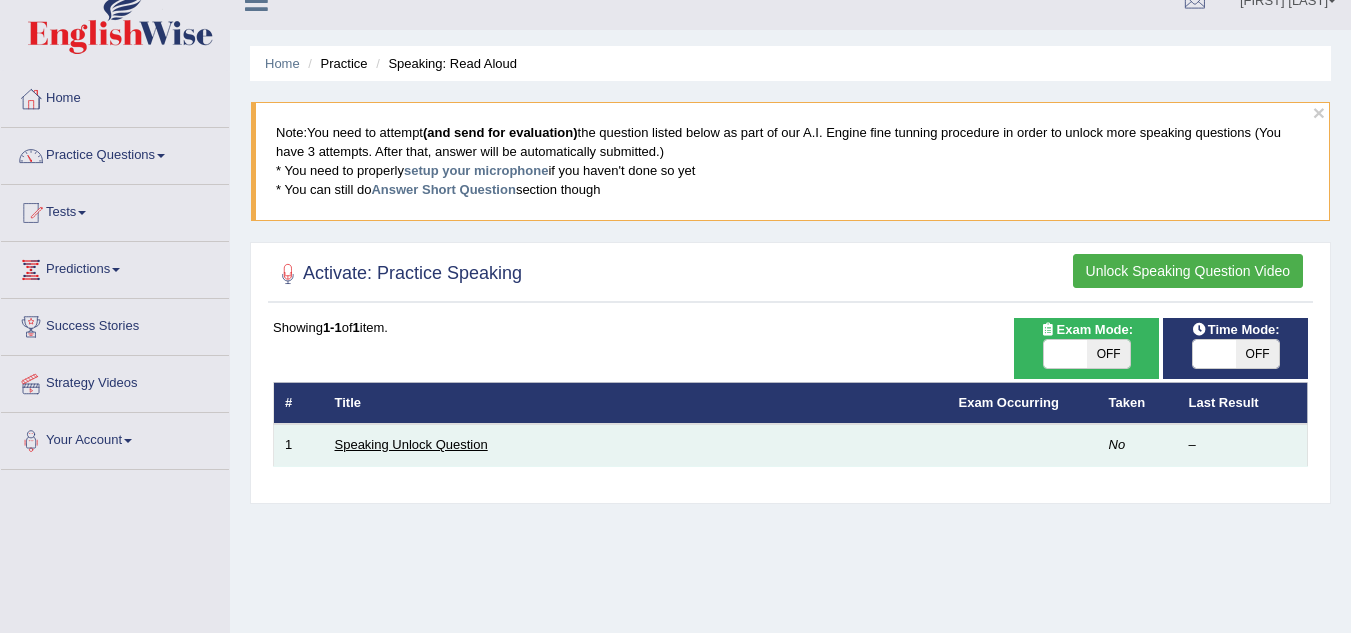 click on "Speaking Unlock Question" at bounding box center (411, 444) 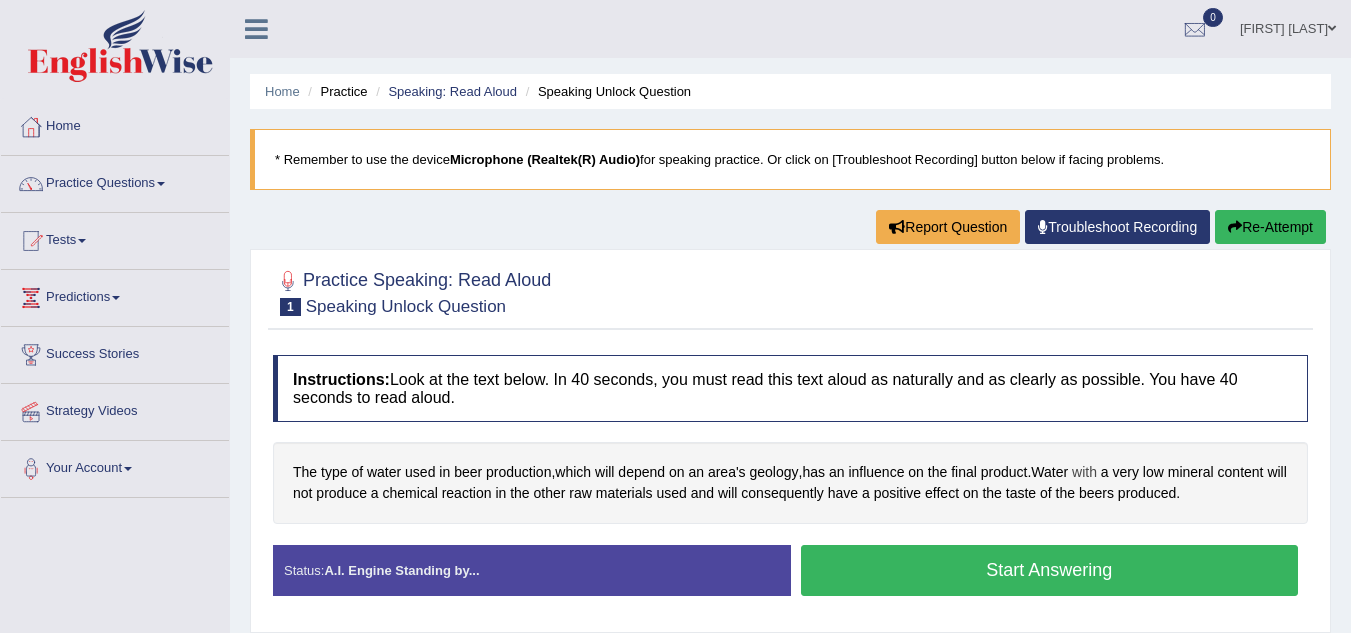 scroll, scrollTop: 191, scrollLeft: 0, axis: vertical 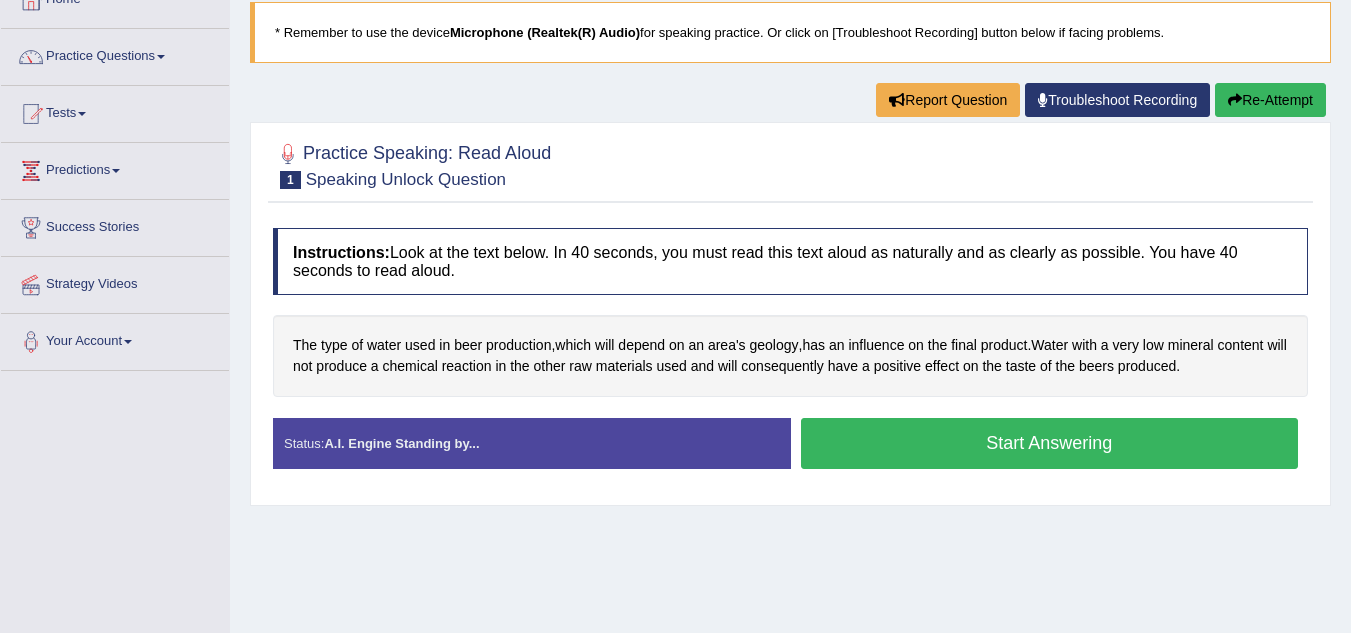 click on "Status:  A.I. Engine Standing by..." at bounding box center (532, 443) 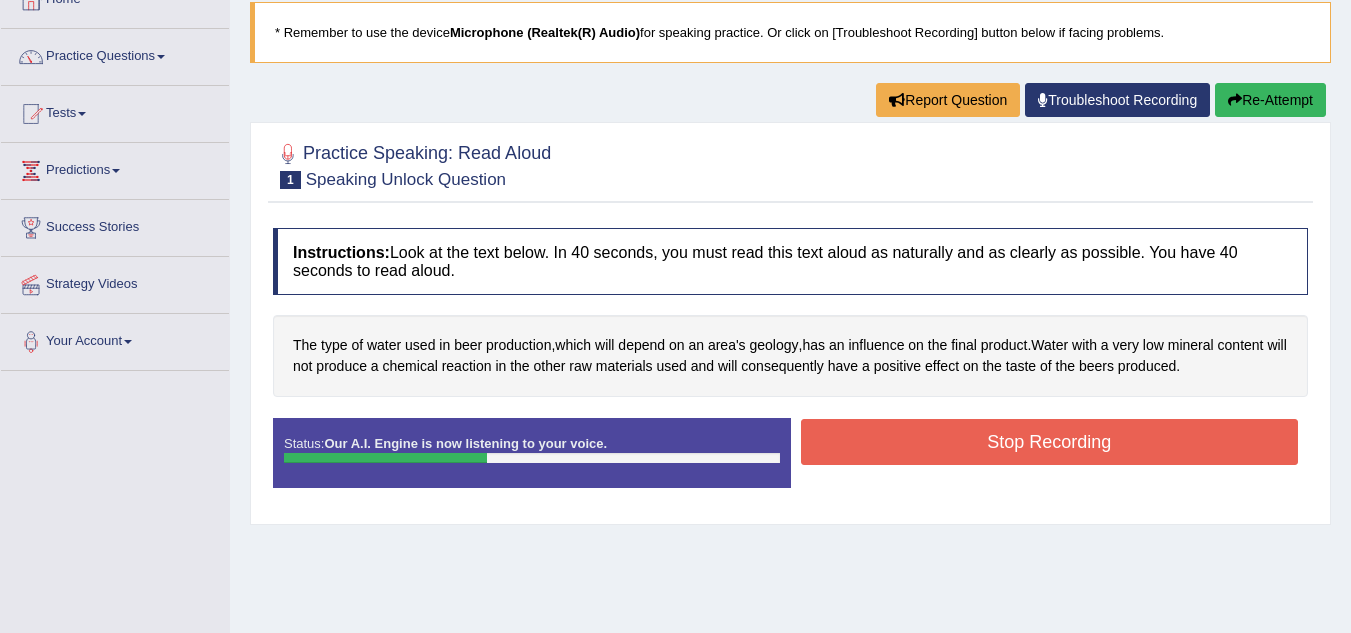 click on "Stop Recording" at bounding box center [1050, 442] 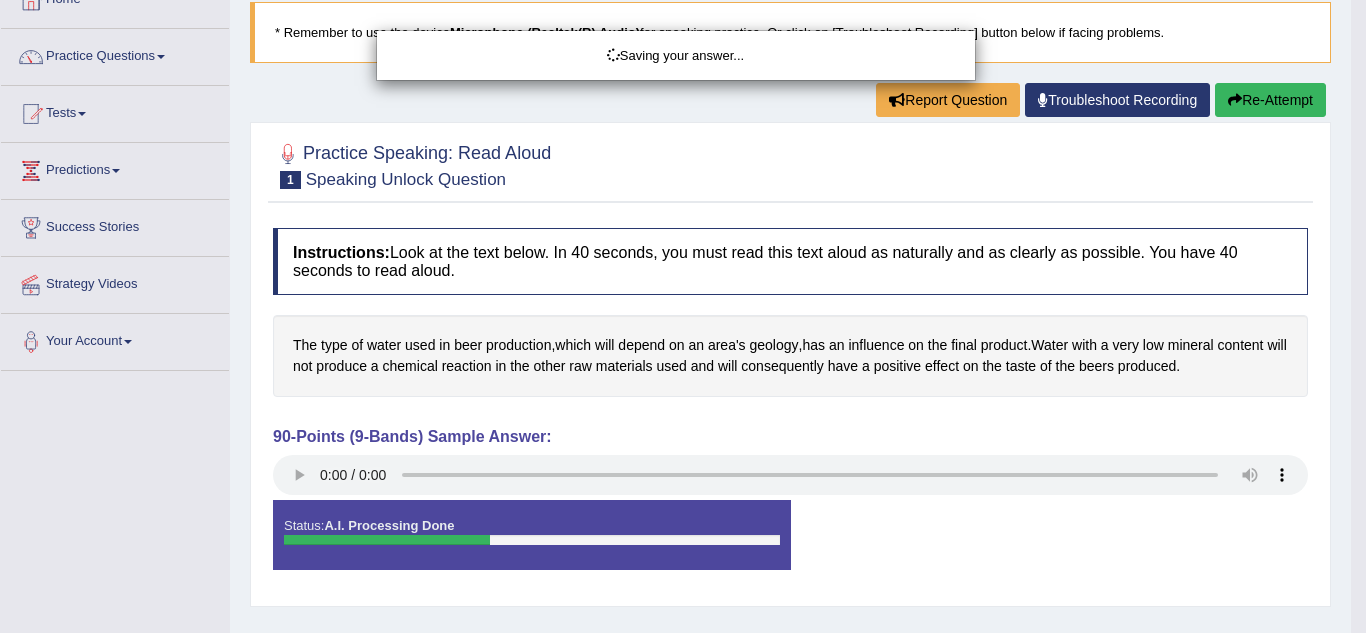 click on "Saving your answer..." at bounding box center [683, 316] 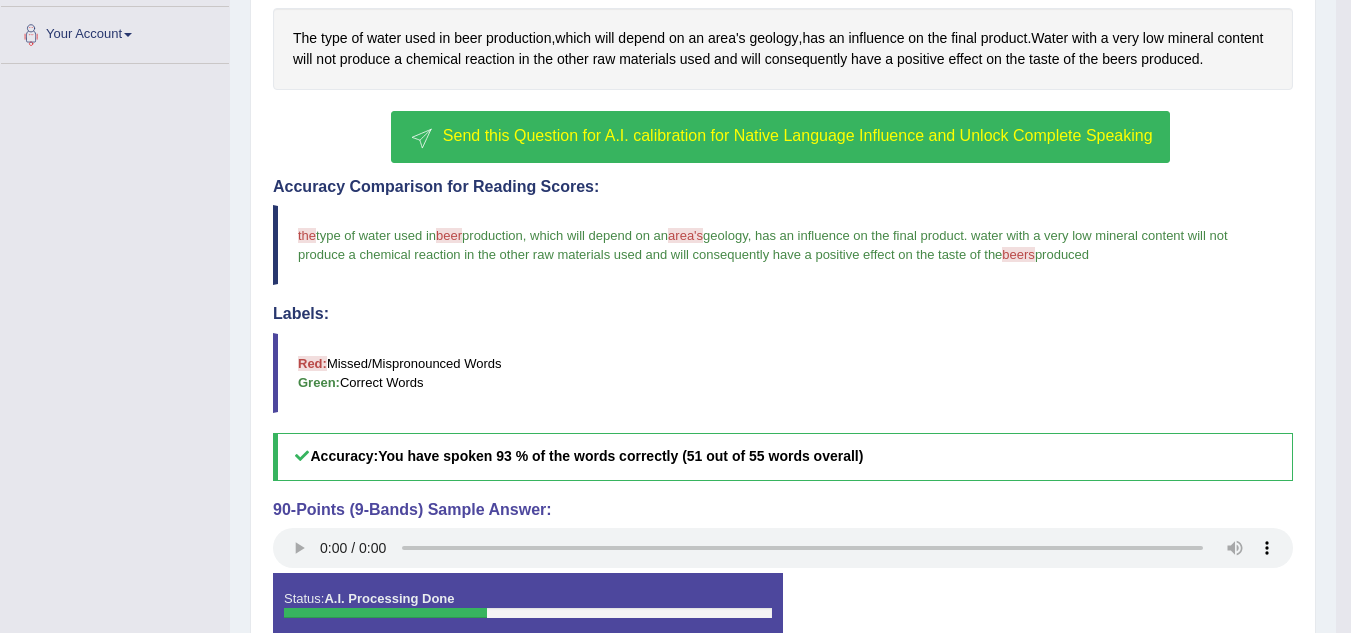 scroll, scrollTop: 548, scrollLeft: 0, axis: vertical 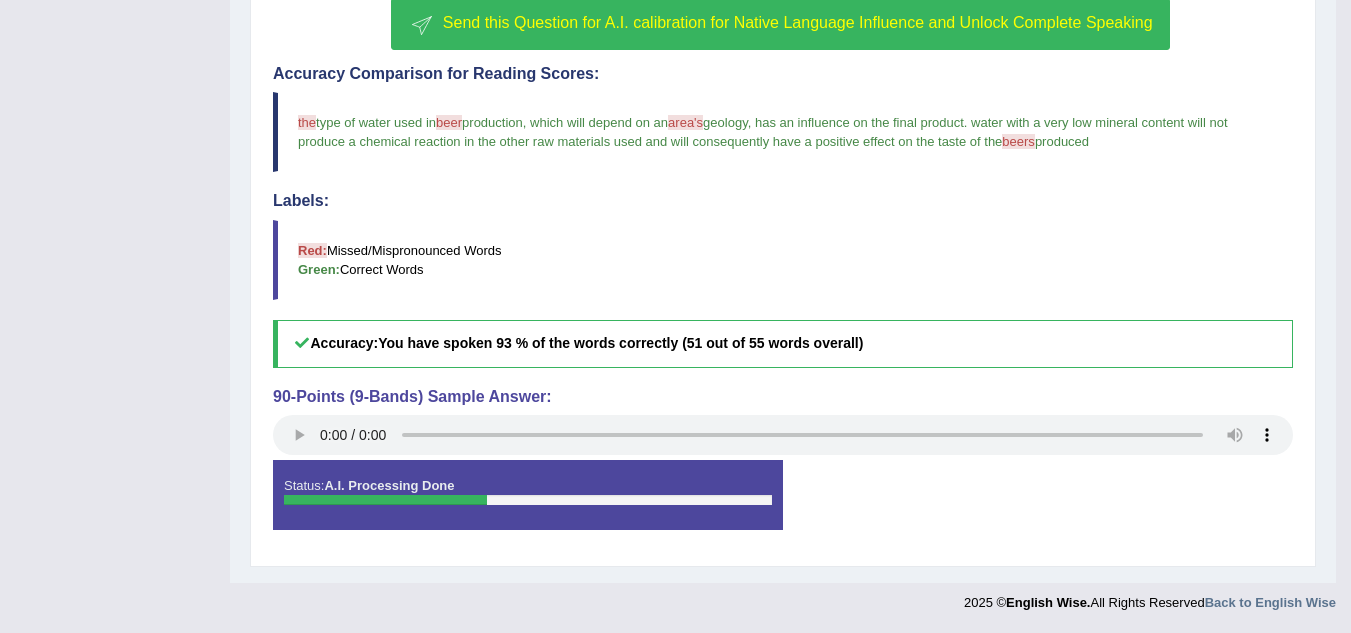 click at bounding box center (528, 500) 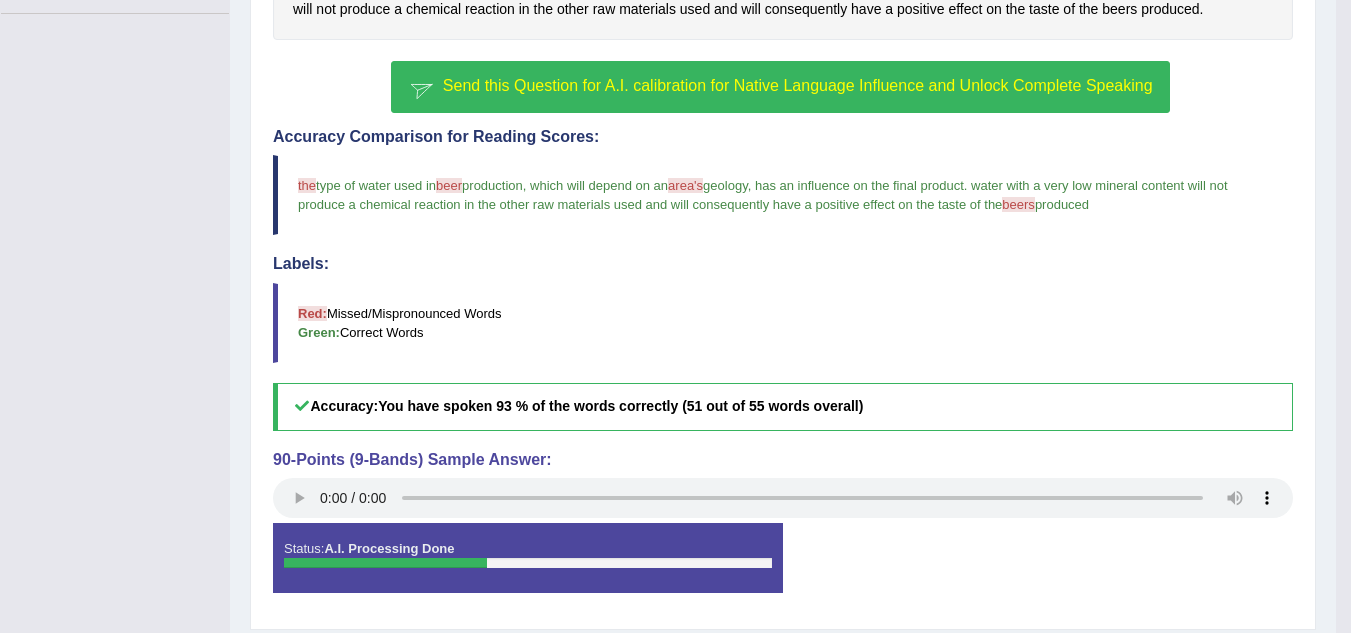 scroll, scrollTop: 489, scrollLeft: 0, axis: vertical 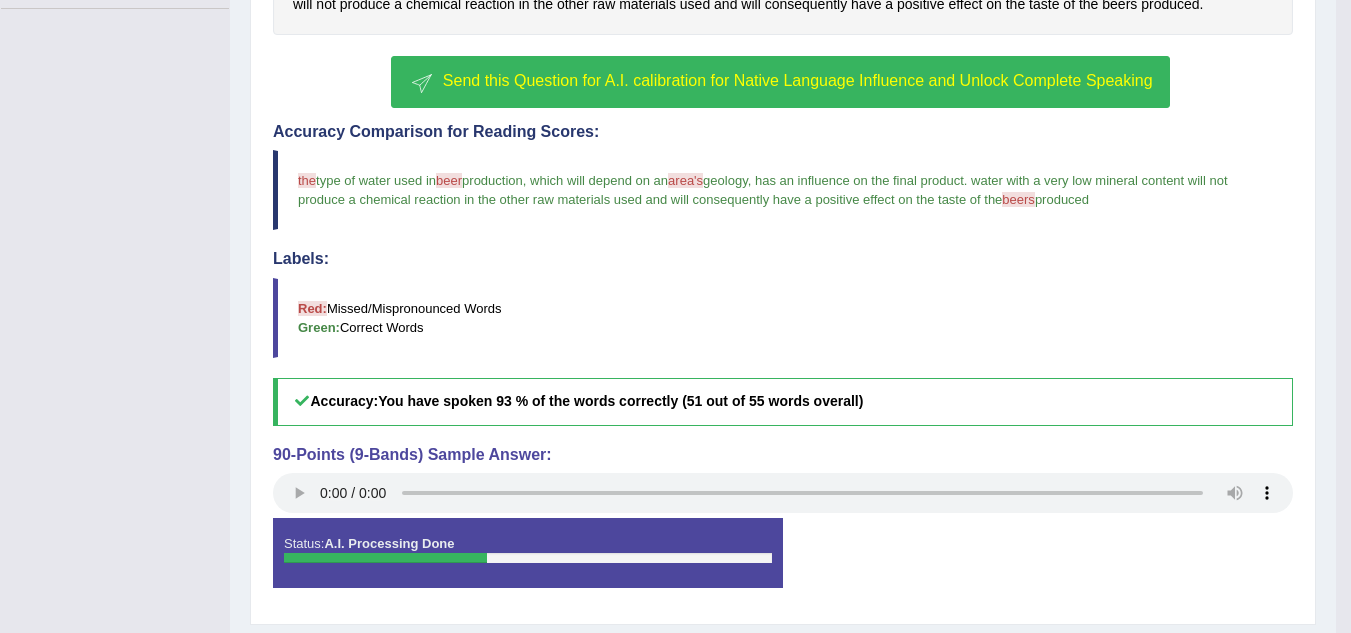 click on "Practice Speaking: Read Aloud
1
Speaking Unlock Question
Instructions:  Look at the text below. In 40 seconds, you must read this text aloud as naturally and as clearly as possible. You have 40 seconds to read aloud.
The   type   of   water   used   in   beer   production ,  which   will   depend   on   an   area's   geology ,  has   an   influence   on   the   final   product .  Water   with   a   very   low   mineral   content   will   not   produce   a   chemical   reaction   in   the   other   raw   materials   used   and   will   consequently   have   a   positive   effect   on   the   taste   of   the   beers   produced . Created with Highcharts 7.1.2 Too low Too high Time Pitch meter: 0 10 20 30 40 Created with Highcharts 7.1.2 Great Too slow Too fast Time Speech pace meter: 0 10 20 30 40   Send this Question for A.I. calibration for Native Language Influence and Unlock Complete Speaking the that a beer ba  production ," at bounding box center (783, 192) 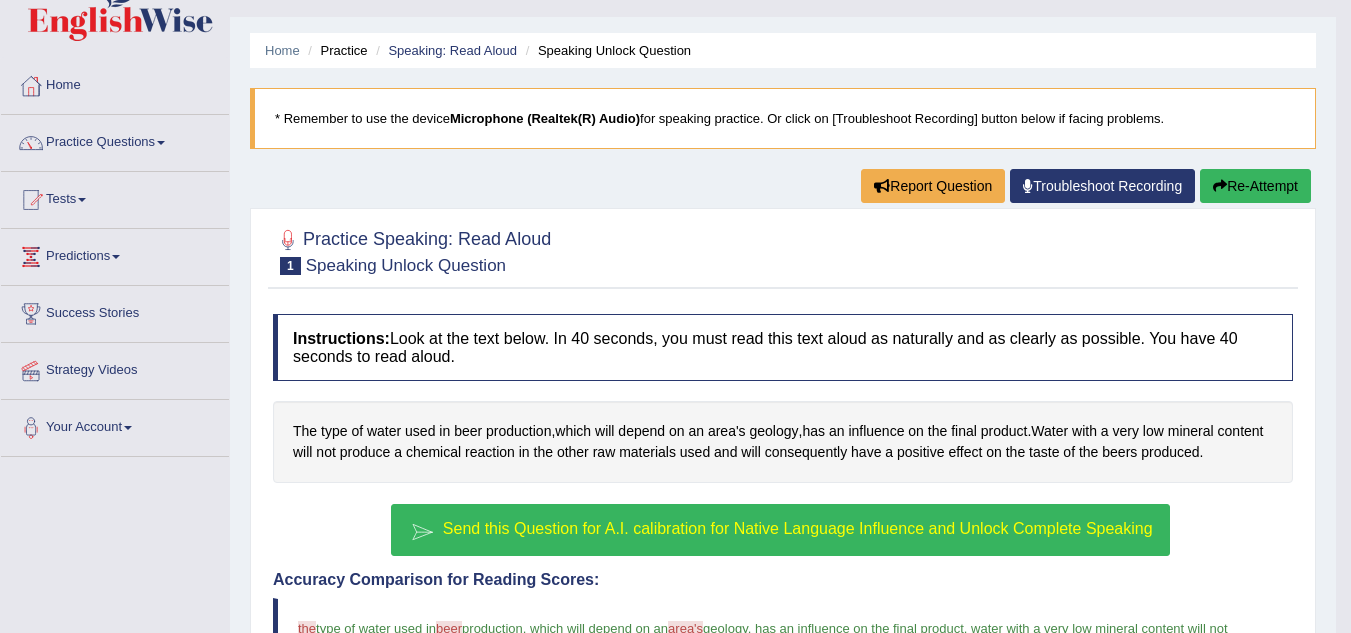 scroll, scrollTop: 40, scrollLeft: 0, axis: vertical 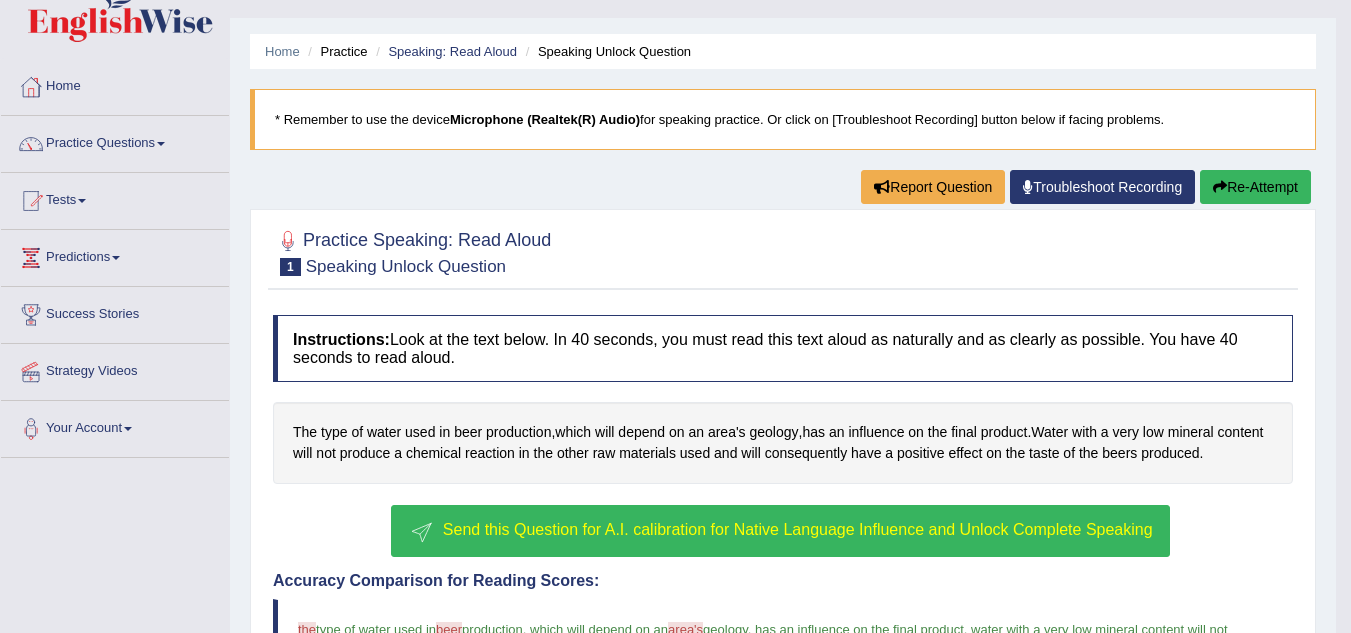 click on "Troubleshoot Recording" at bounding box center (1102, 187) 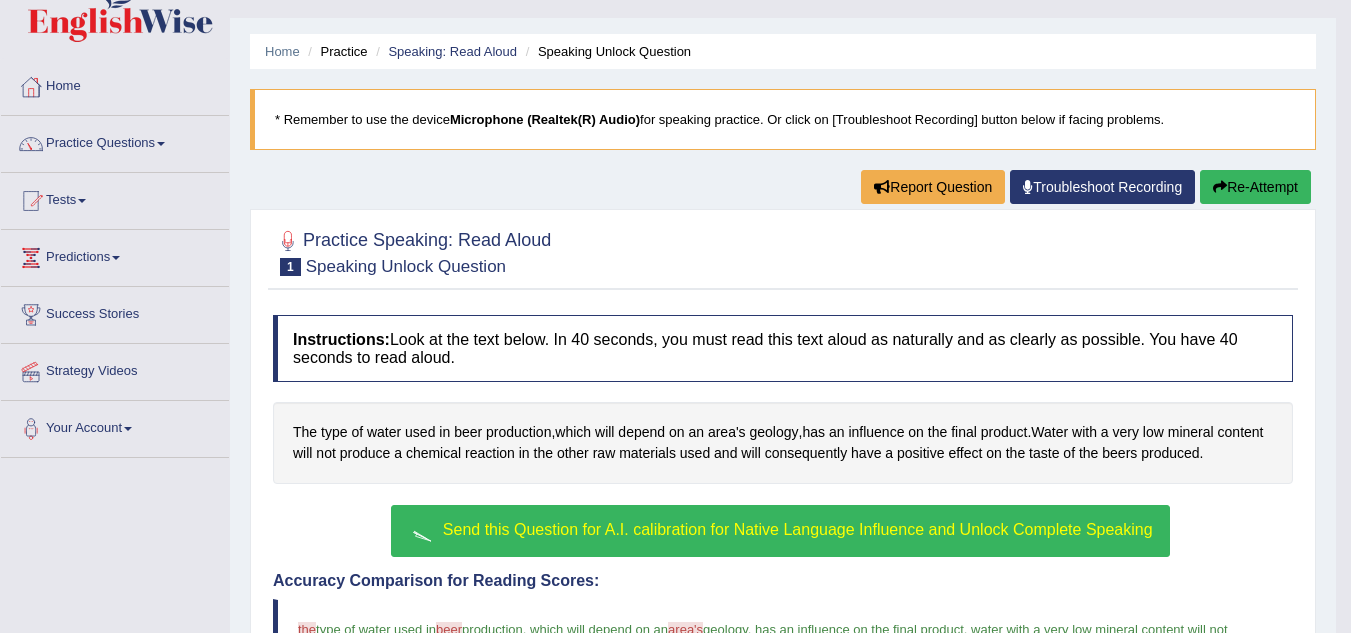 click on "Re-Attempt" at bounding box center (1255, 187) 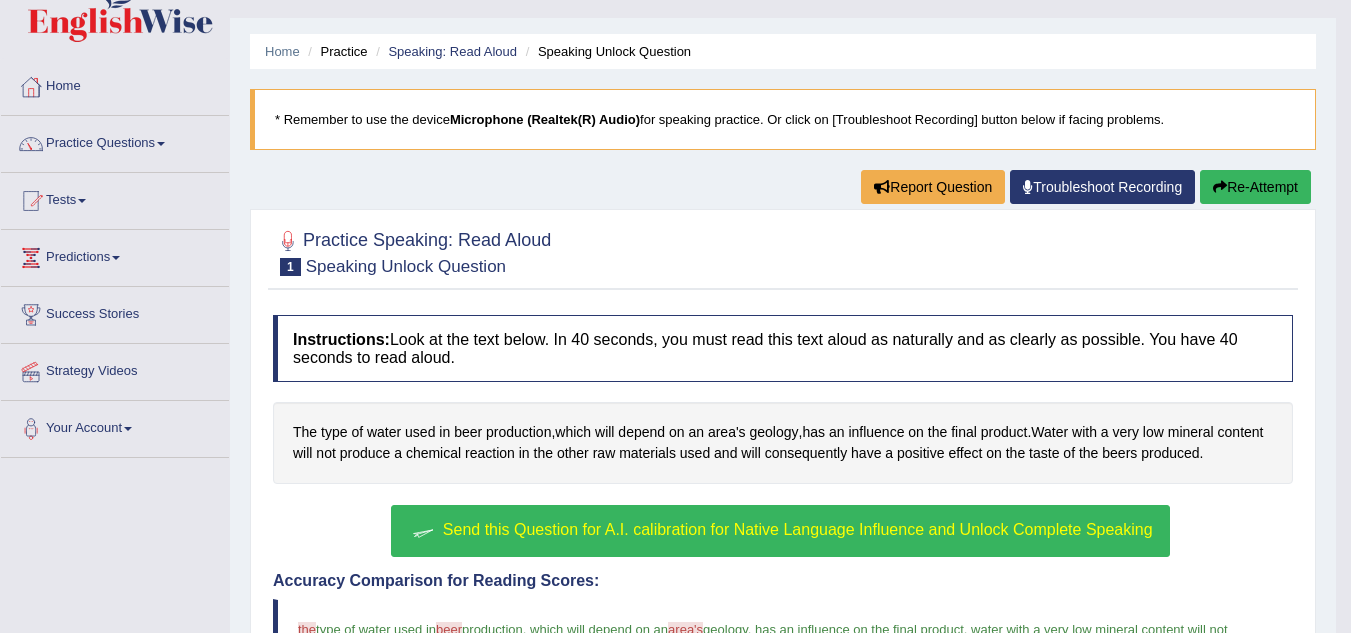 click on "Re-Attempt" at bounding box center [1255, 187] 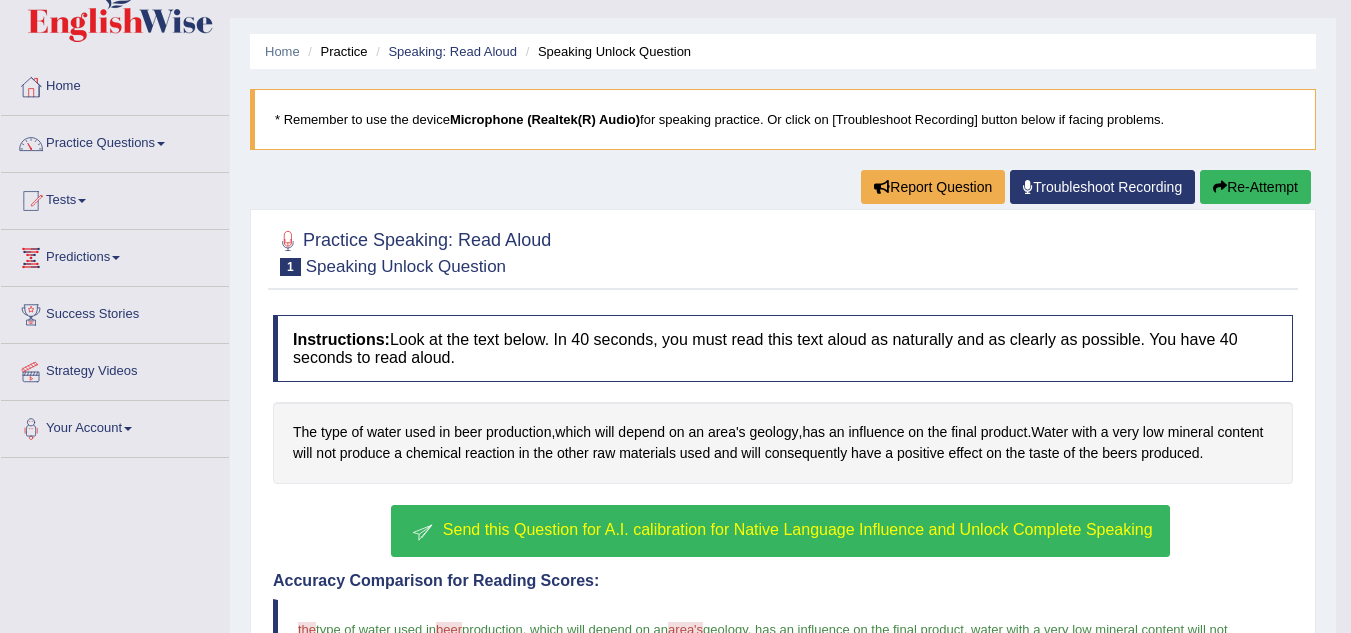 click on "Re-Attempt" at bounding box center [1255, 187] 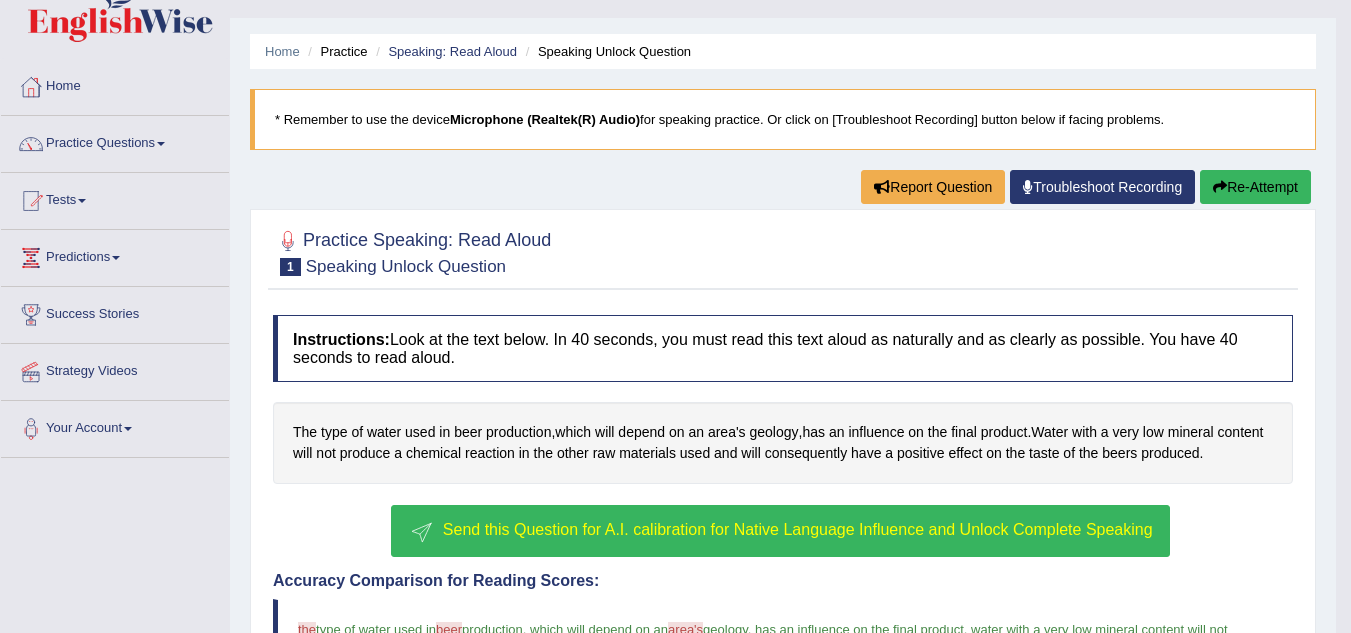click on "Re-Attempt" at bounding box center [1255, 187] 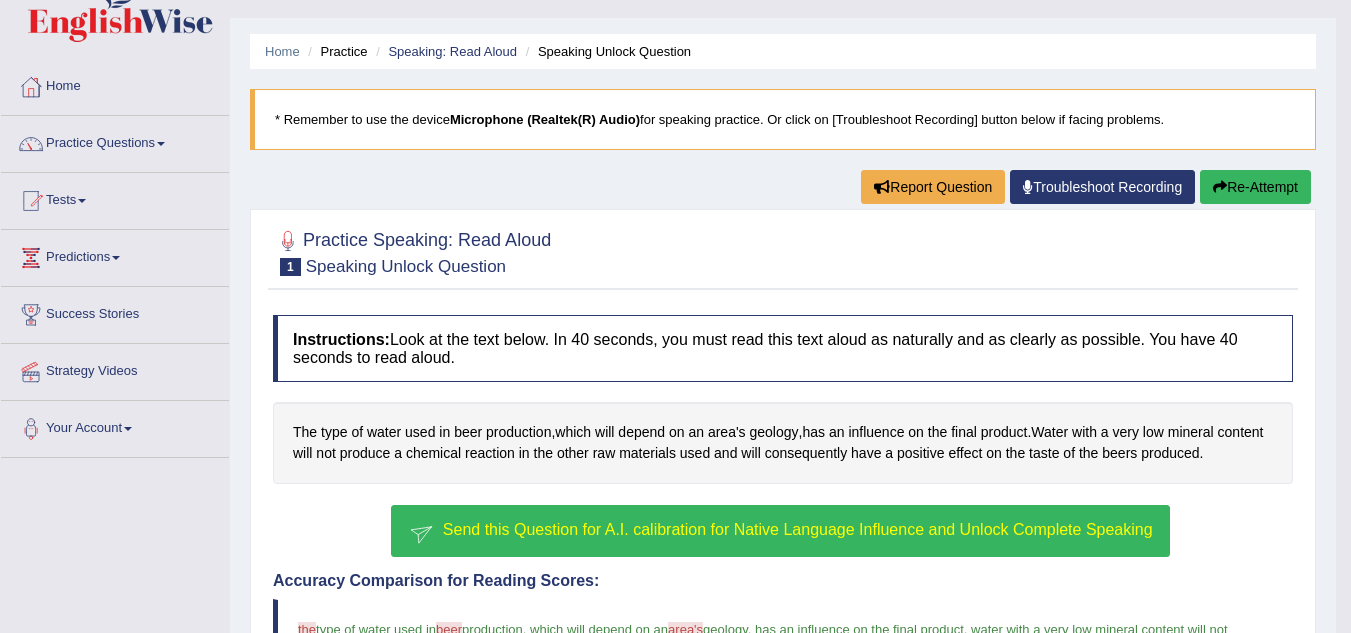 click on "Re-Attempt" at bounding box center (1255, 187) 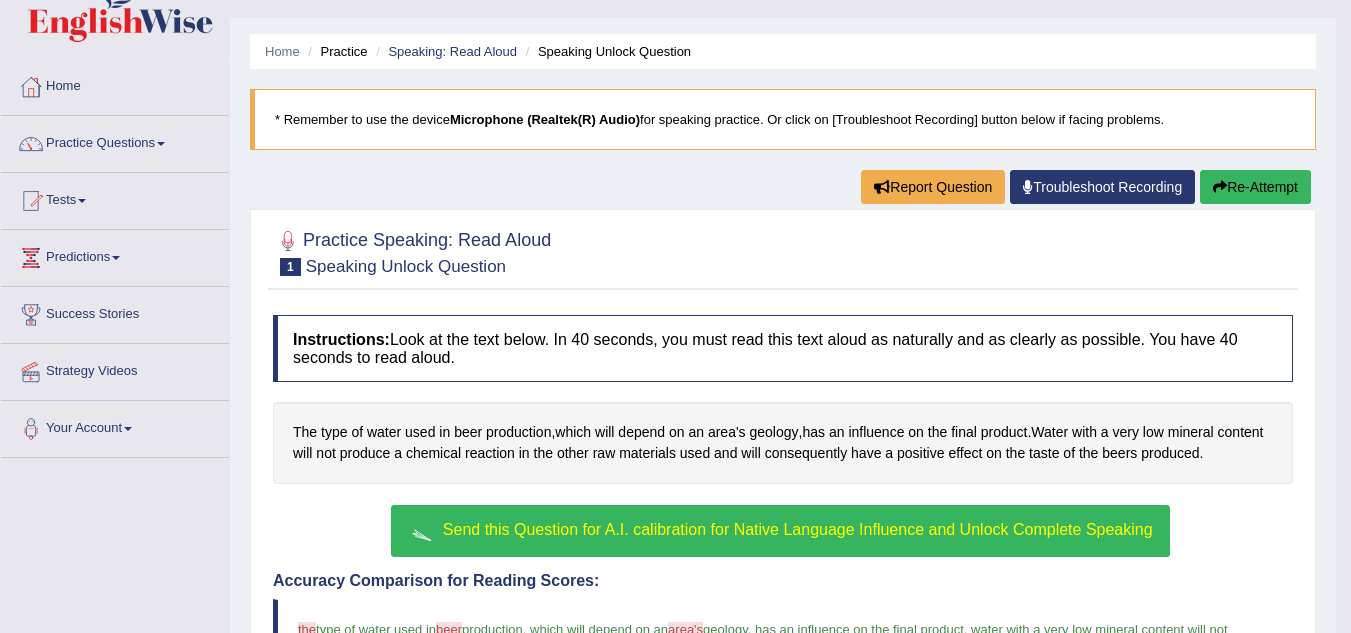click on "Re-Attempt" at bounding box center [1255, 187] 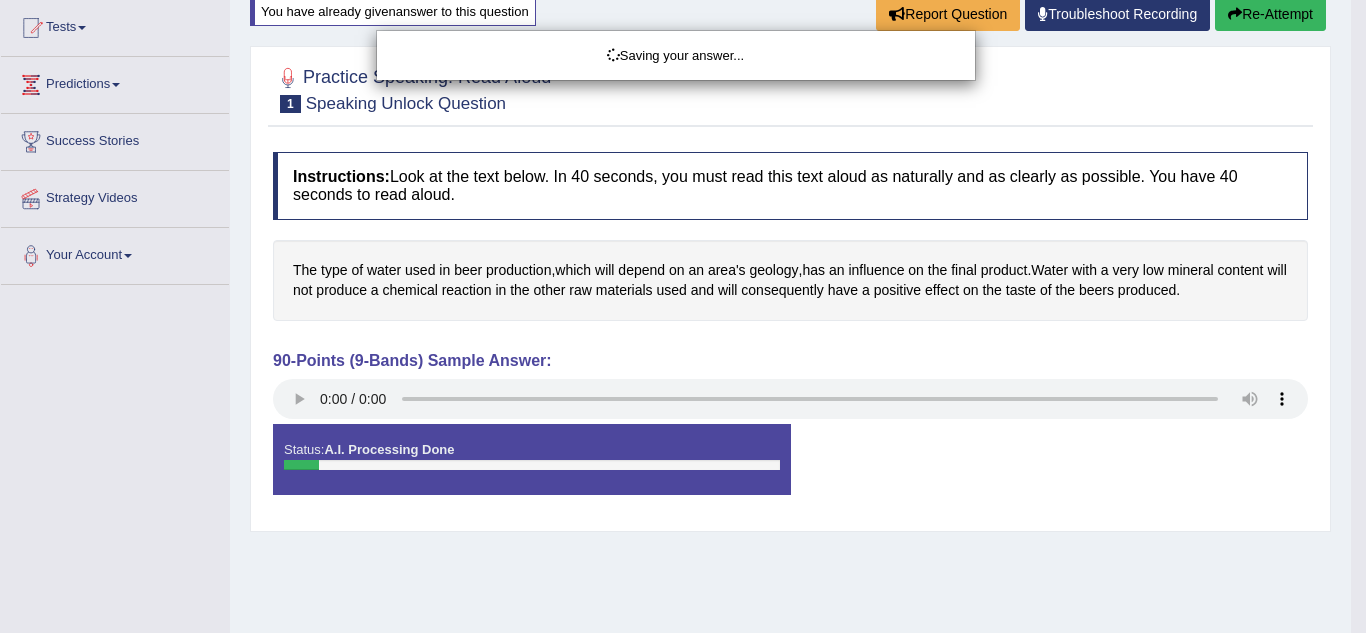 scroll, scrollTop: 213, scrollLeft: 0, axis: vertical 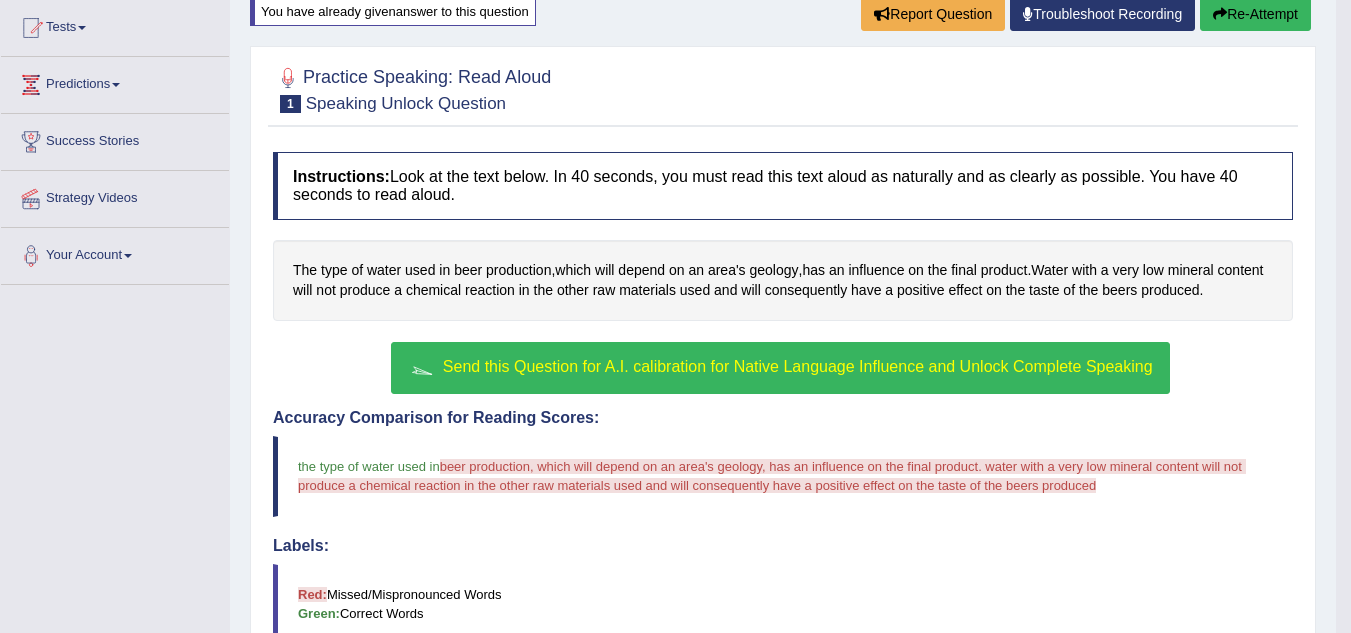 click on "Re-Attempt" at bounding box center [1255, 14] 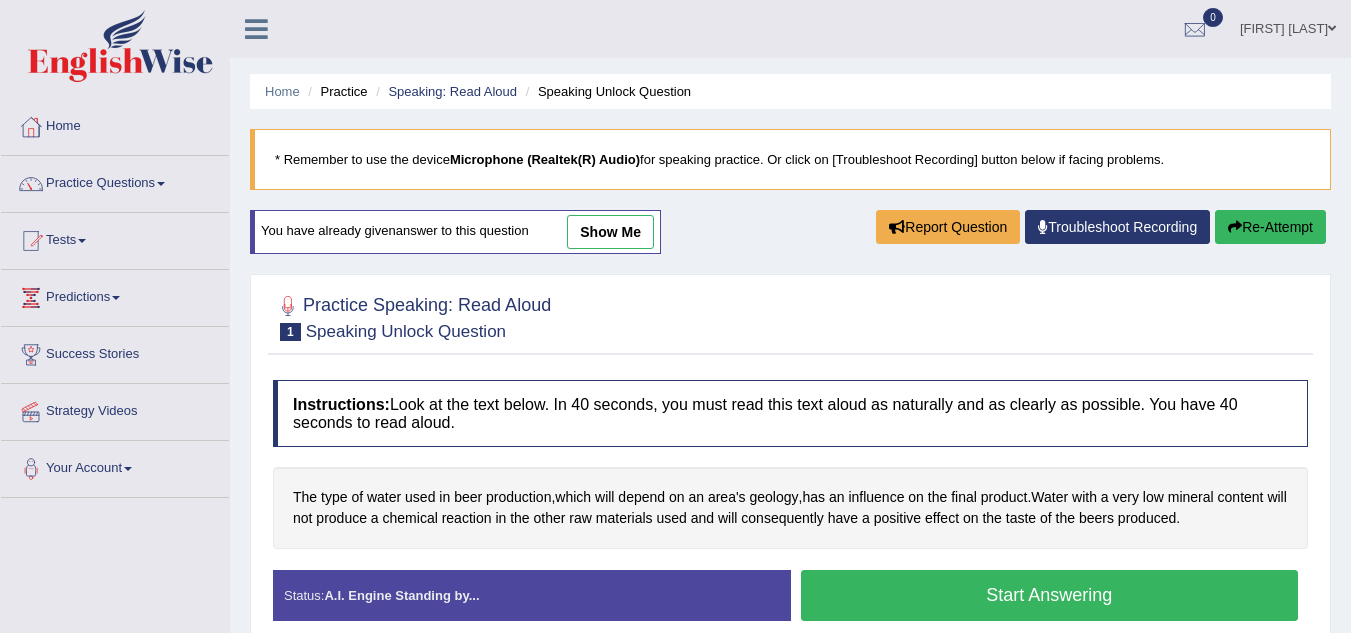 scroll, scrollTop: 202, scrollLeft: 0, axis: vertical 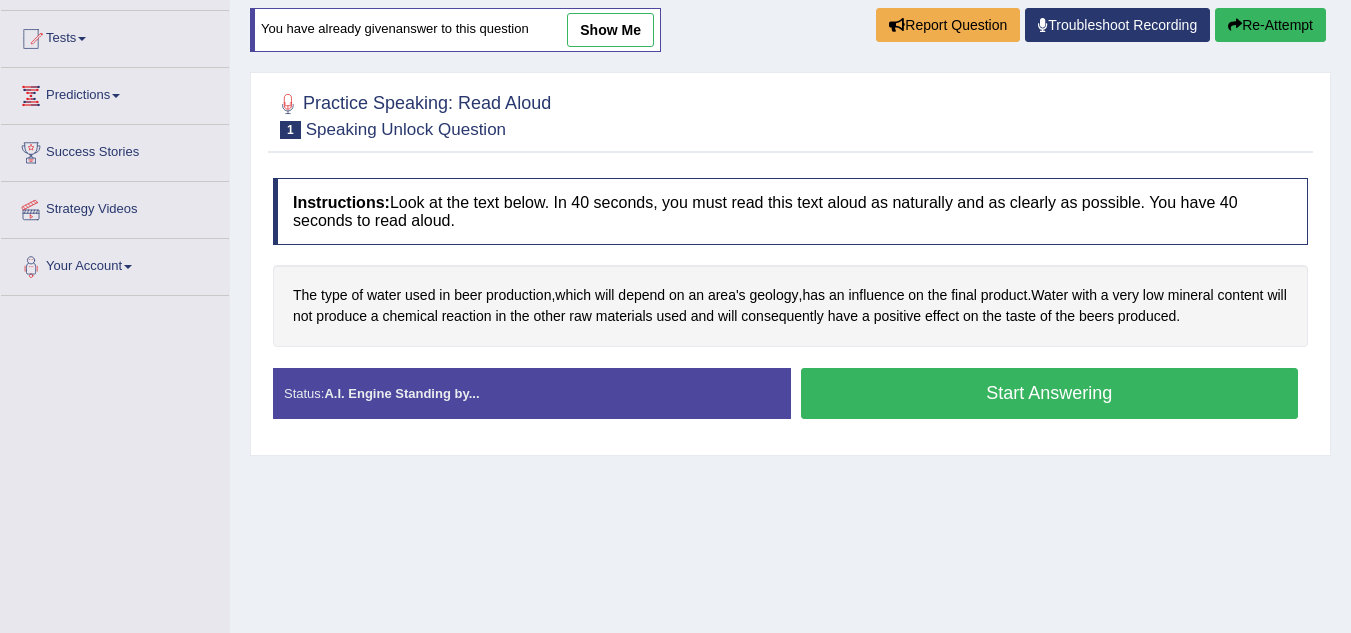 click on "Start Answering" at bounding box center [1050, 393] 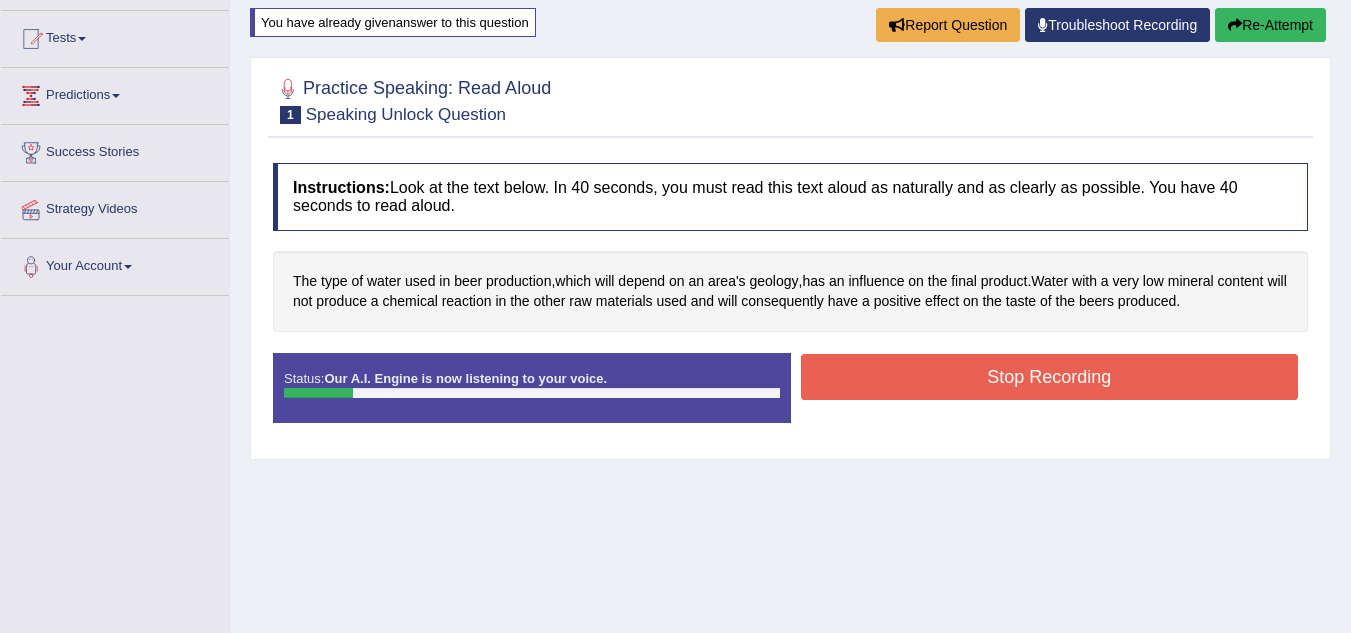 click on "Stop Recording" at bounding box center [1050, 377] 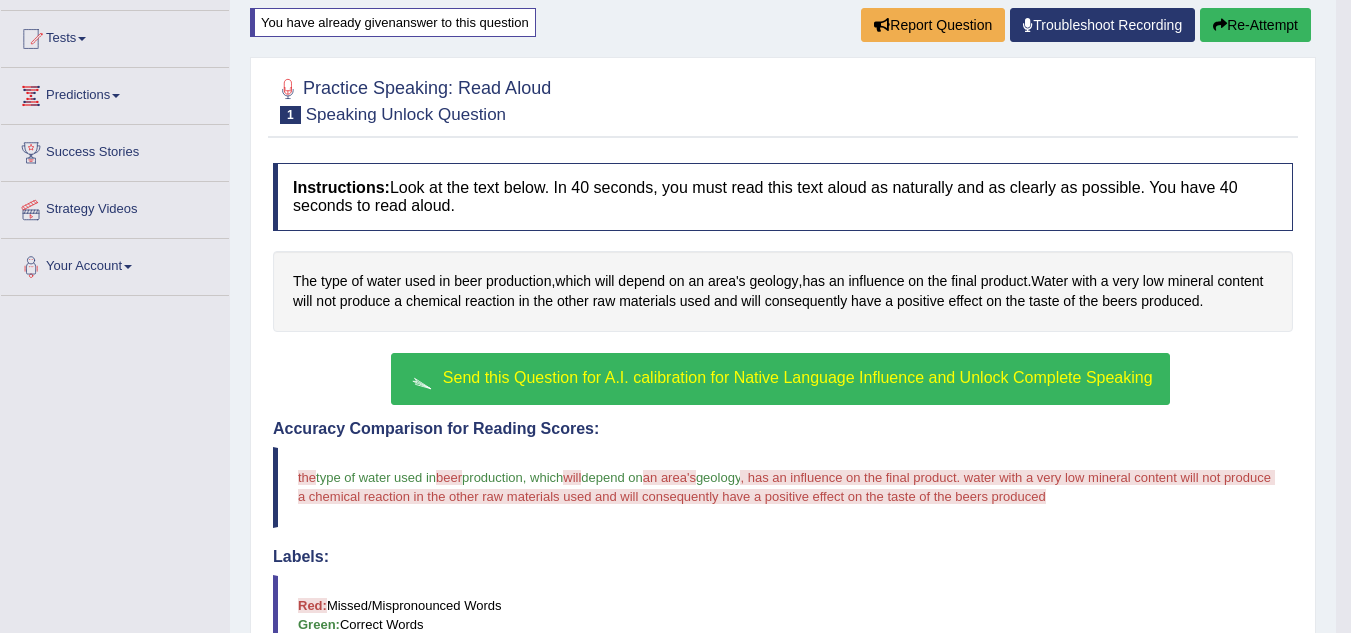 scroll, scrollTop: 203, scrollLeft: 0, axis: vertical 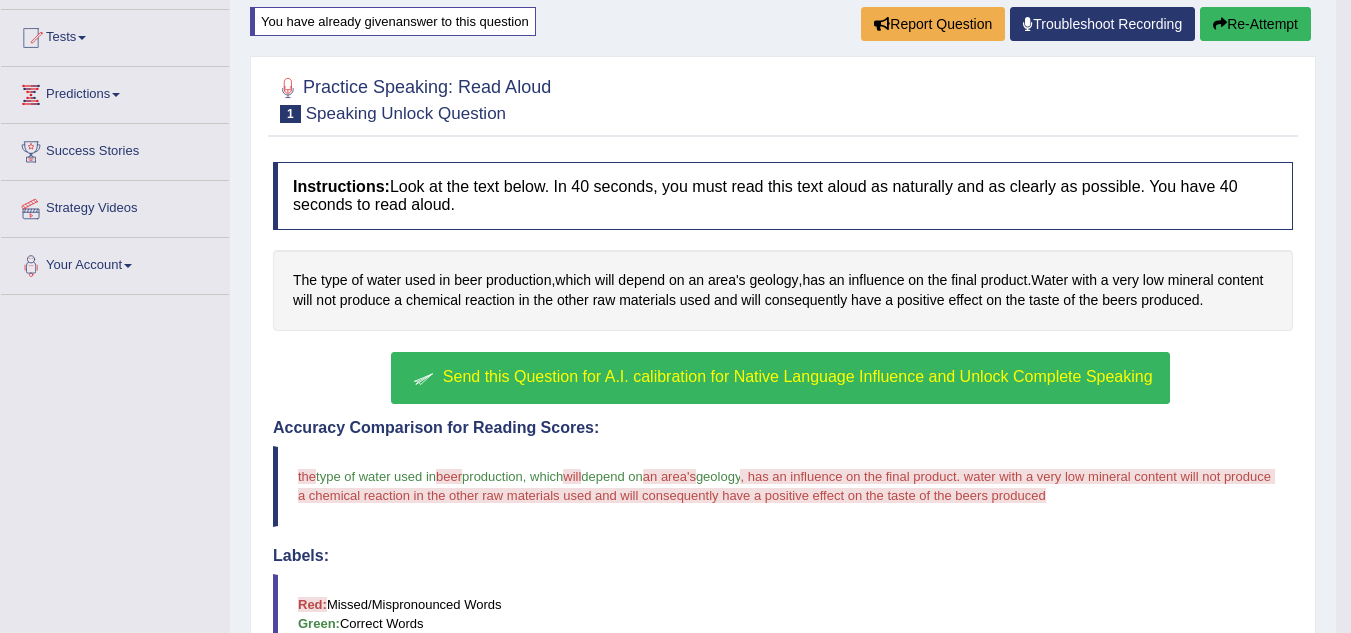 click on "Re-Attempt" at bounding box center (1255, 24) 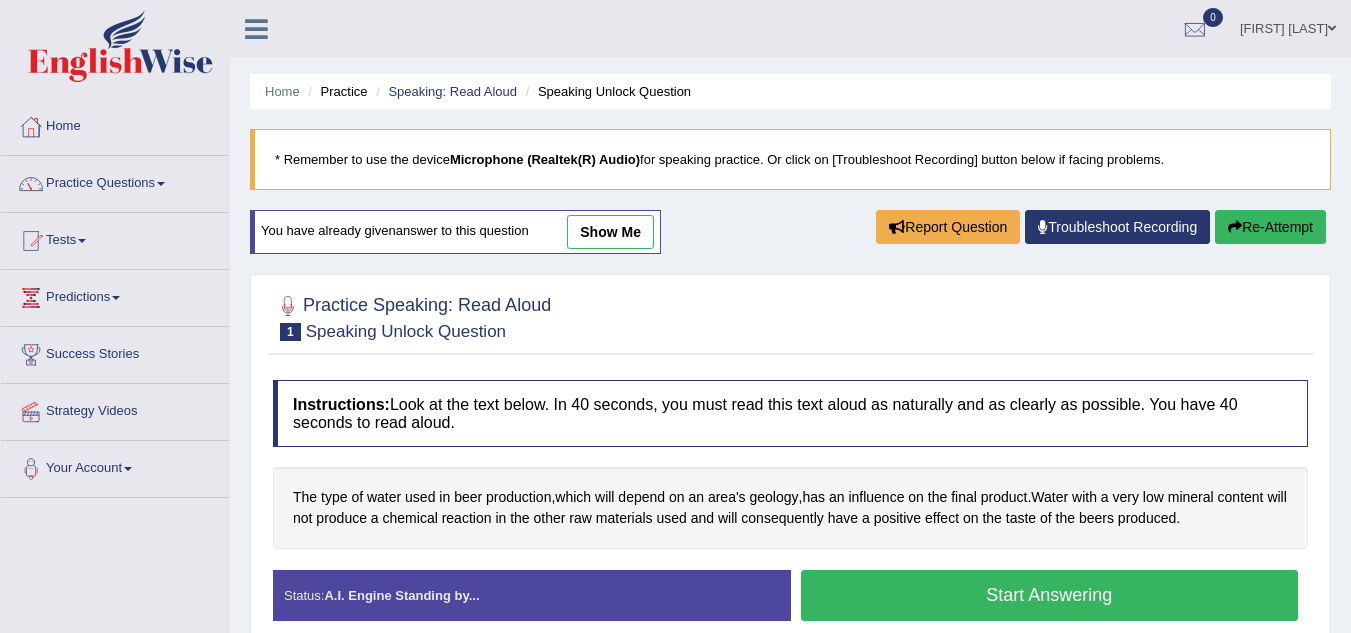 scroll, scrollTop: 219, scrollLeft: 0, axis: vertical 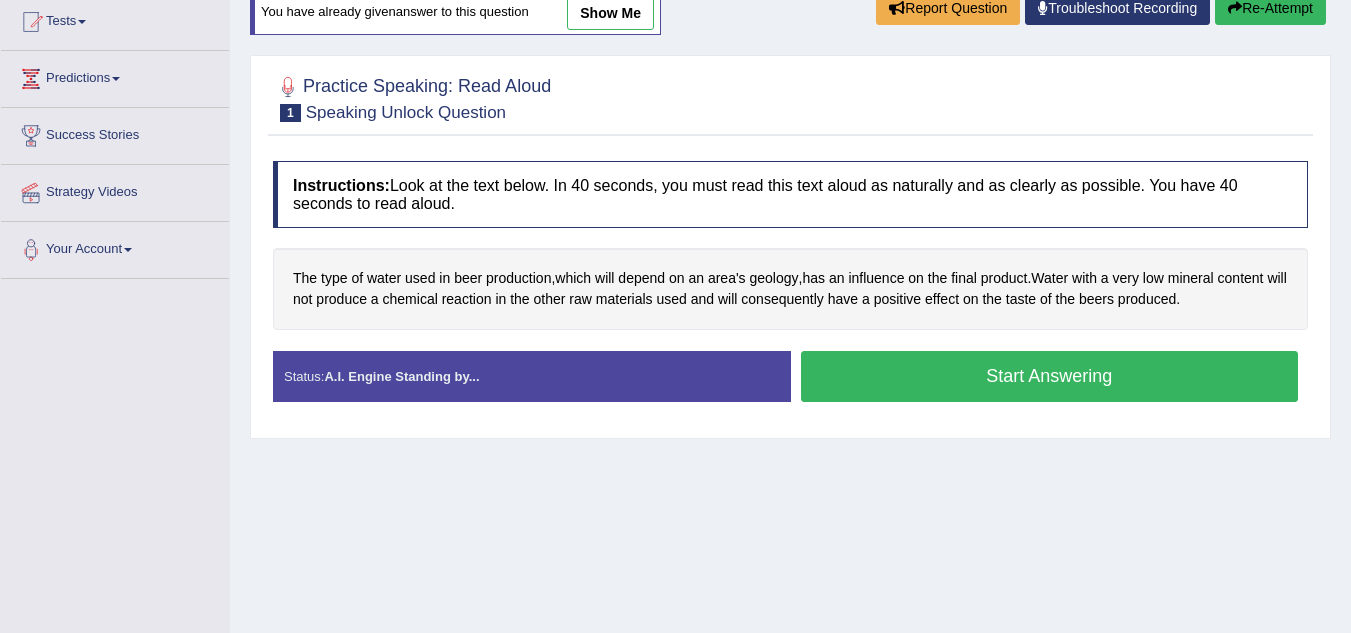 click on "Start Answering" at bounding box center [1050, 376] 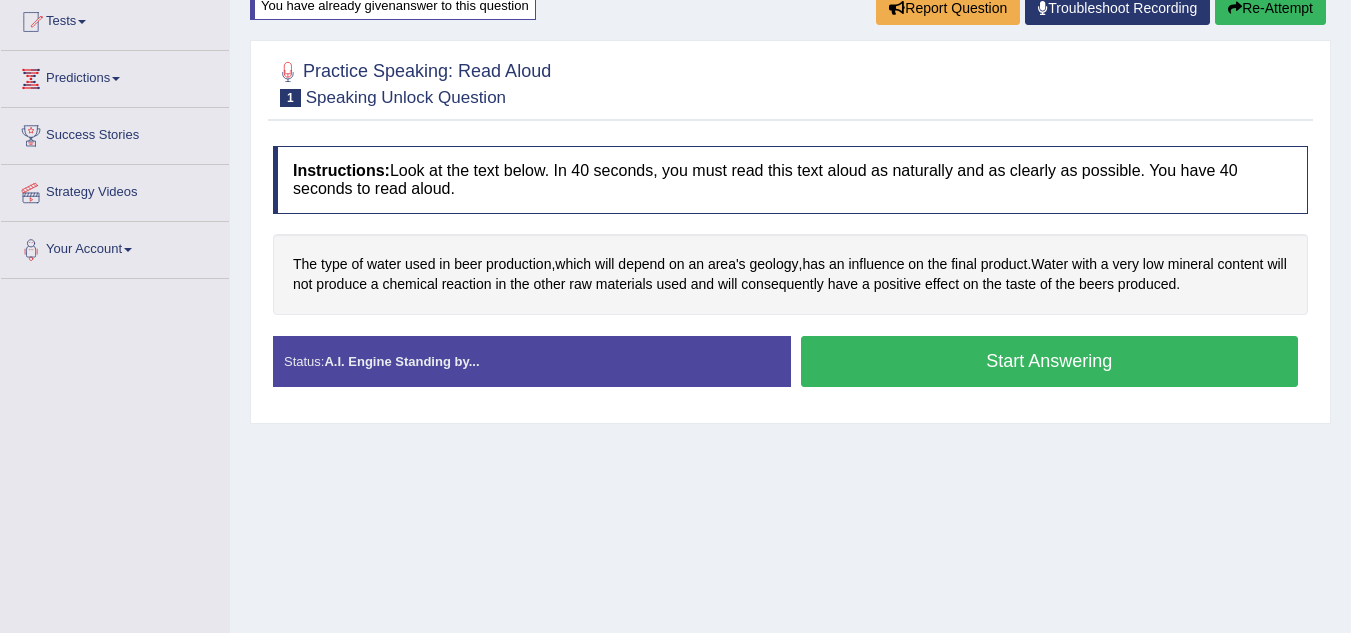 scroll, scrollTop: 203, scrollLeft: 0, axis: vertical 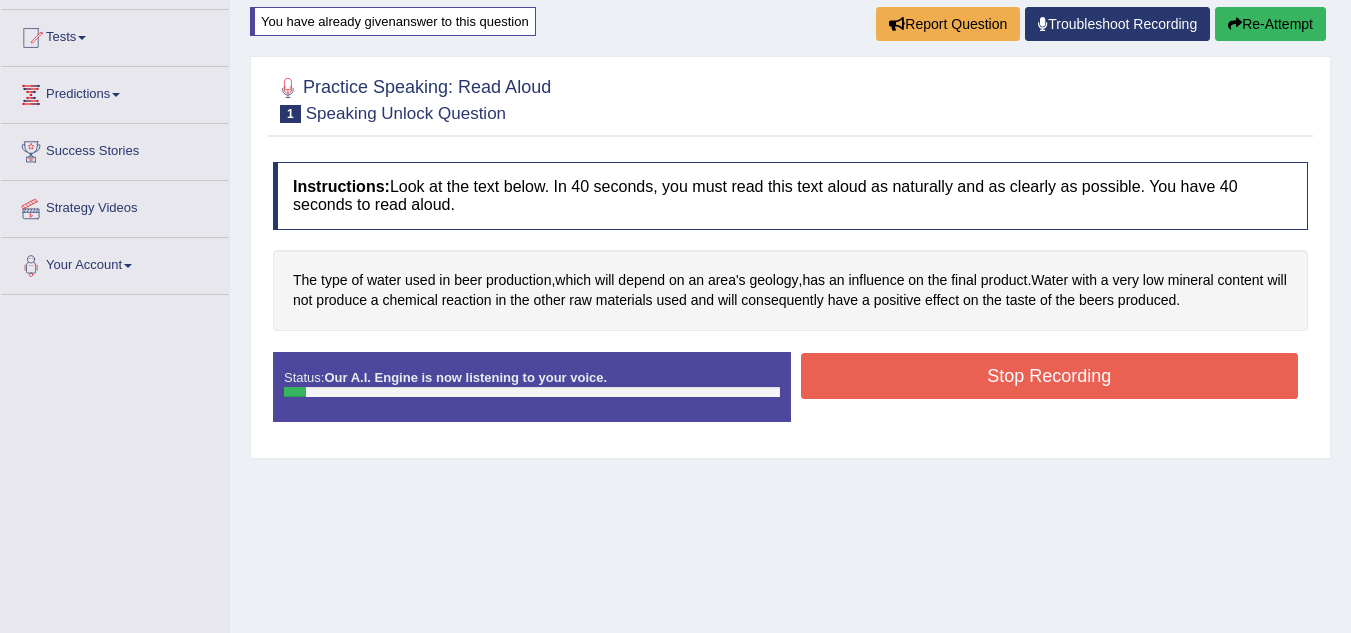click on "Stop Recording" at bounding box center (1050, 376) 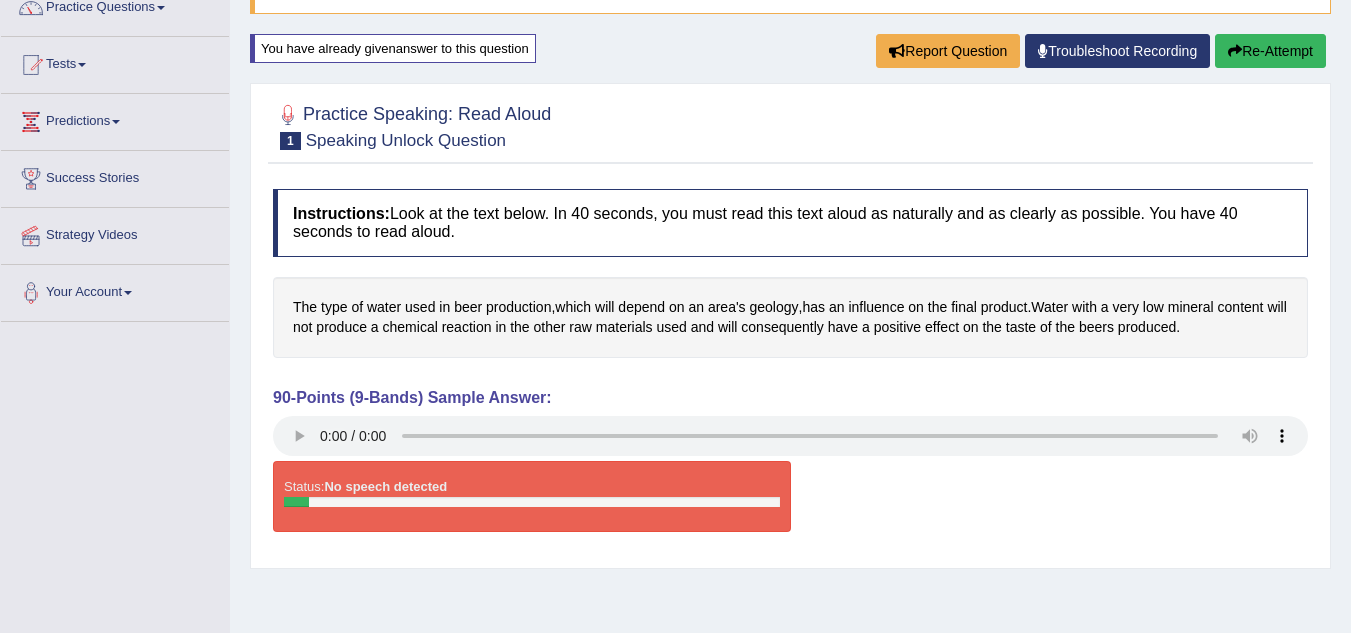 scroll, scrollTop: 175, scrollLeft: 0, axis: vertical 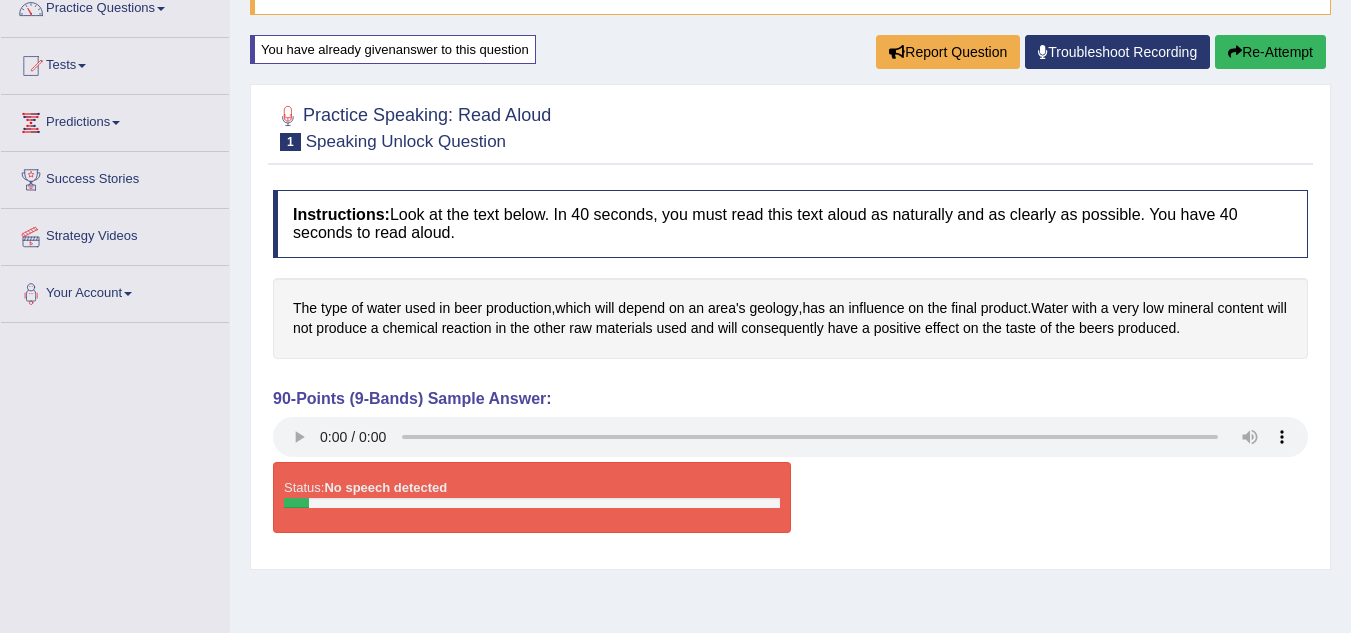 click on "Re-Attempt" at bounding box center (1270, 52) 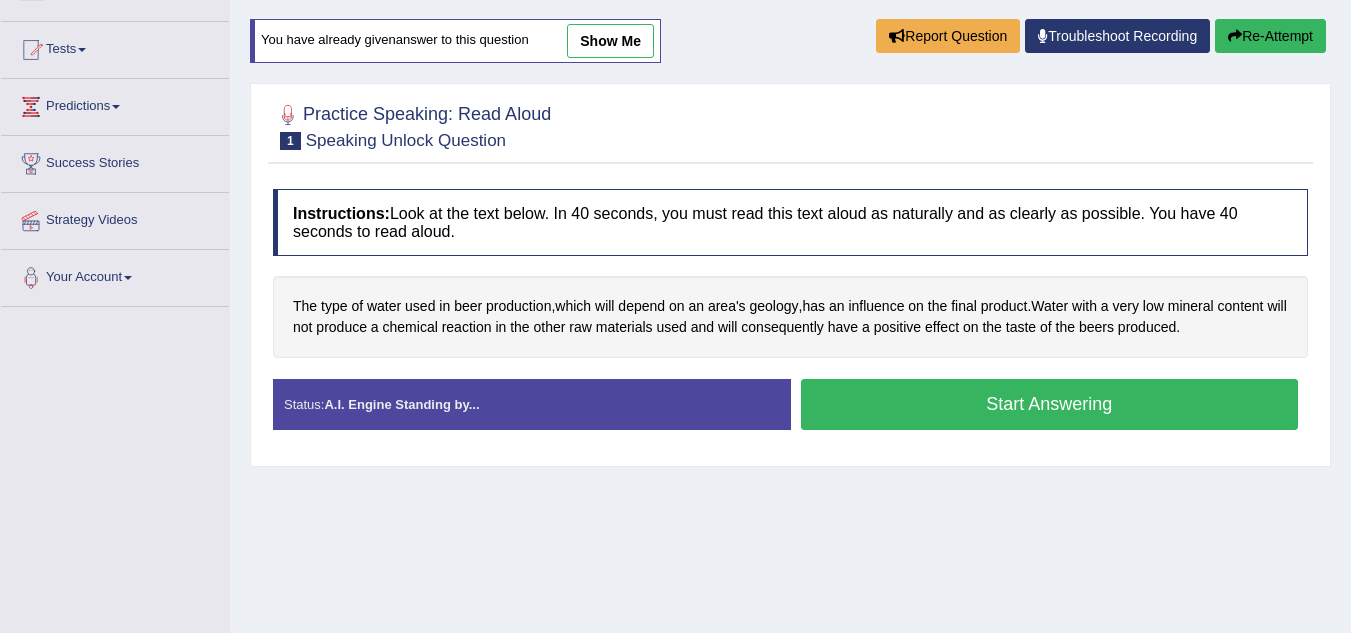 scroll, scrollTop: 0, scrollLeft: 0, axis: both 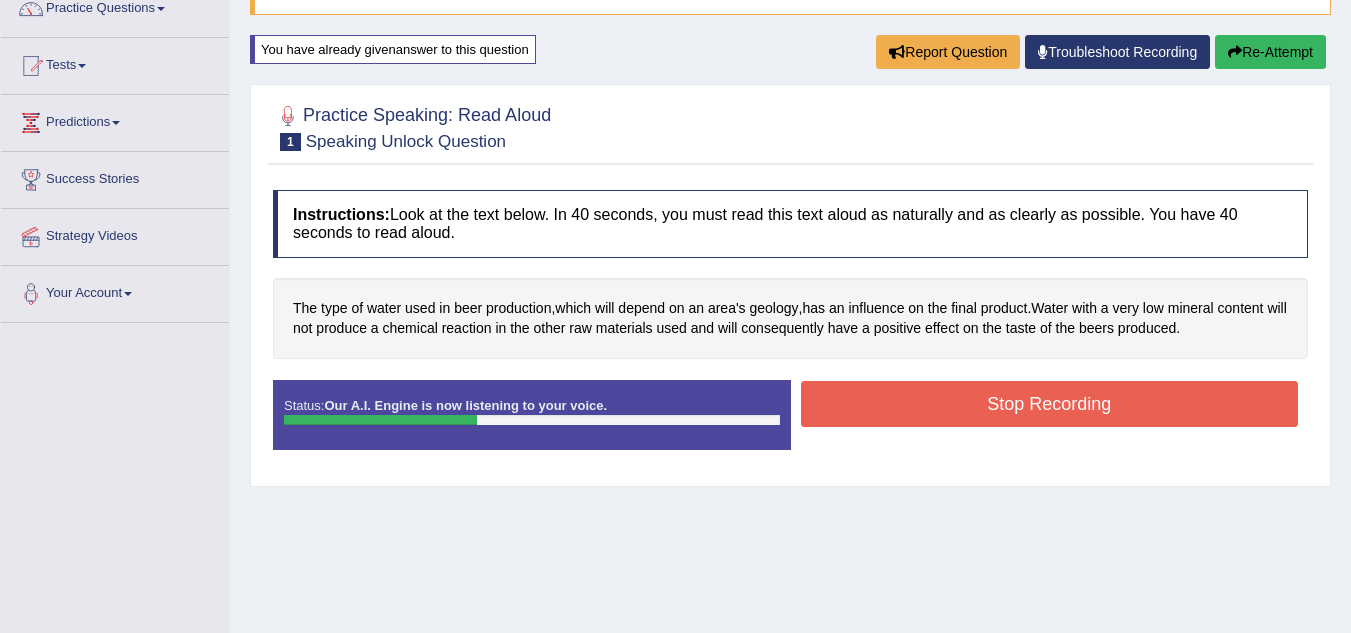 click on "Stop Recording" at bounding box center [1050, 404] 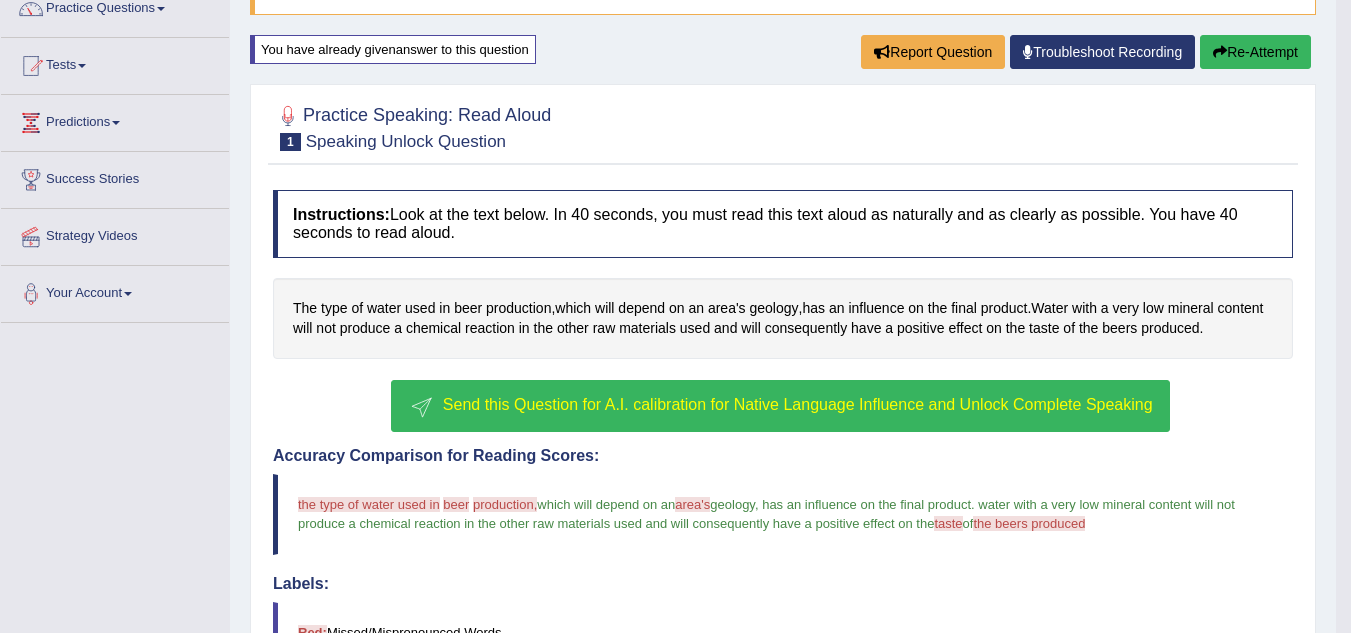 click on "Re-Attempt" at bounding box center (1255, 52) 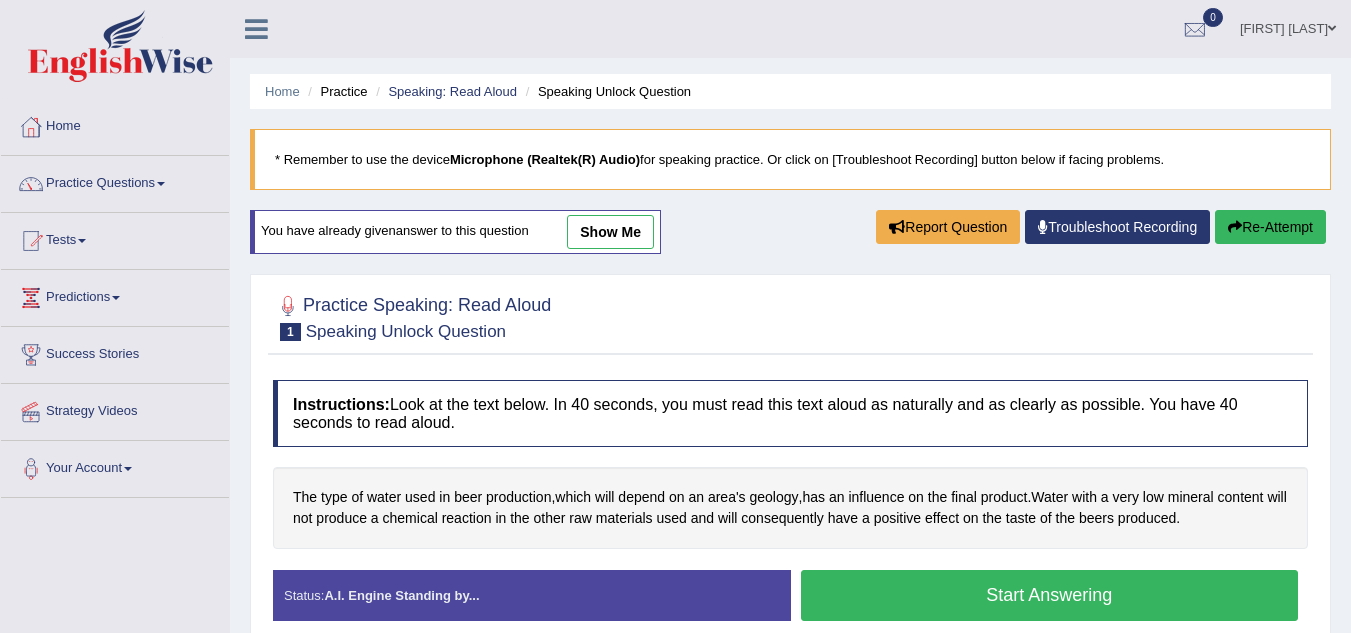 scroll, scrollTop: 101, scrollLeft: 0, axis: vertical 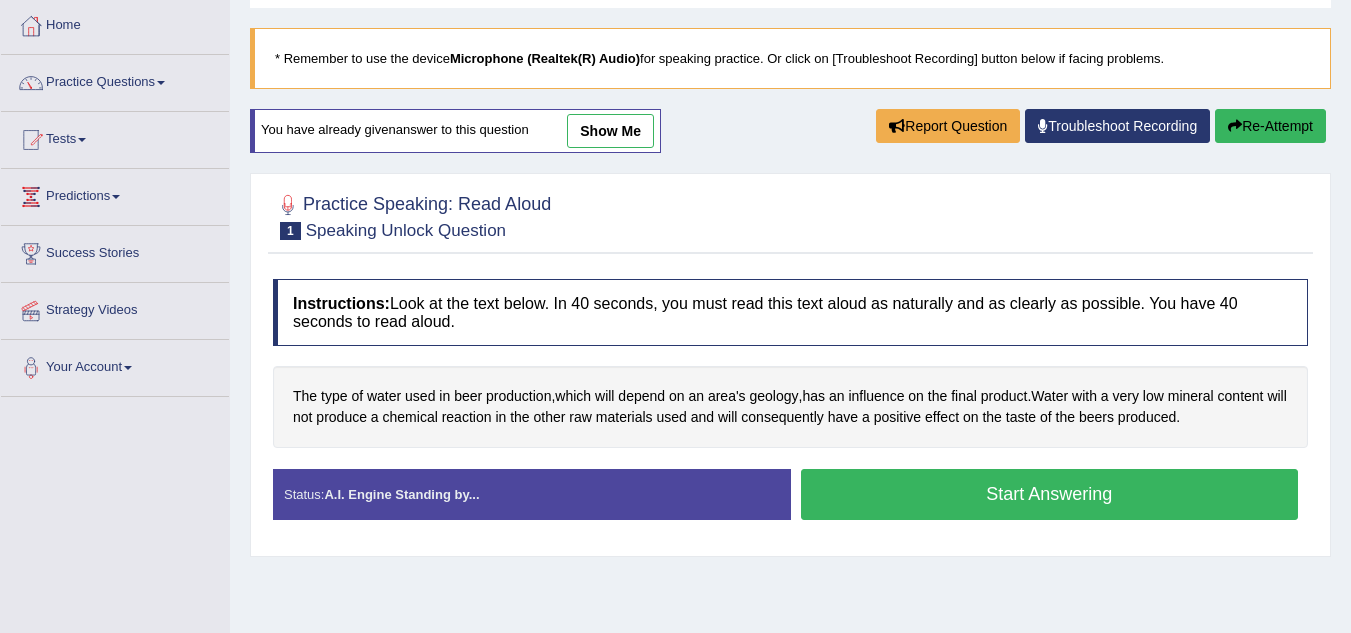 click on "Start Answering" at bounding box center [1050, 494] 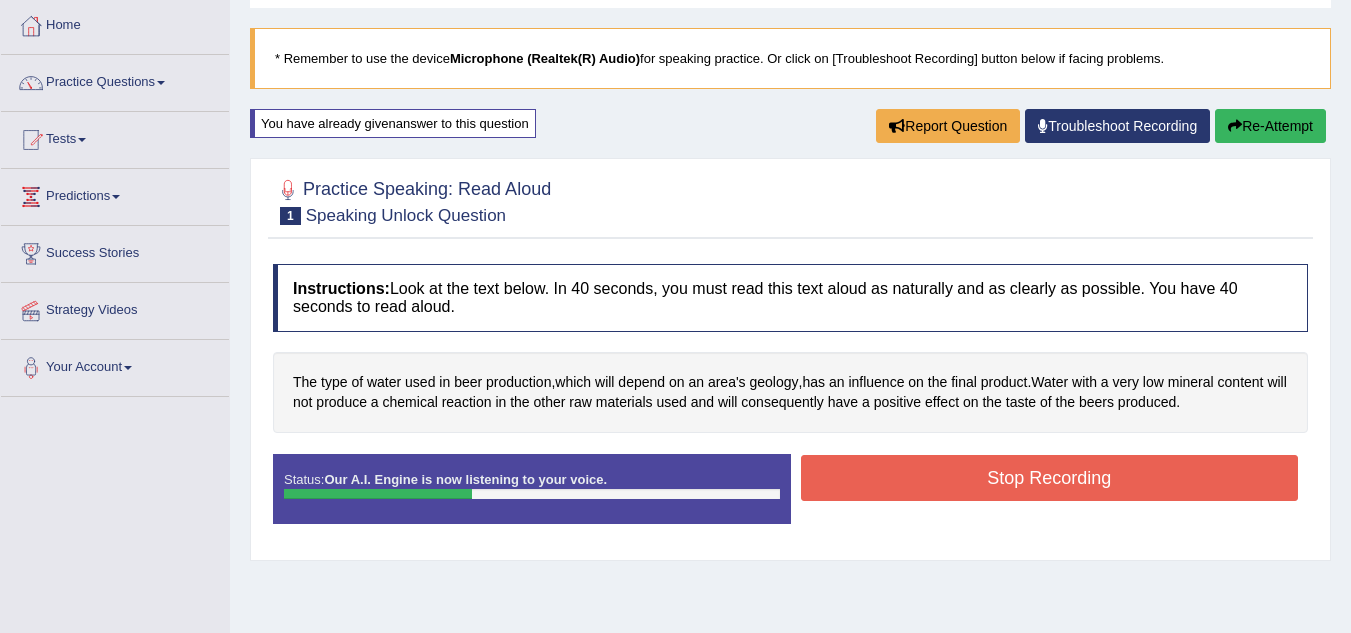 click on "Stop Recording" at bounding box center (1050, 478) 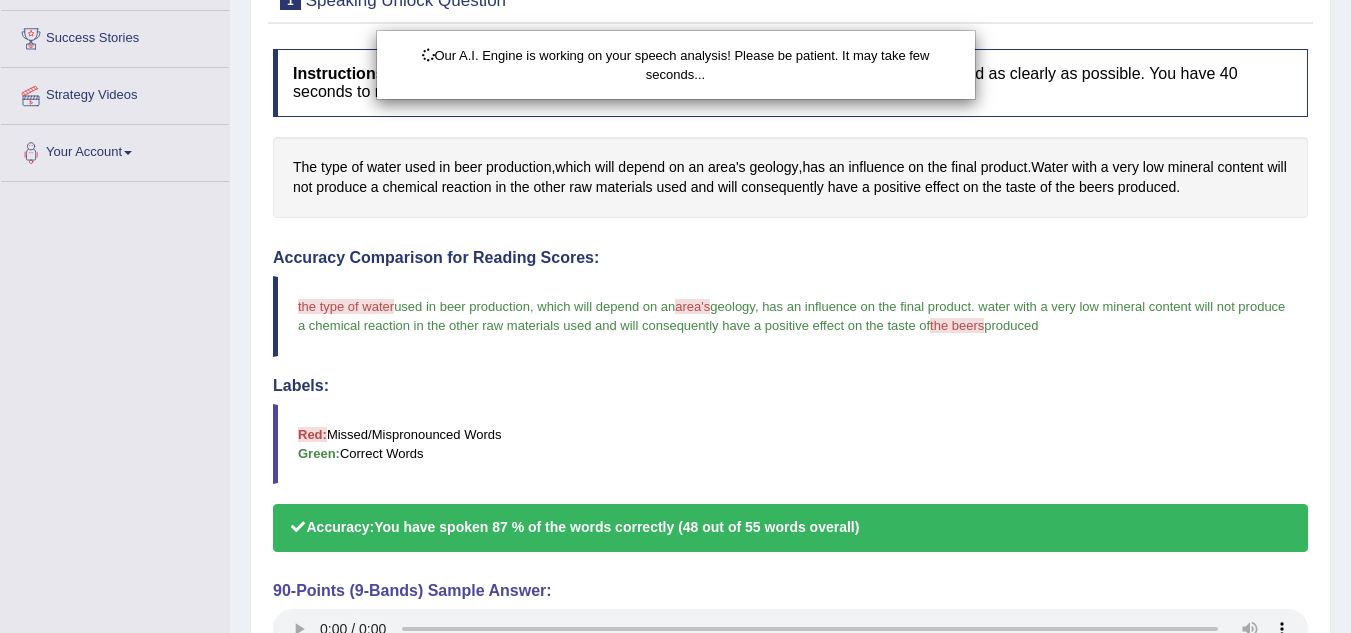 scroll, scrollTop: 322, scrollLeft: 0, axis: vertical 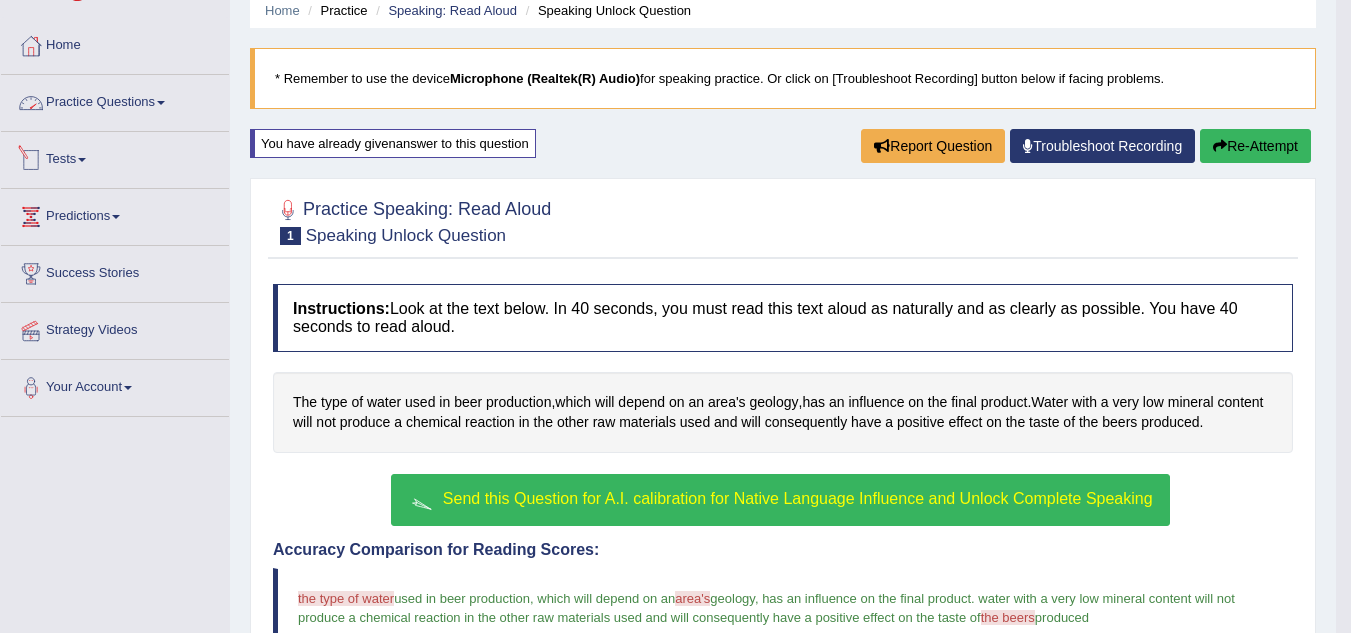 click on "Practice Questions" at bounding box center (115, 100) 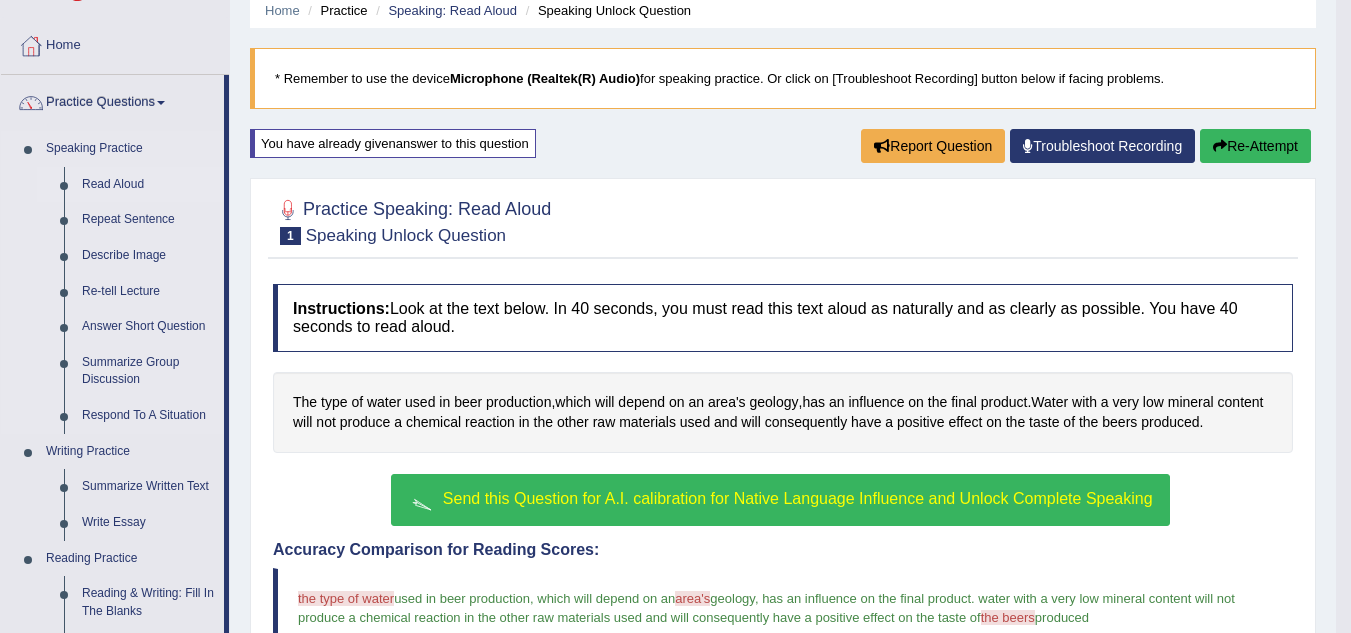 click on "Read Aloud" at bounding box center (148, 185) 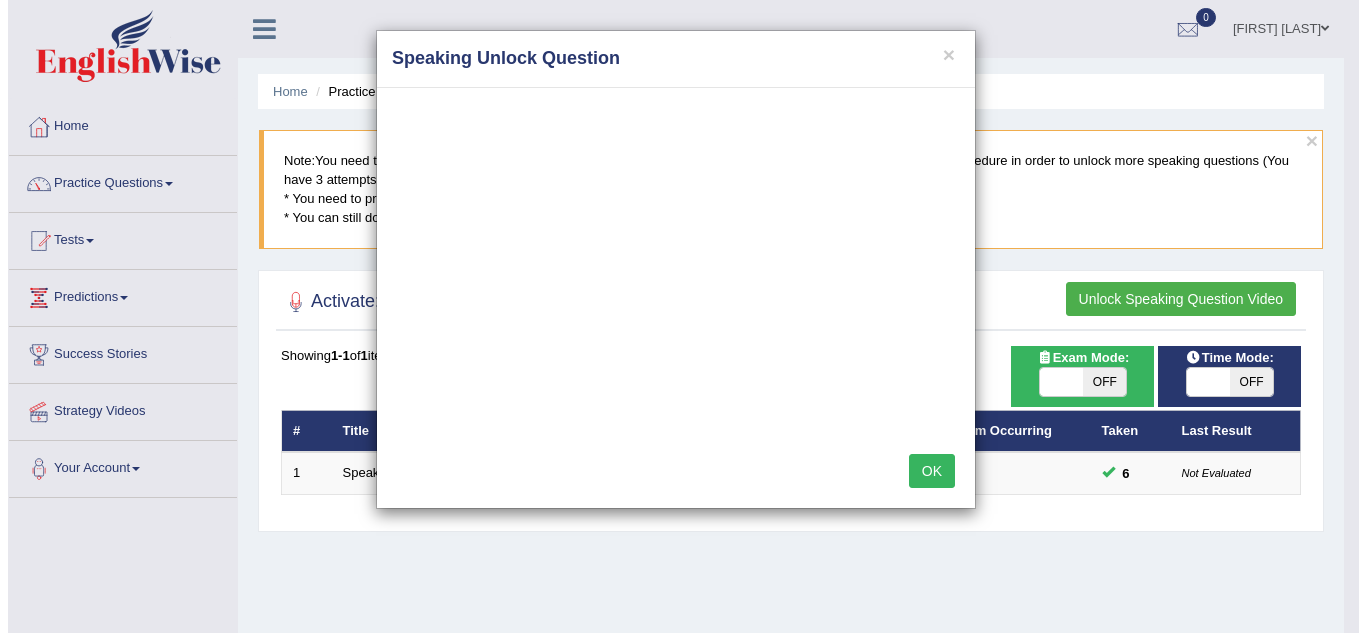 scroll, scrollTop: 144, scrollLeft: 0, axis: vertical 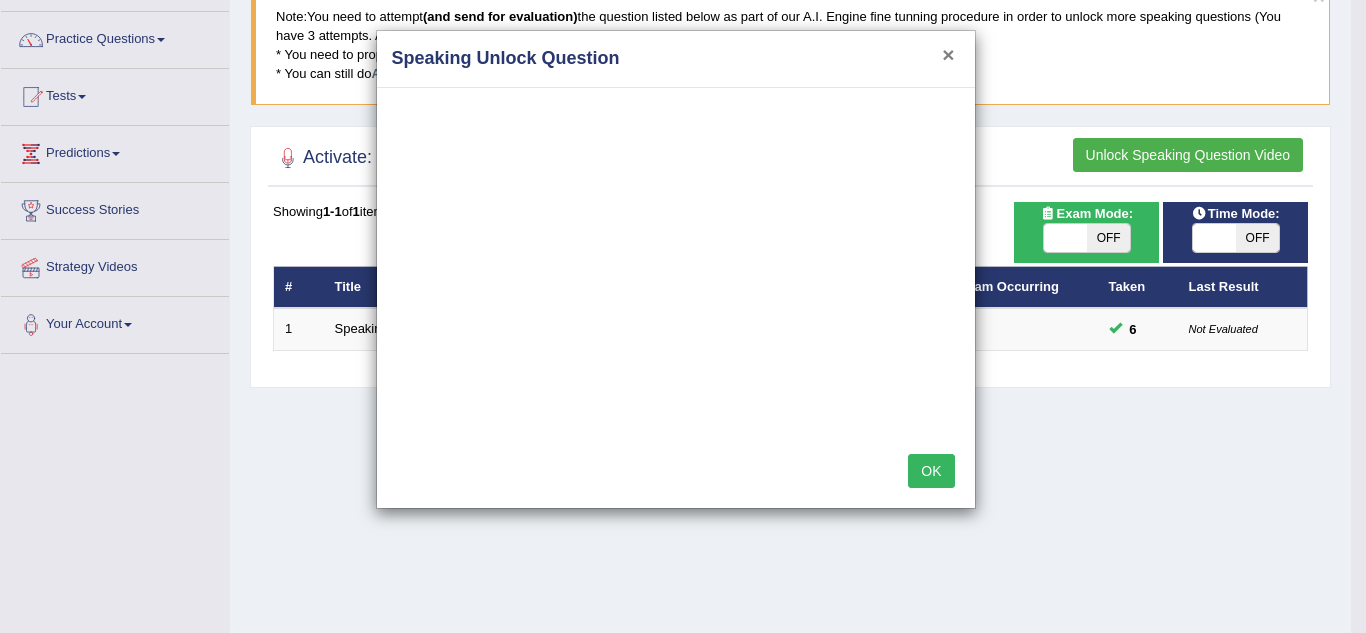 click on "×" at bounding box center (948, 54) 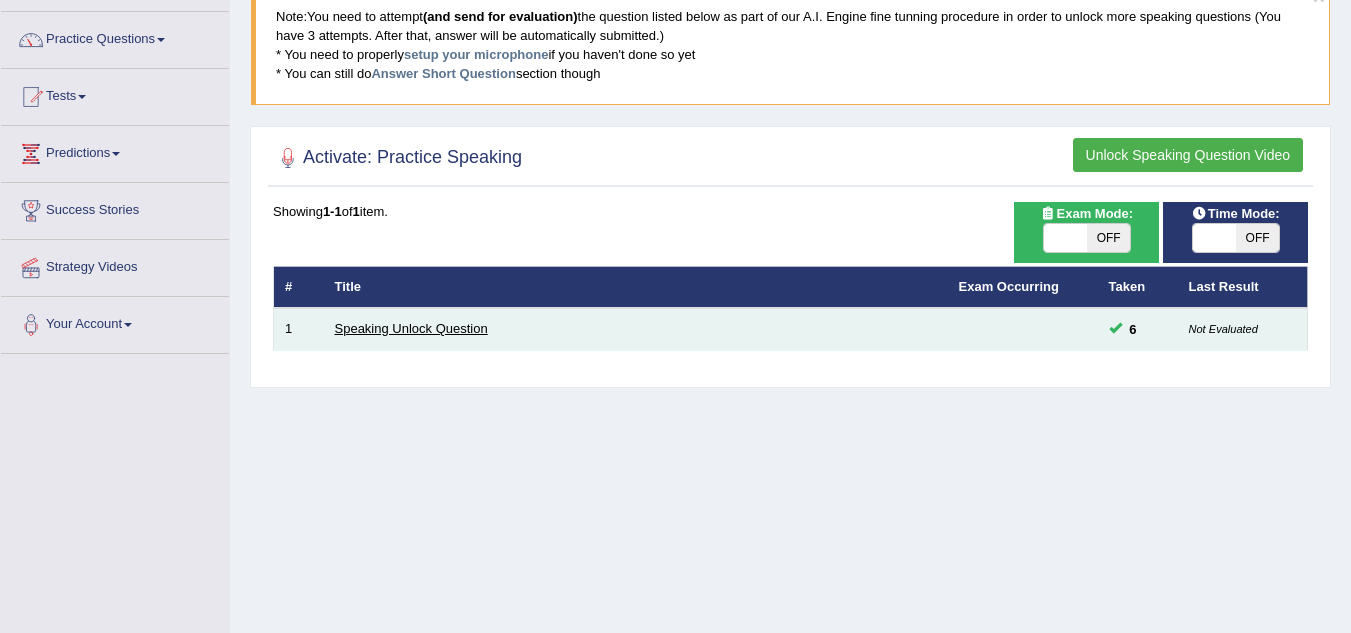 click on "Speaking Unlock Question" at bounding box center [411, 328] 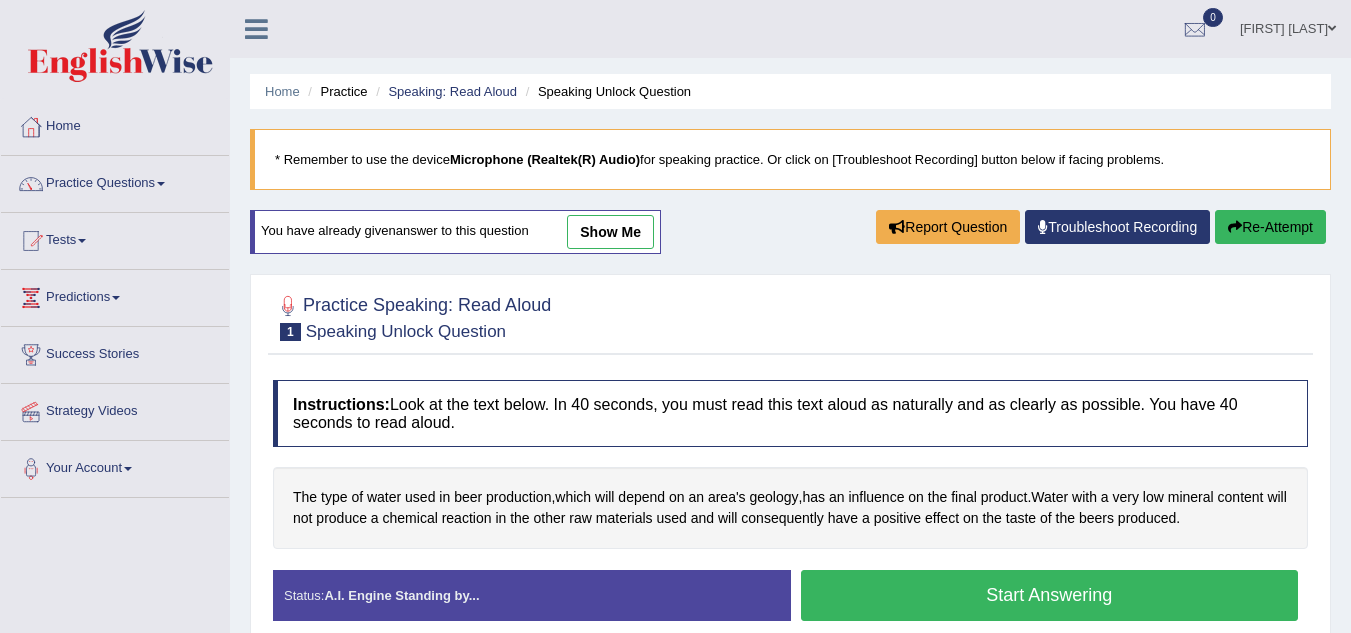 scroll, scrollTop: 0, scrollLeft: 0, axis: both 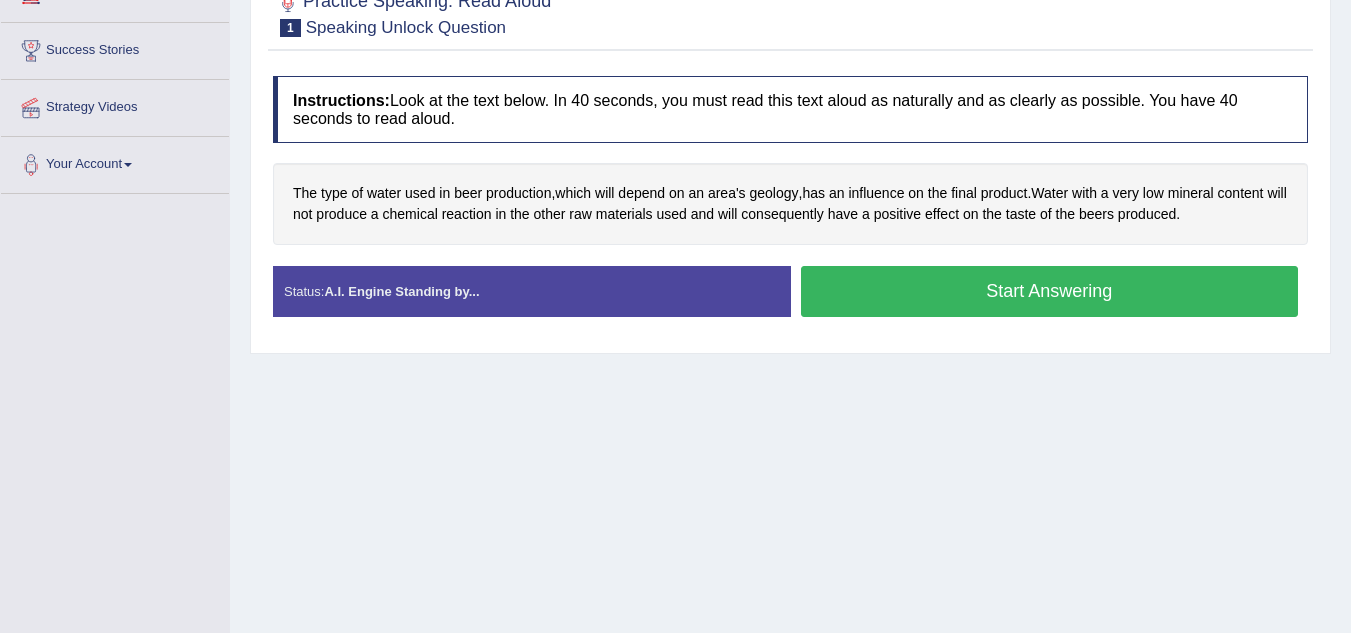 click on "Start Answering" at bounding box center [1050, 291] 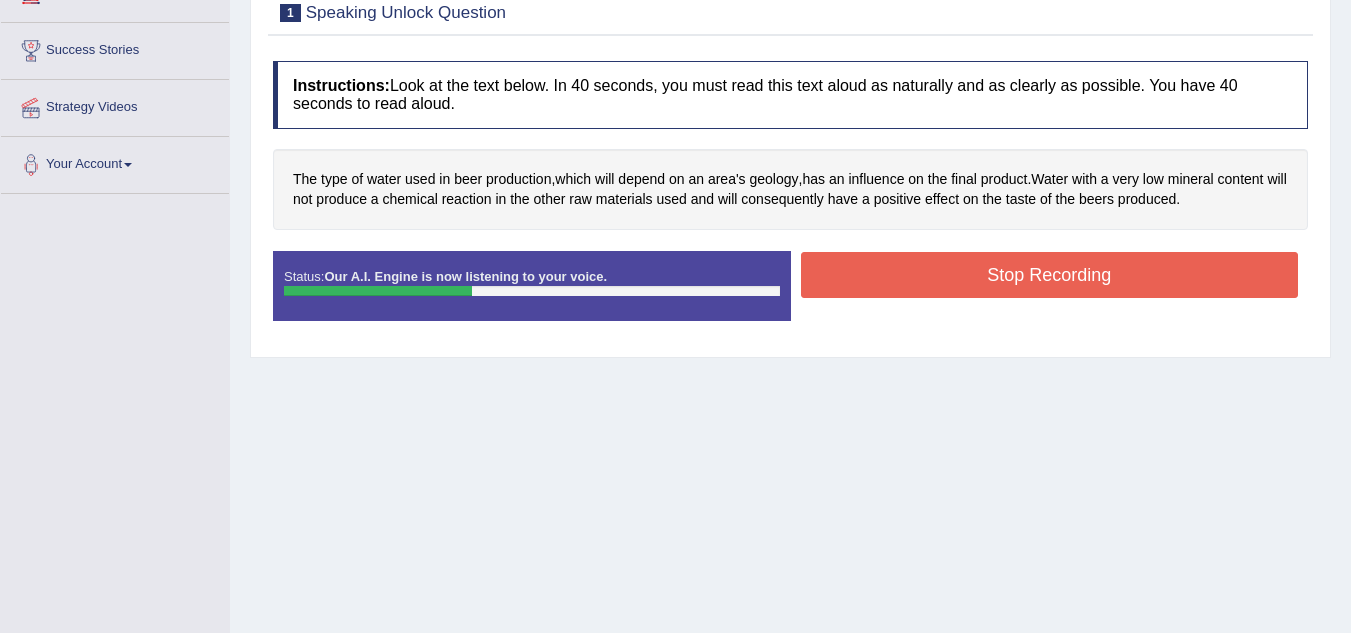 click on "Stop Recording" at bounding box center (1050, 275) 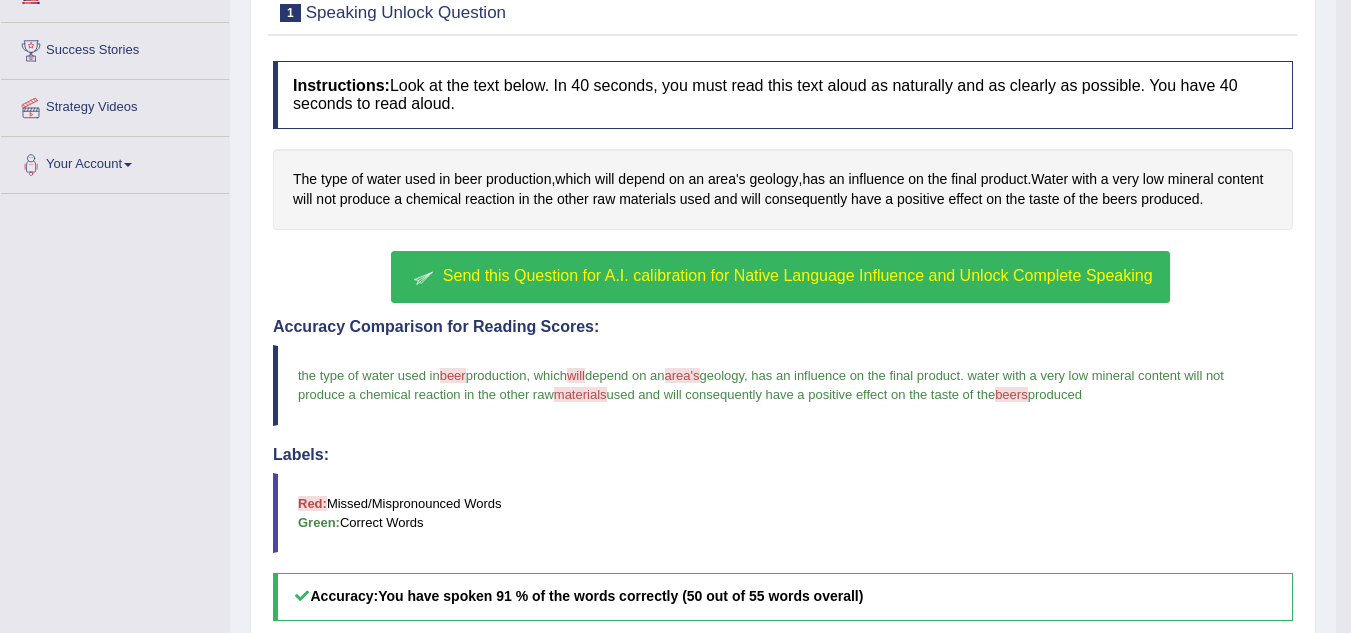 click on "Send this Question for A.I. calibration for Native Language Influence and Unlock Complete Speaking" at bounding box center (798, 275) 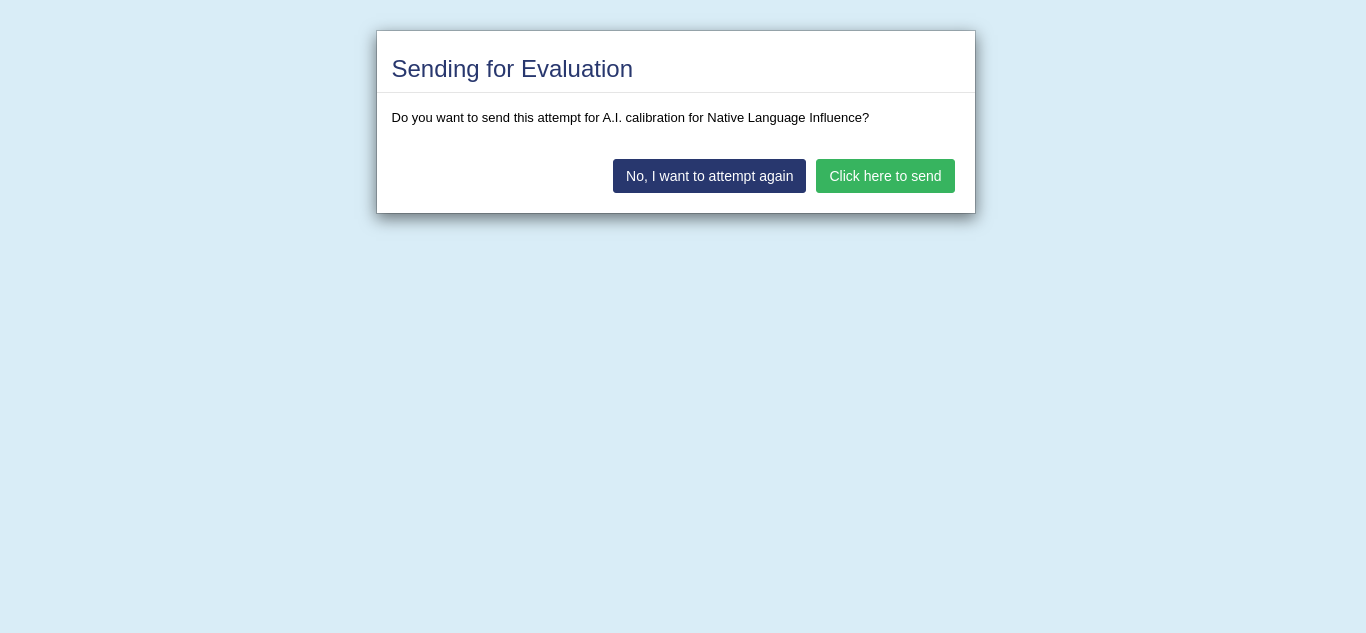 click on "Click here to send" at bounding box center (885, 176) 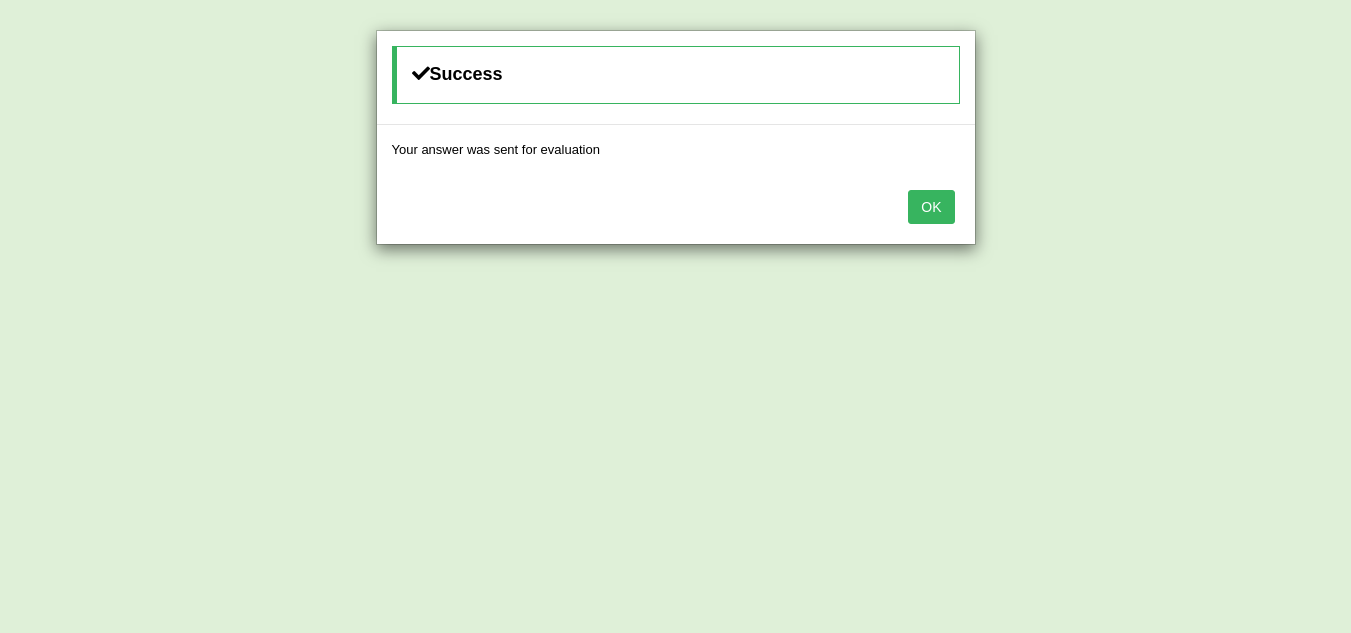 click on "OK" at bounding box center [931, 207] 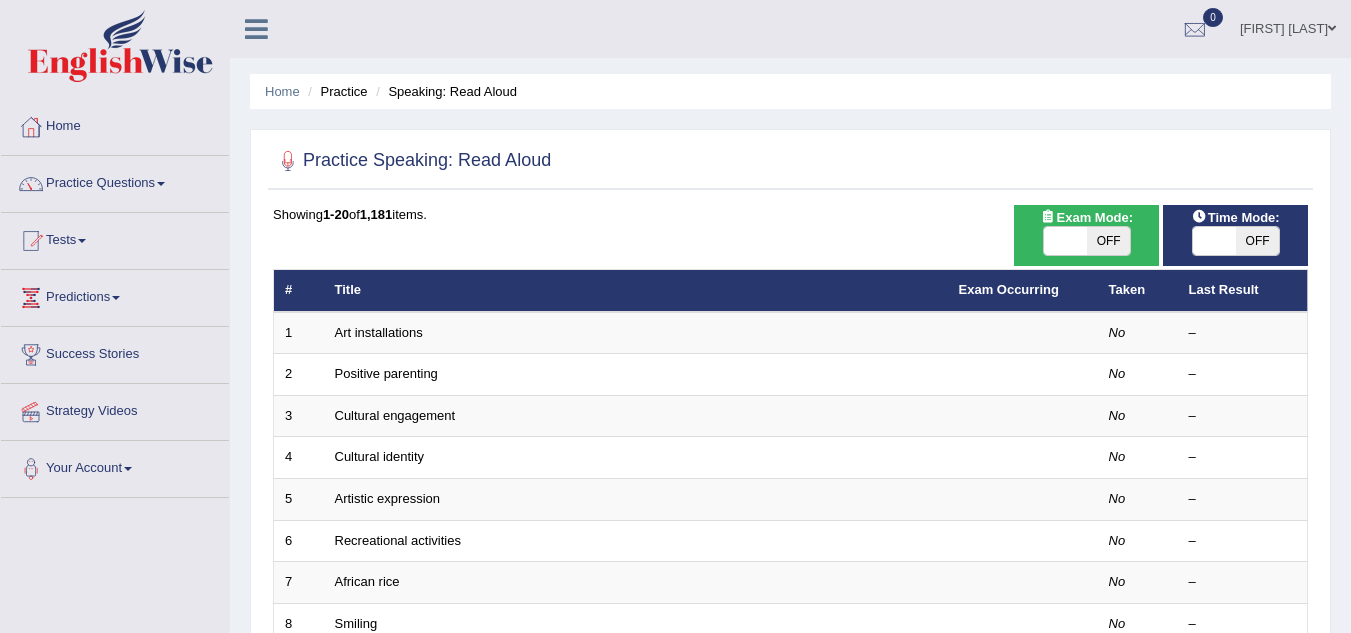 scroll, scrollTop: 141, scrollLeft: 0, axis: vertical 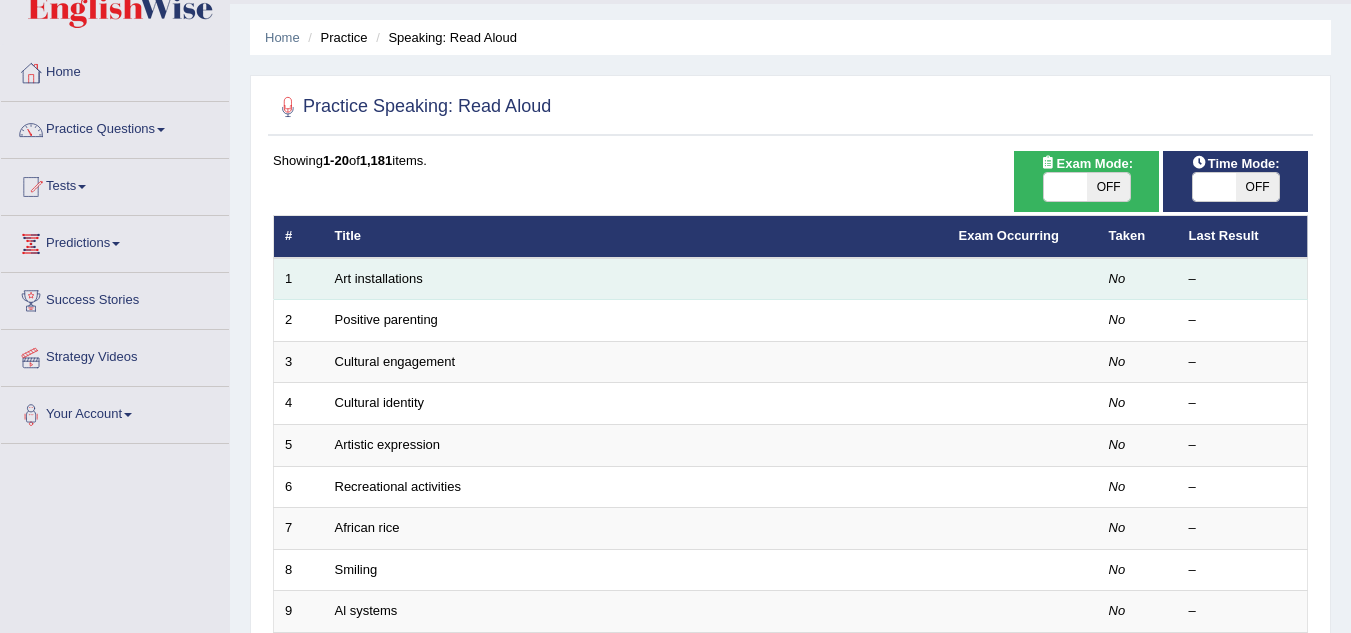 click on "Art installations" at bounding box center [636, 279] 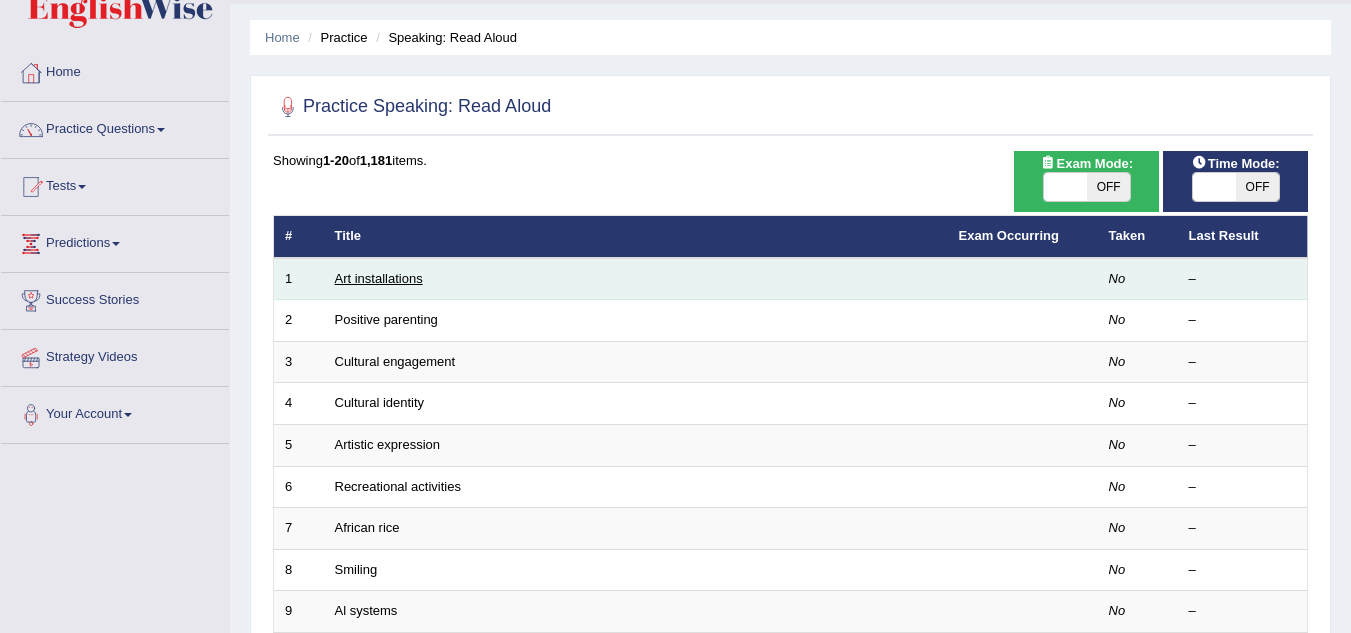 drag, startPoint x: 1099, startPoint y: 183, endPoint x: 406, endPoint y: 274, distance: 698.9492 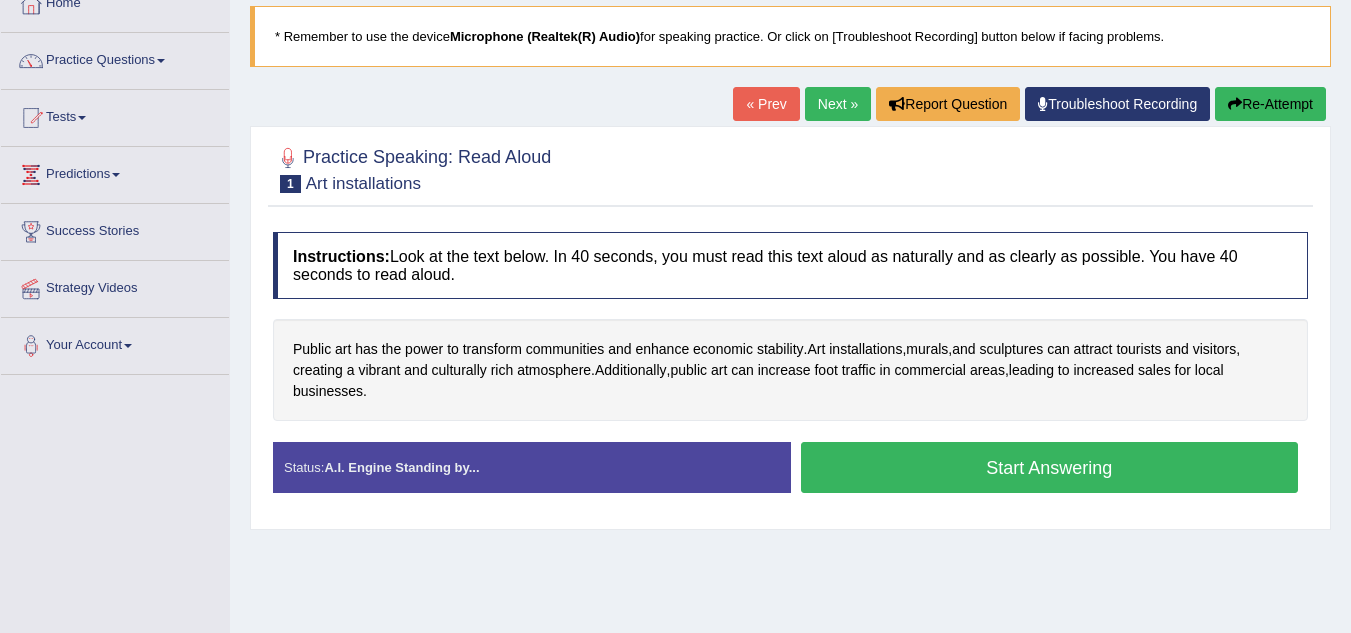 scroll, scrollTop: 125, scrollLeft: 0, axis: vertical 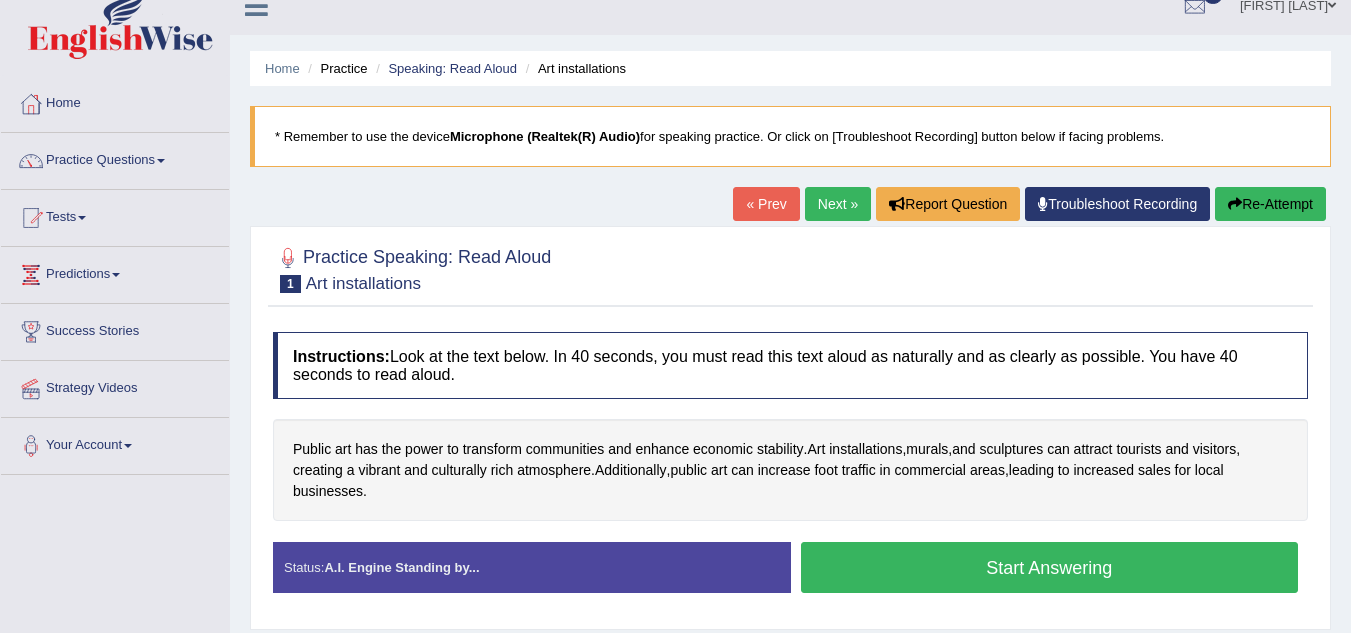 click on "Start Answering" at bounding box center [1050, 567] 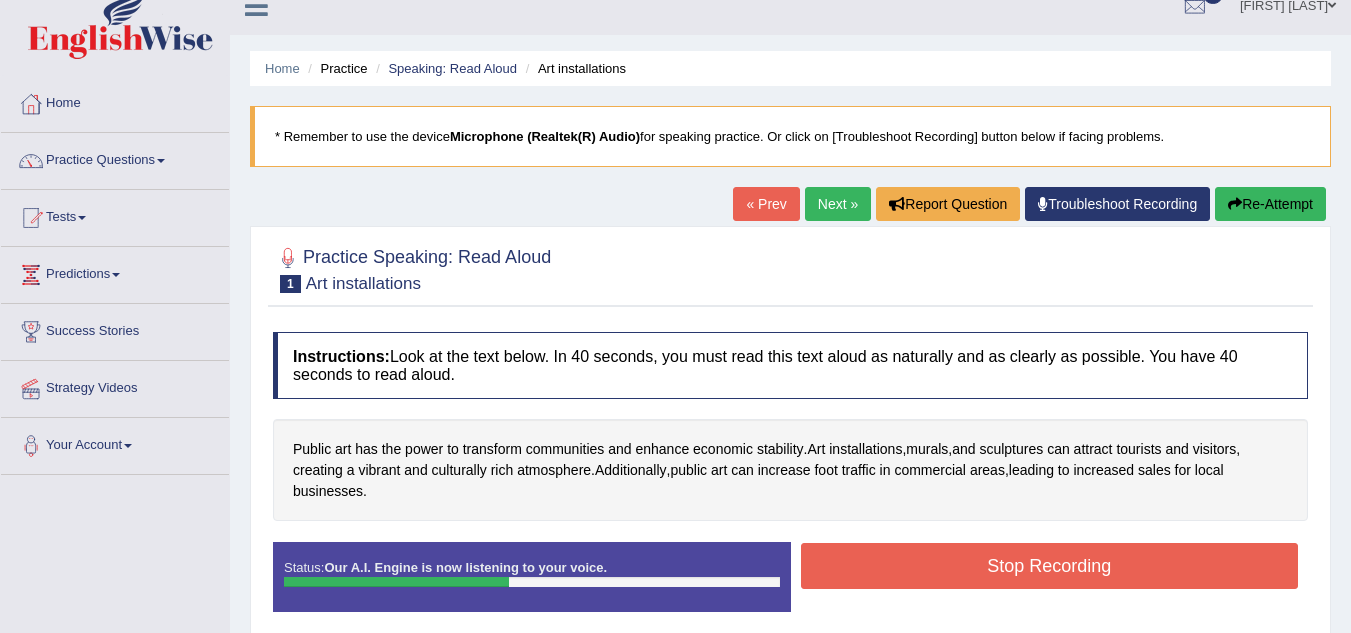 click on "Stop Recording" at bounding box center (1050, 566) 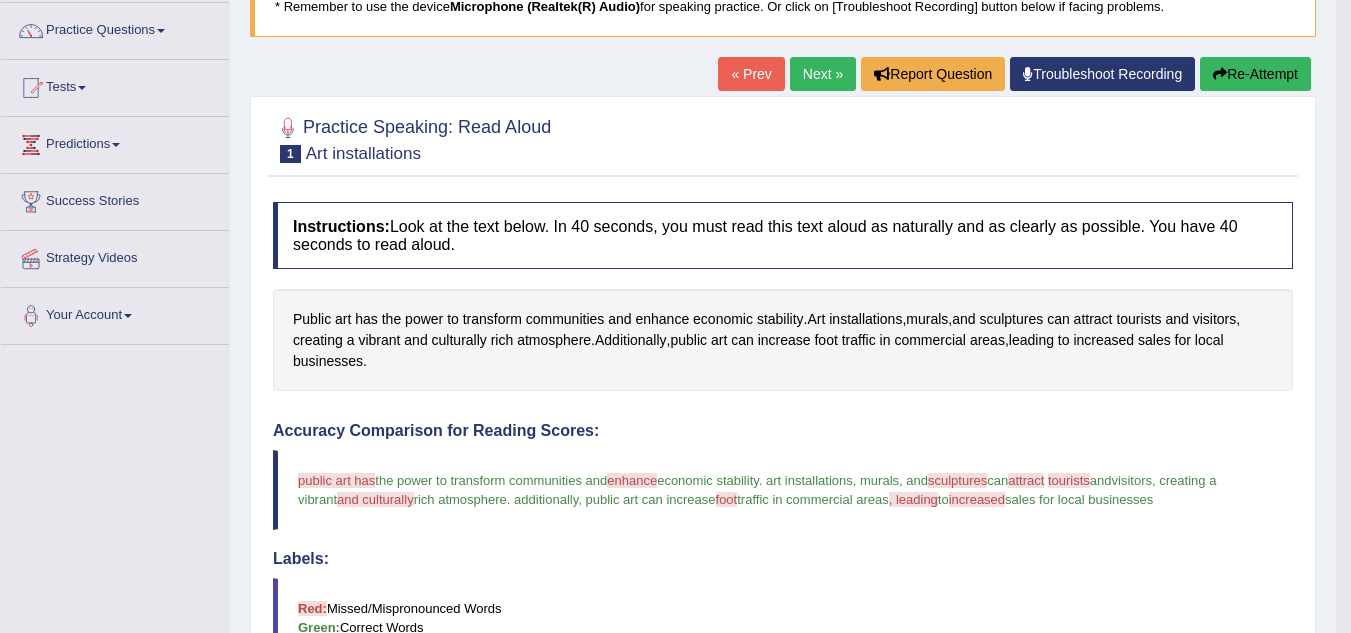 scroll, scrollTop: 155, scrollLeft: 0, axis: vertical 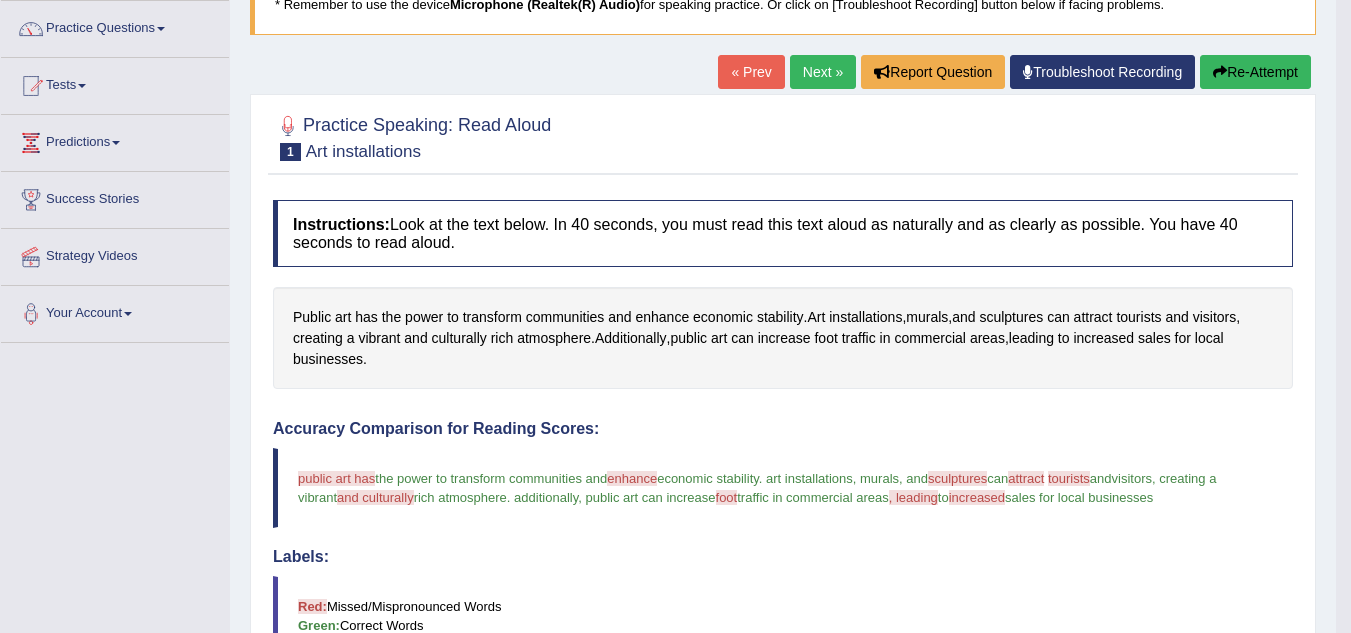 click on "Re-Attempt" at bounding box center [1255, 72] 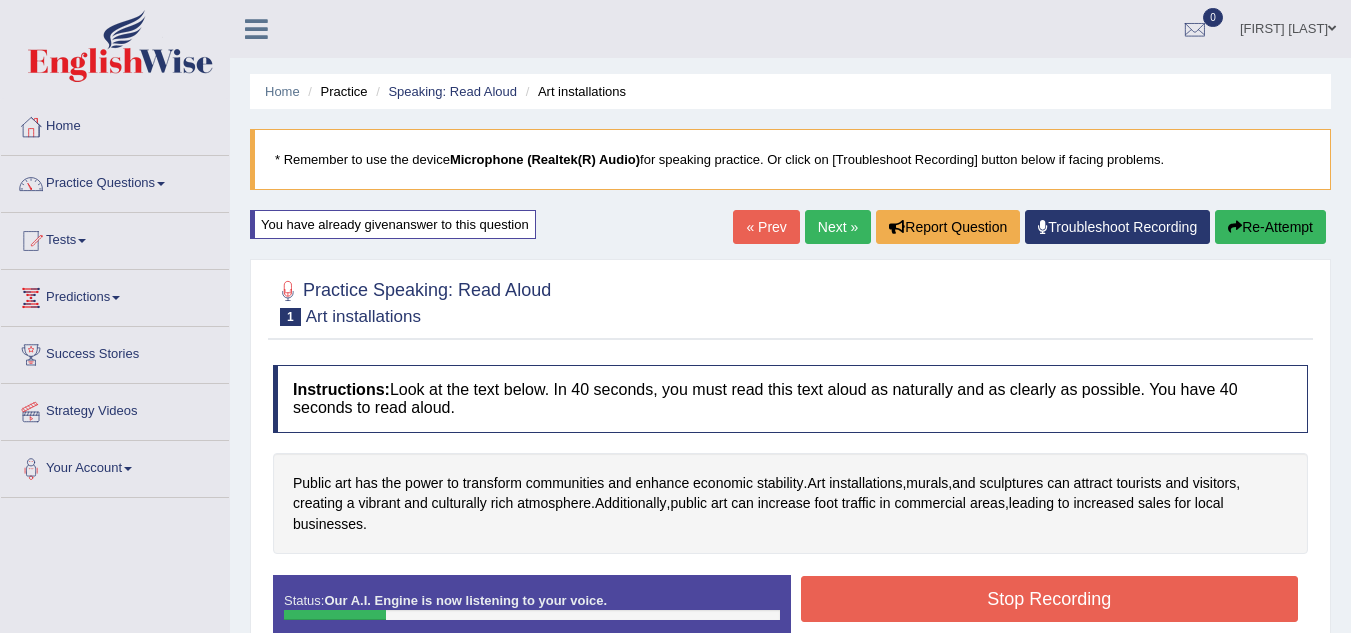 scroll, scrollTop: 171, scrollLeft: 0, axis: vertical 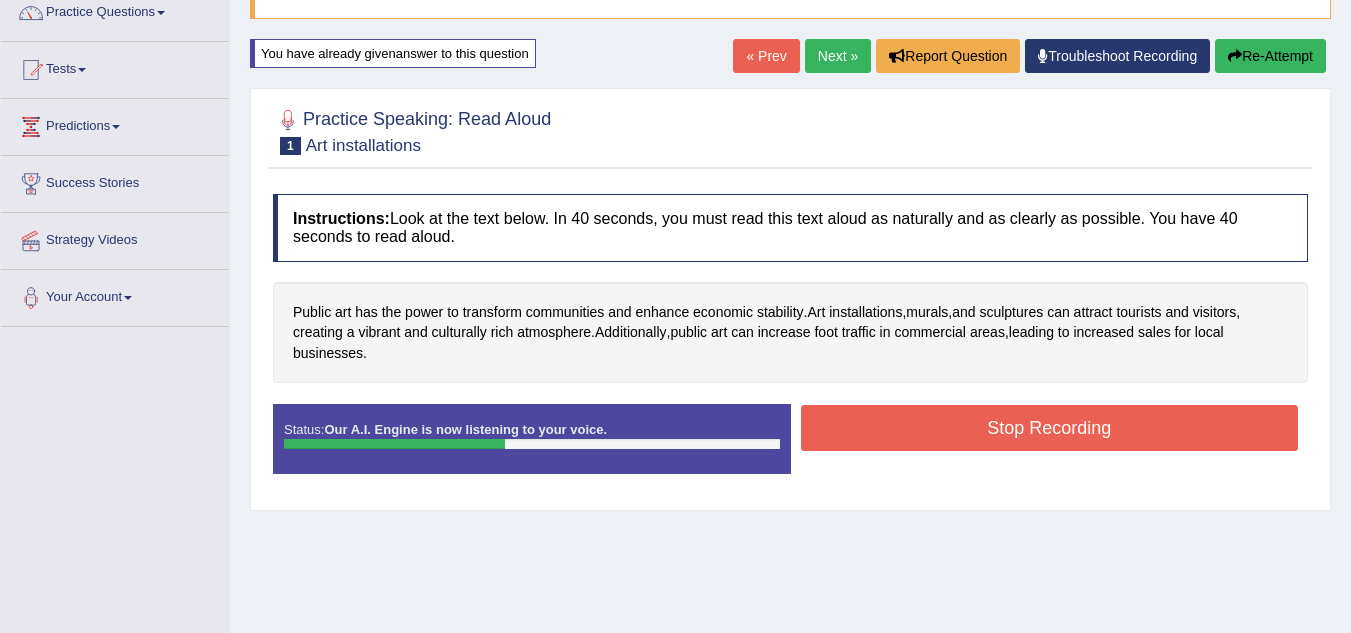 click on "Stop Recording" at bounding box center [1050, 428] 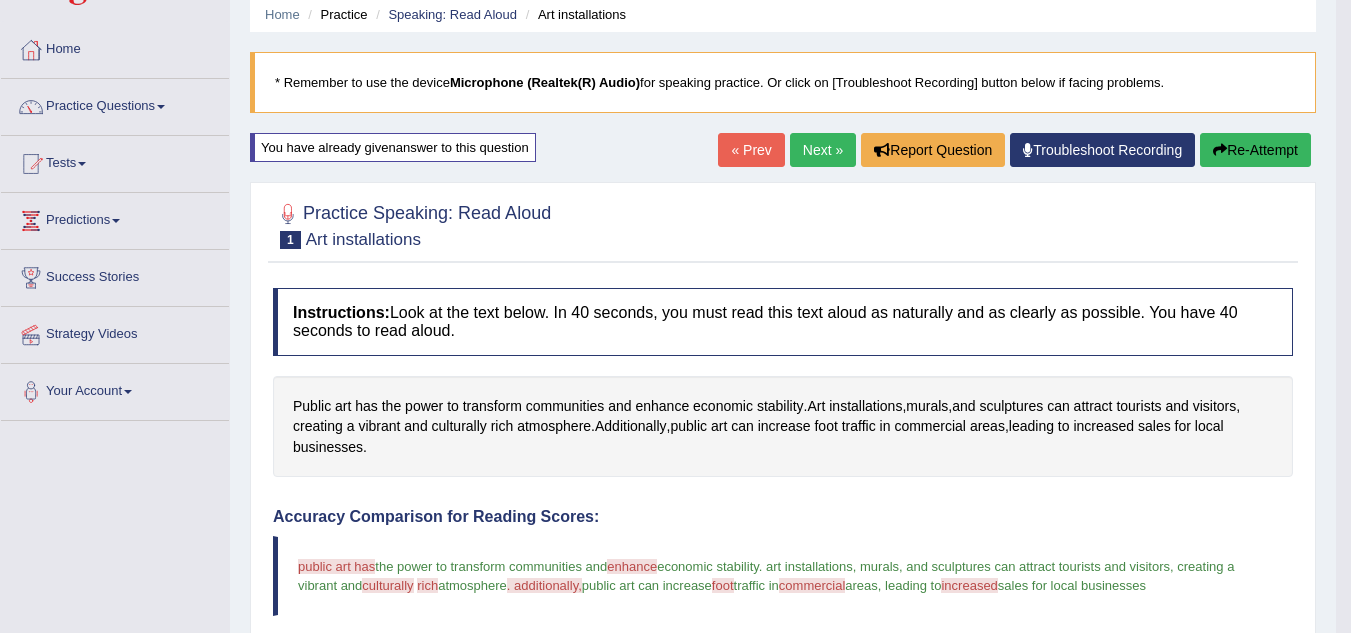 scroll, scrollTop: 67, scrollLeft: 0, axis: vertical 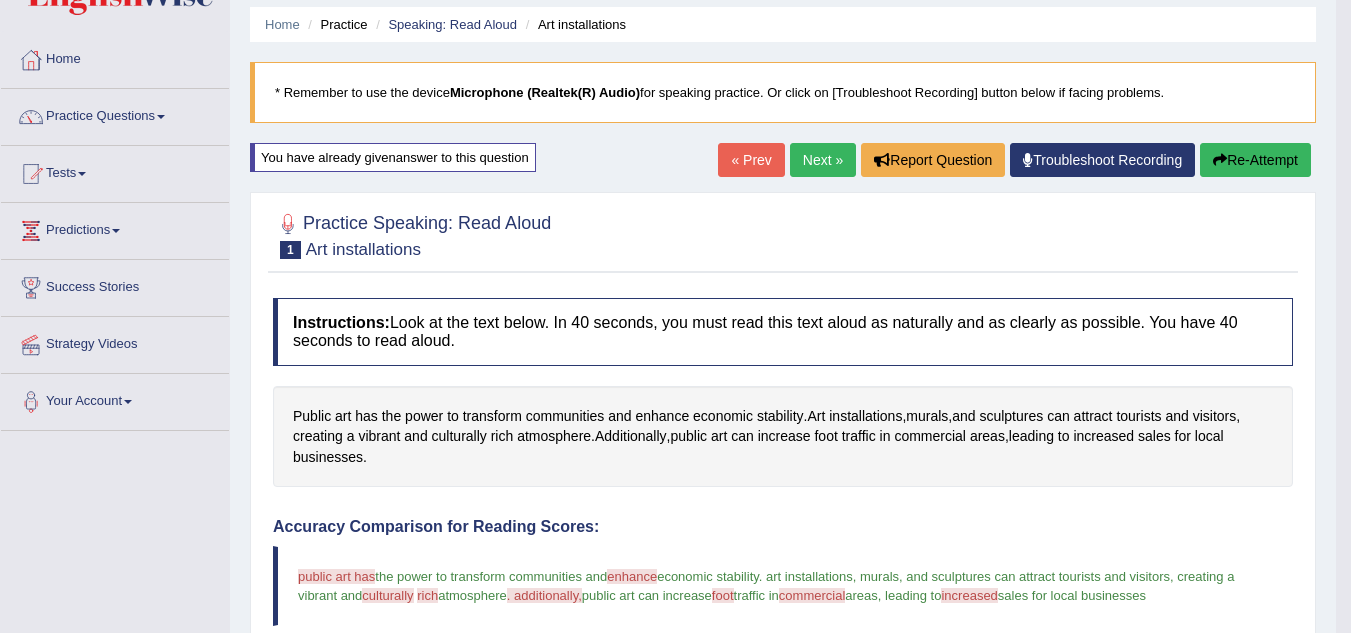 click on "Next »" at bounding box center (823, 160) 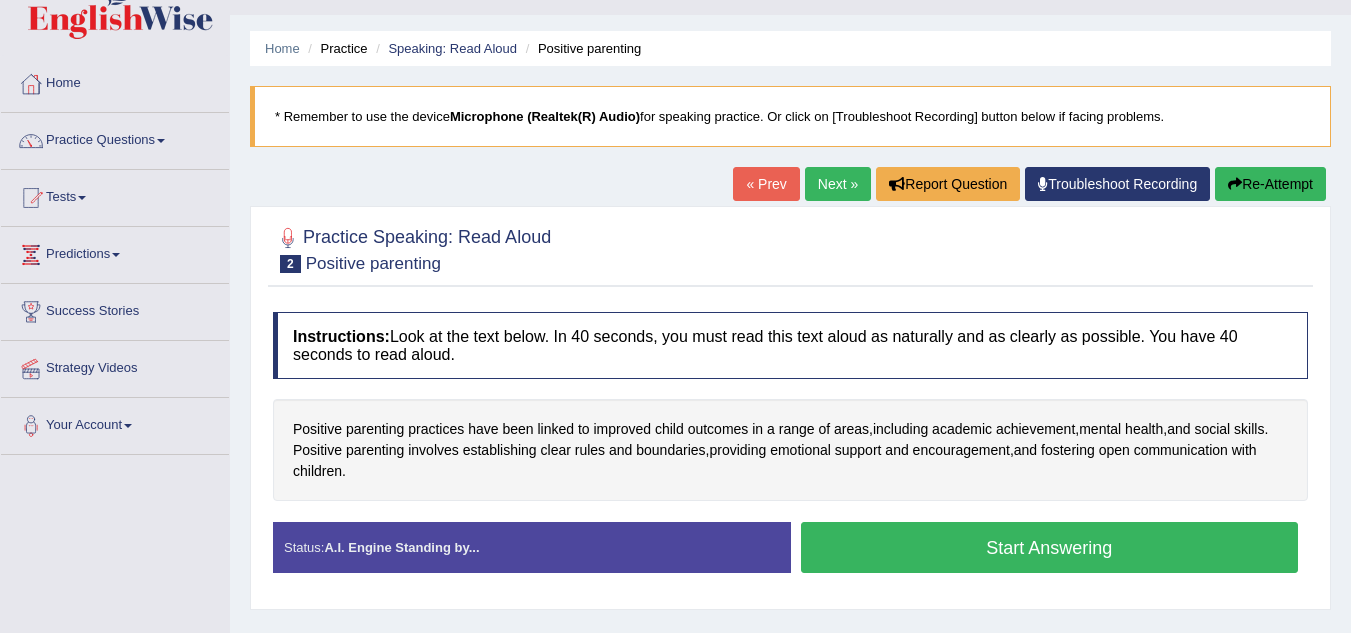 scroll, scrollTop: 96, scrollLeft: 0, axis: vertical 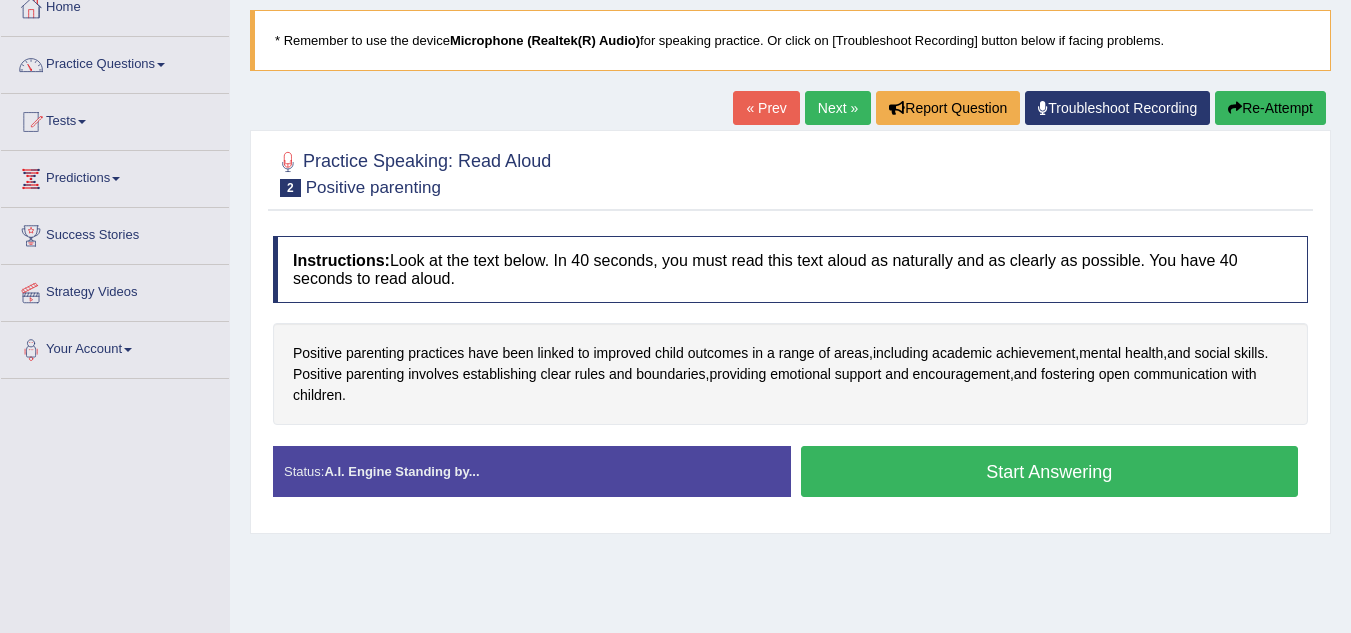 click on "Troubleshoot Recording" at bounding box center (1117, 108) 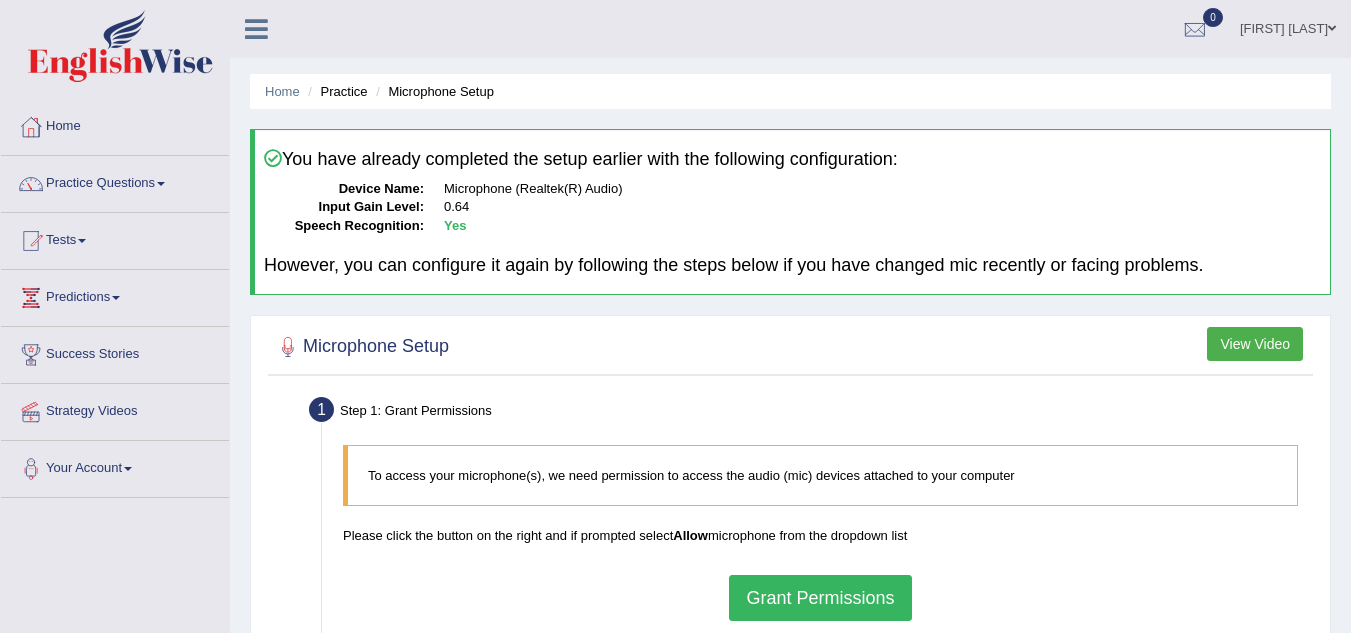 scroll, scrollTop: 0, scrollLeft: 0, axis: both 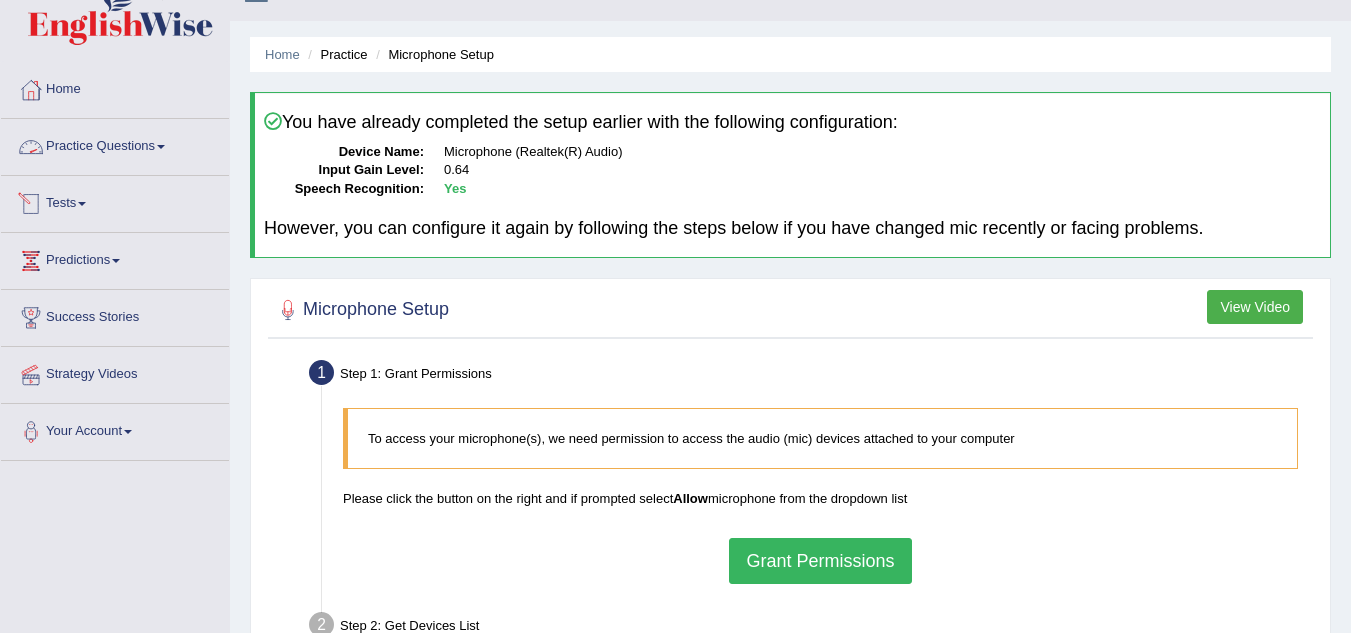 click on "Practice Questions" at bounding box center [115, 144] 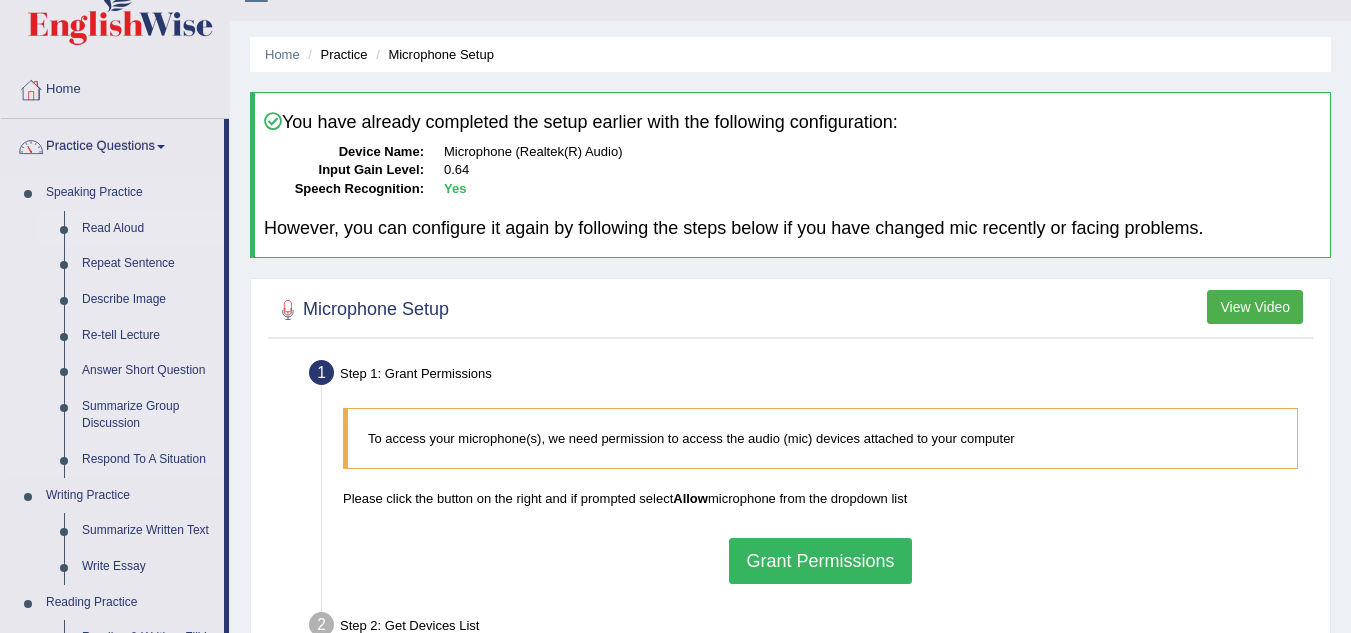 click on "Read Aloud" at bounding box center (148, 229) 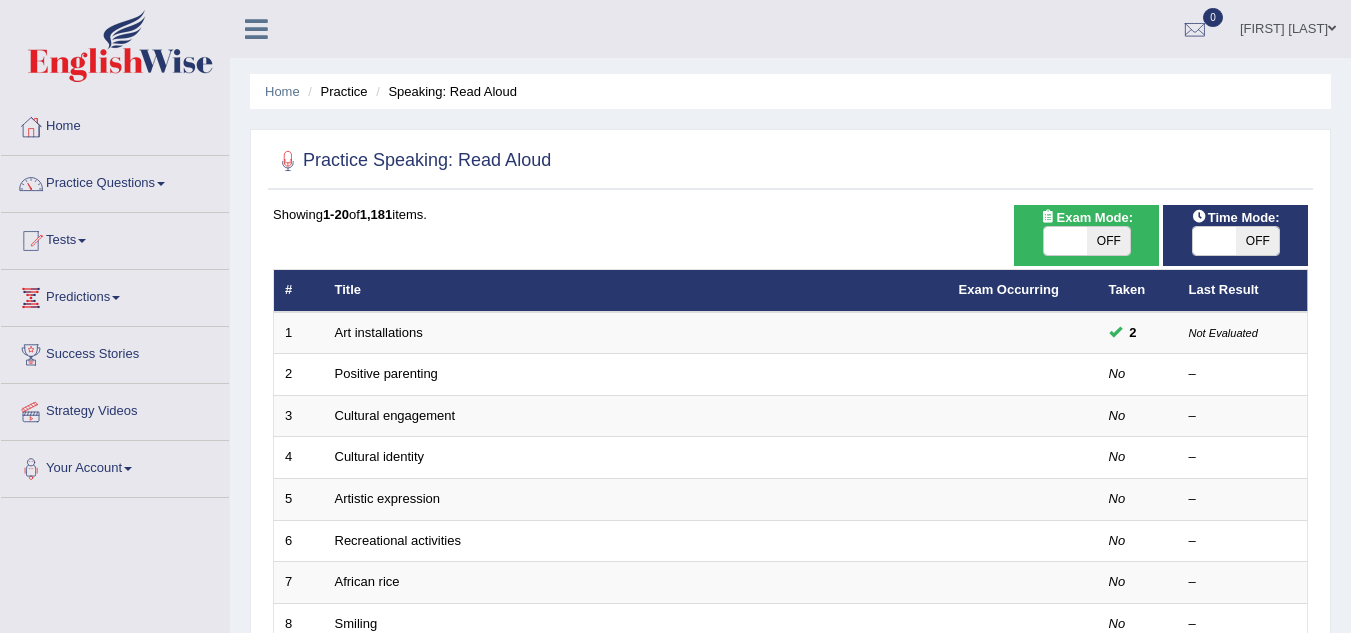 scroll, scrollTop: 38, scrollLeft: 0, axis: vertical 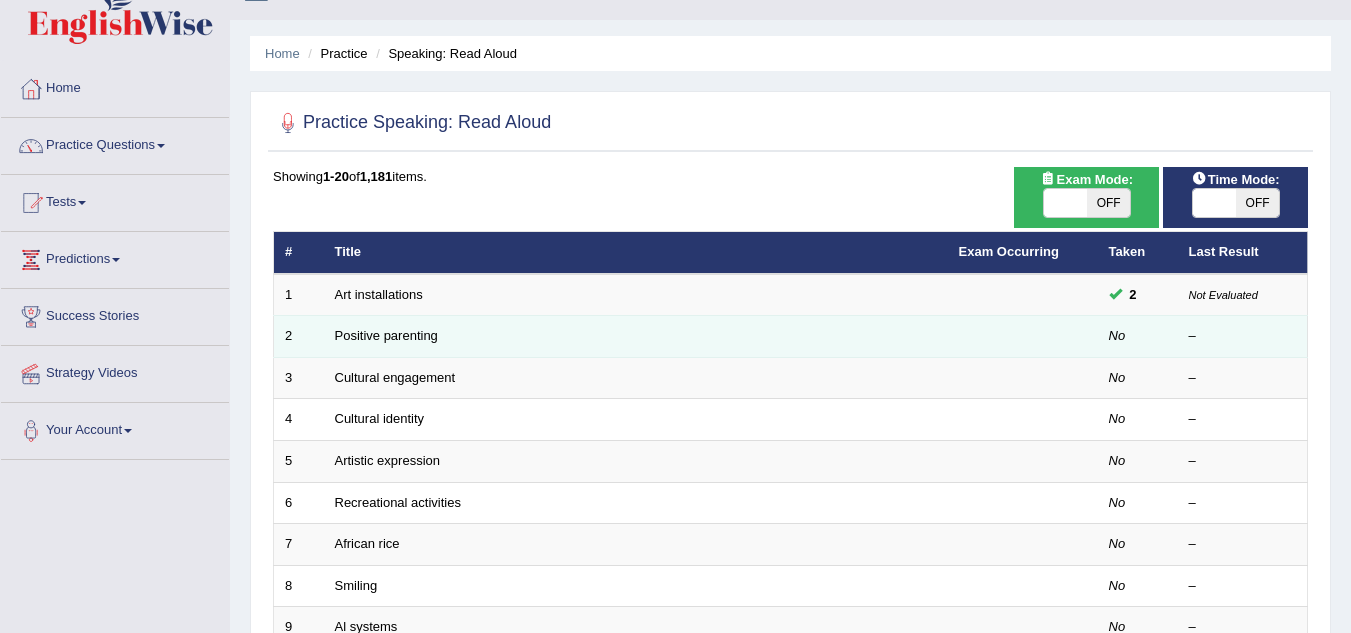 click at bounding box center [1023, 337] 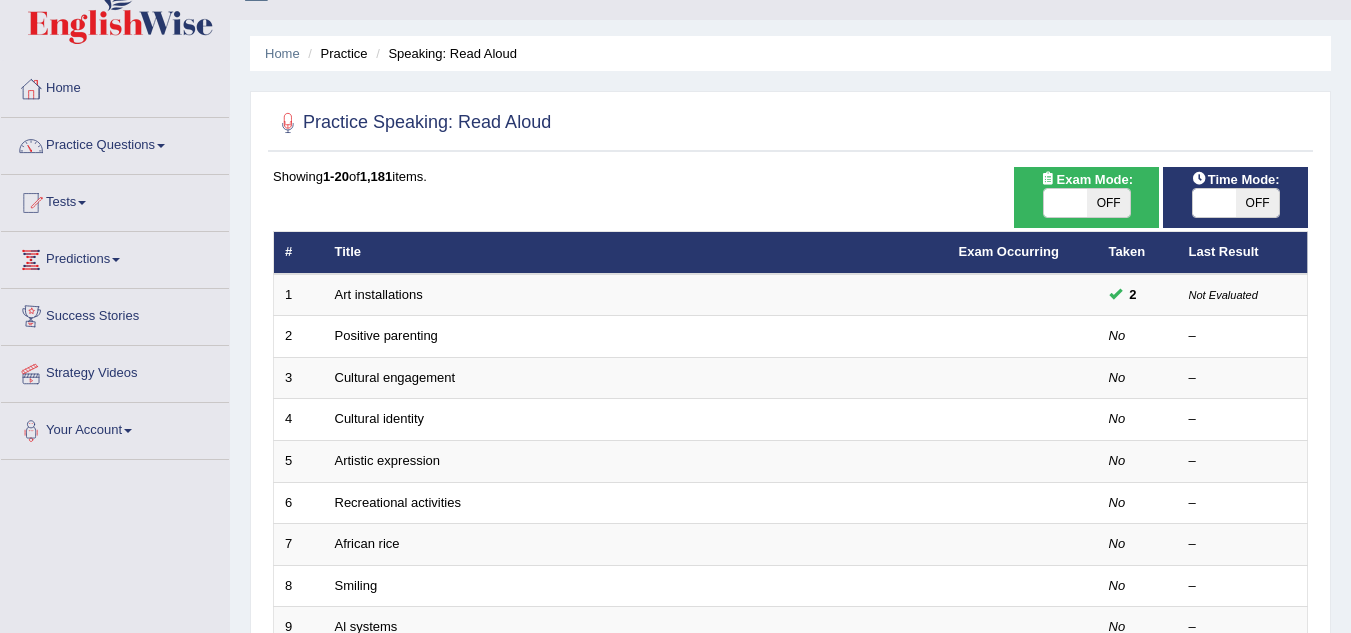 scroll, scrollTop: 65, scrollLeft: 0, axis: vertical 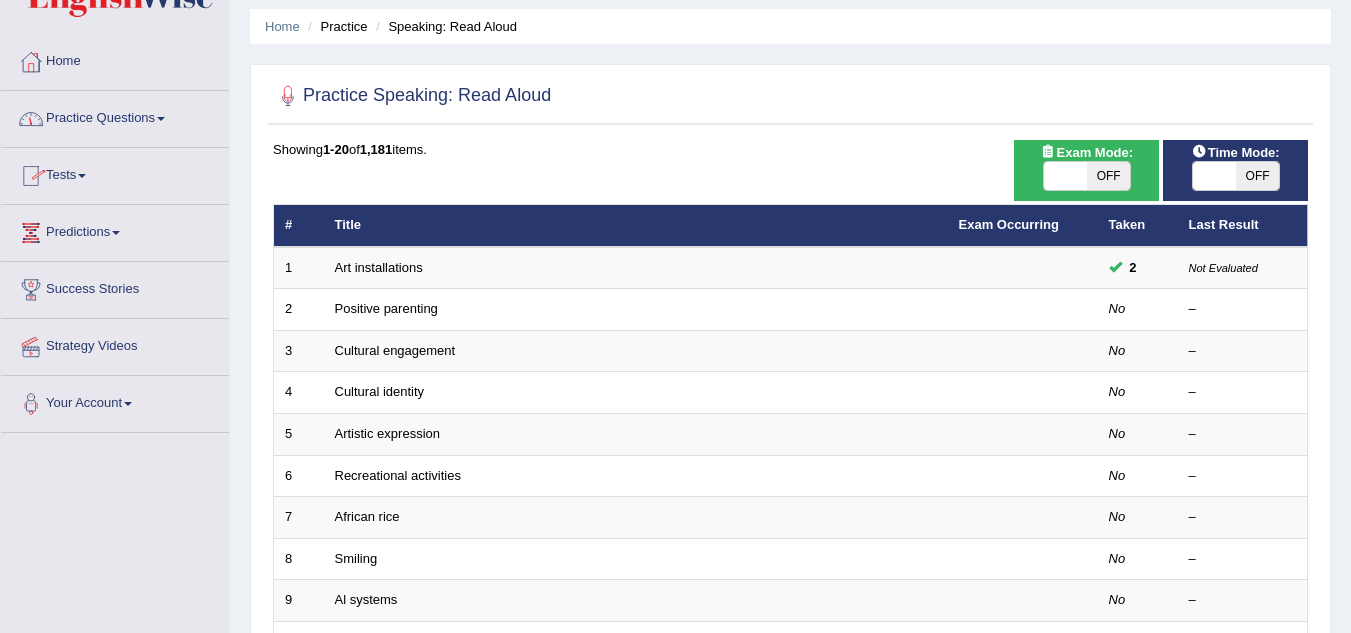 click on "Practice Questions" at bounding box center [115, 116] 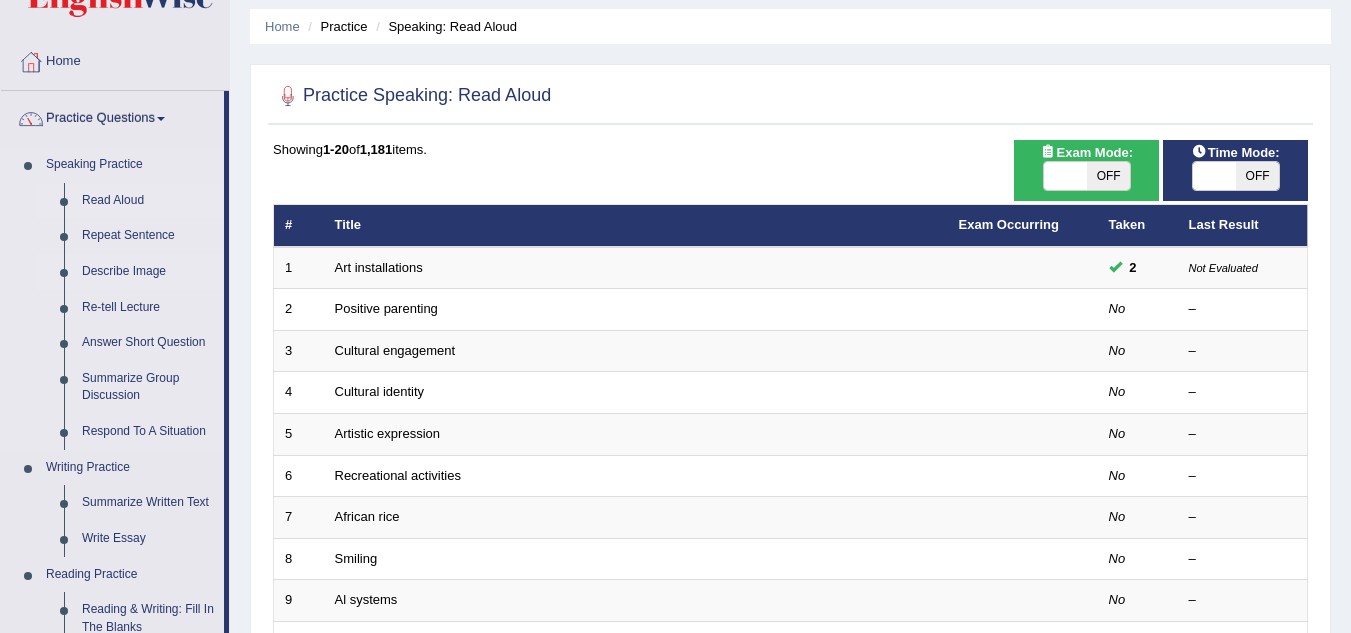 click on "Describe Image" at bounding box center [148, 272] 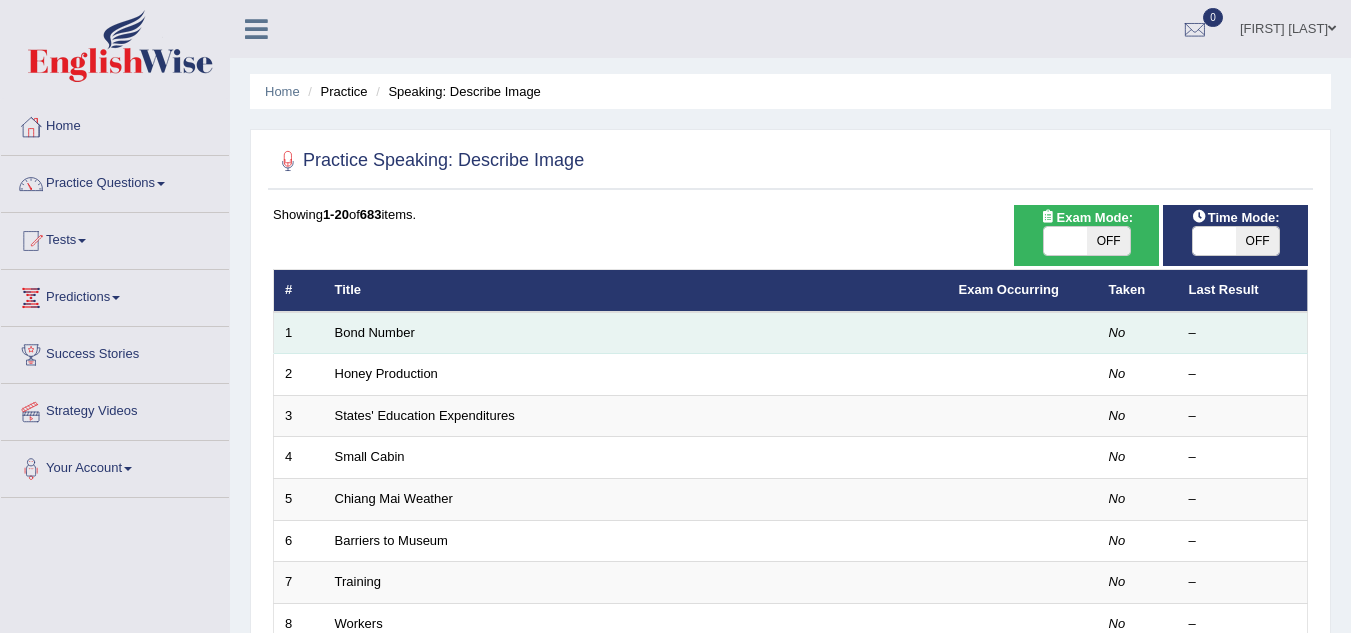scroll, scrollTop: 57, scrollLeft: 0, axis: vertical 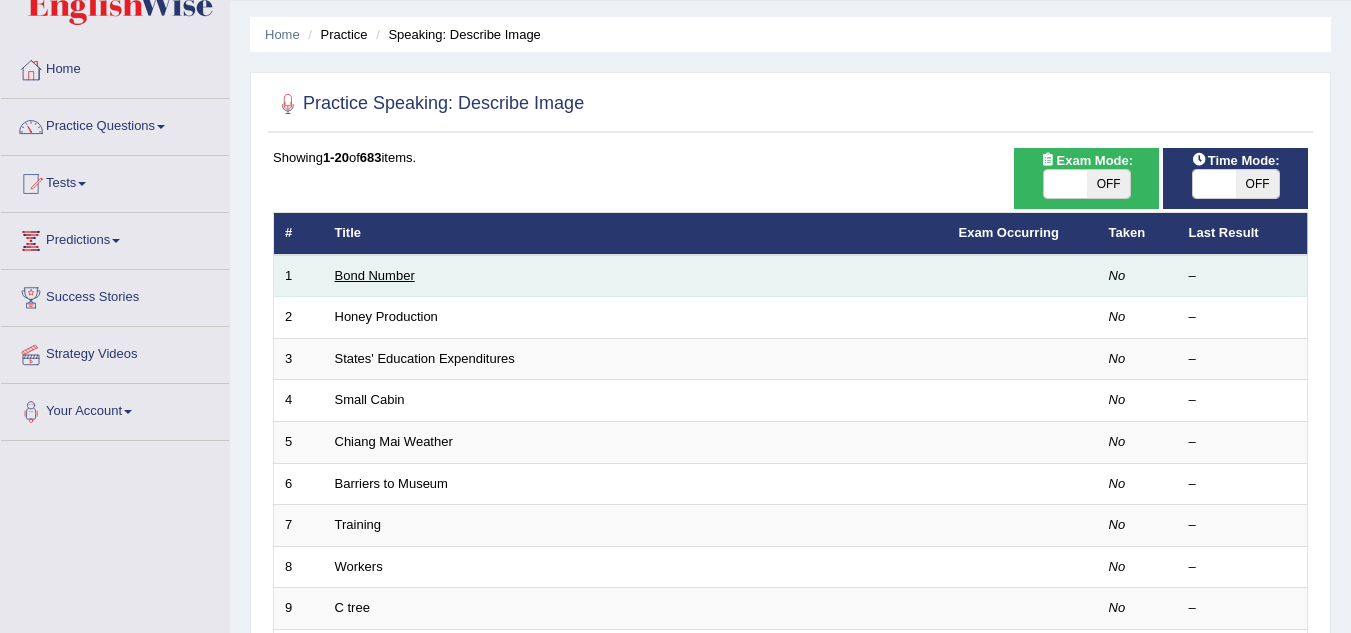 click on "Bond Number" at bounding box center (375, 275) 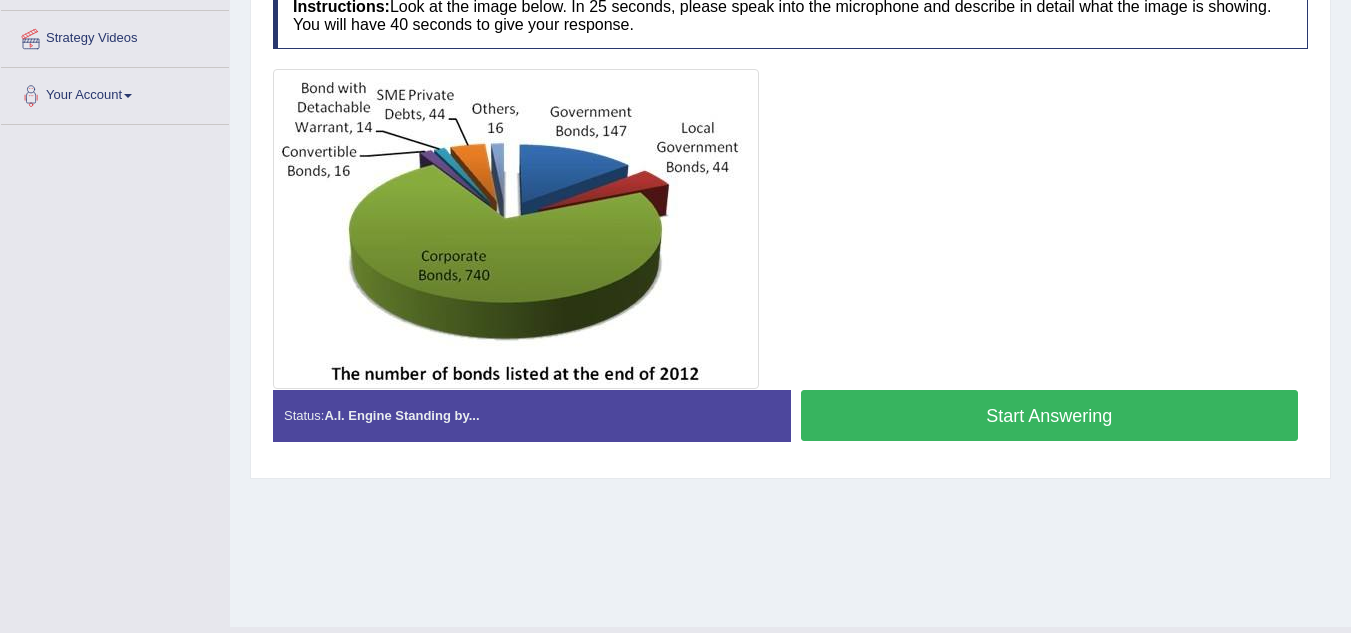 scroll, scrollTop: 267, scrollLeft: 0, axis: vertical 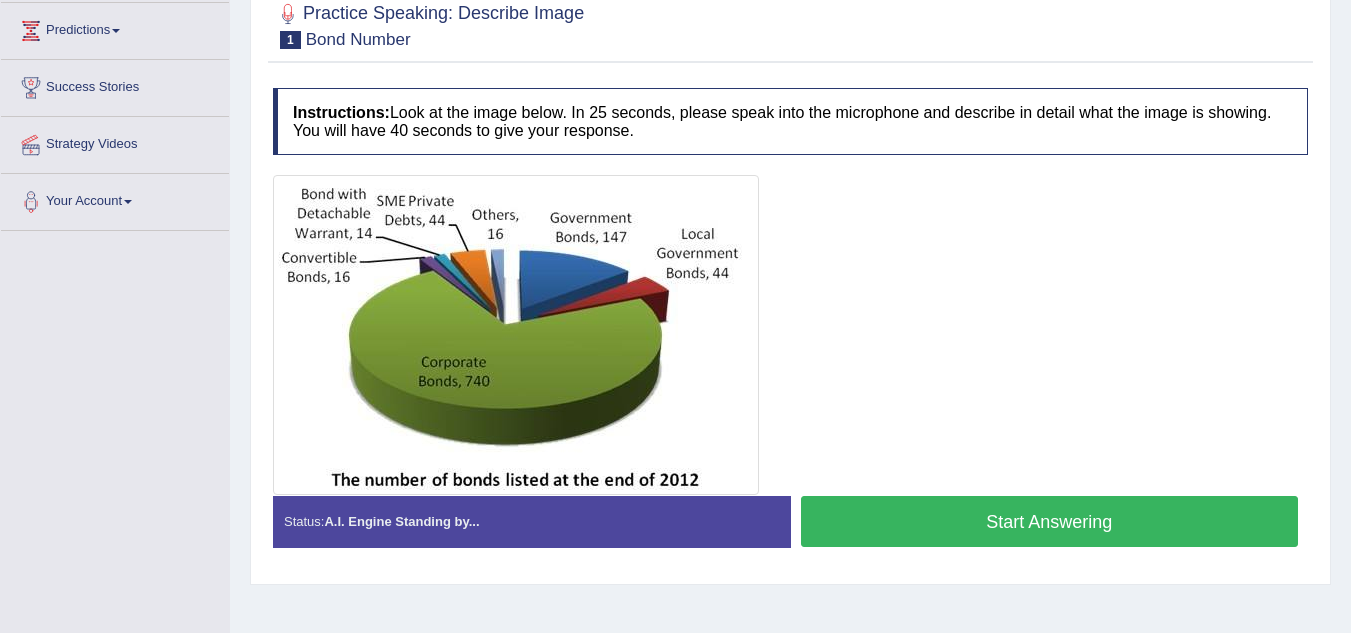 click on "Start Answering" at bounding box center (1050, 521) 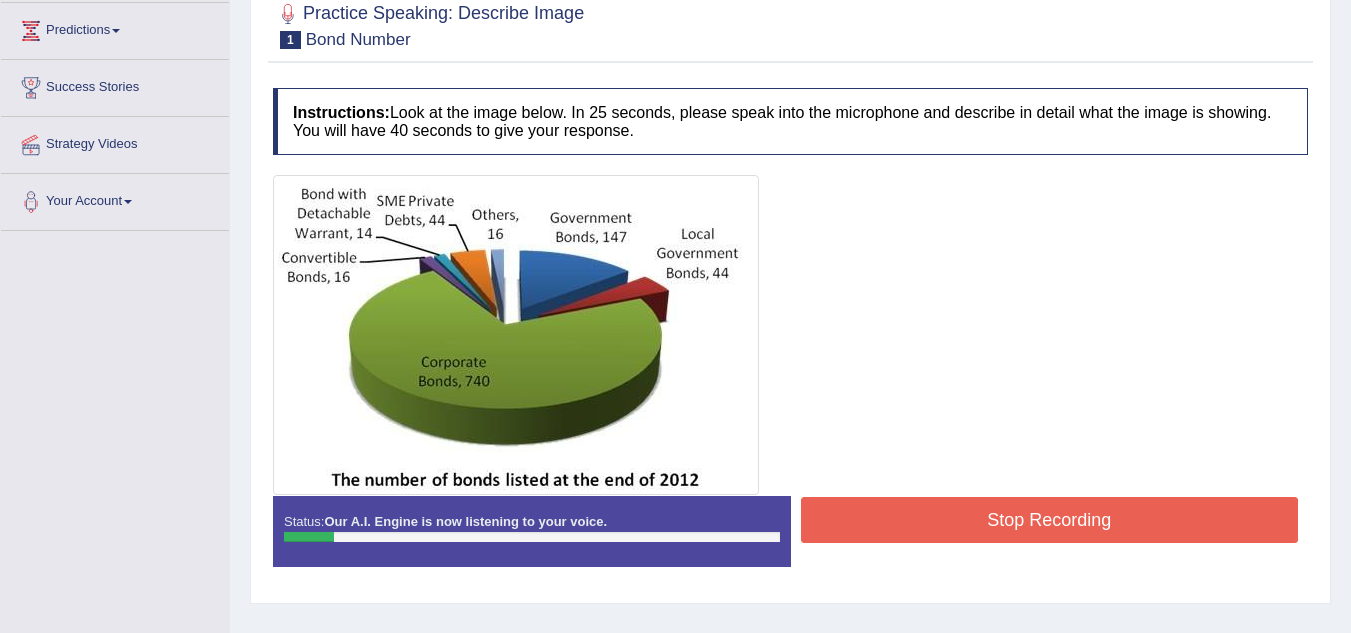 click on "Stop Recording" at bounding box center (1050, 520) 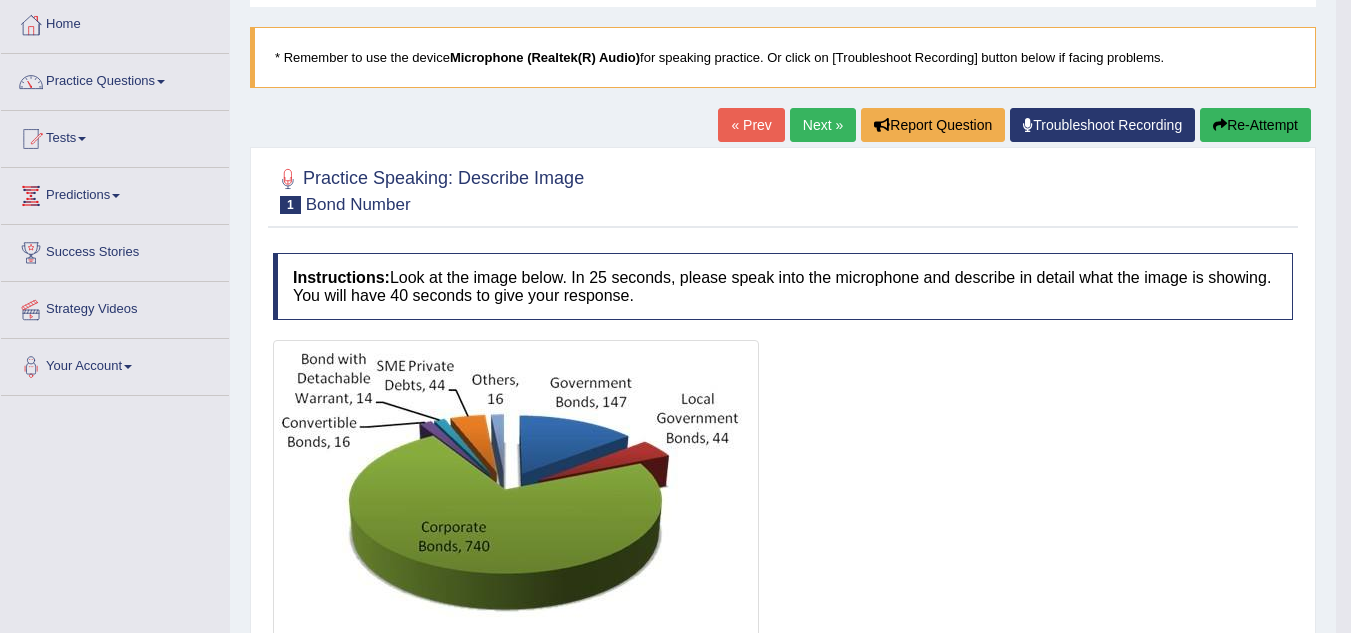 scroll, scrollTop: 104, scrollLeft: 0, axis: vertical 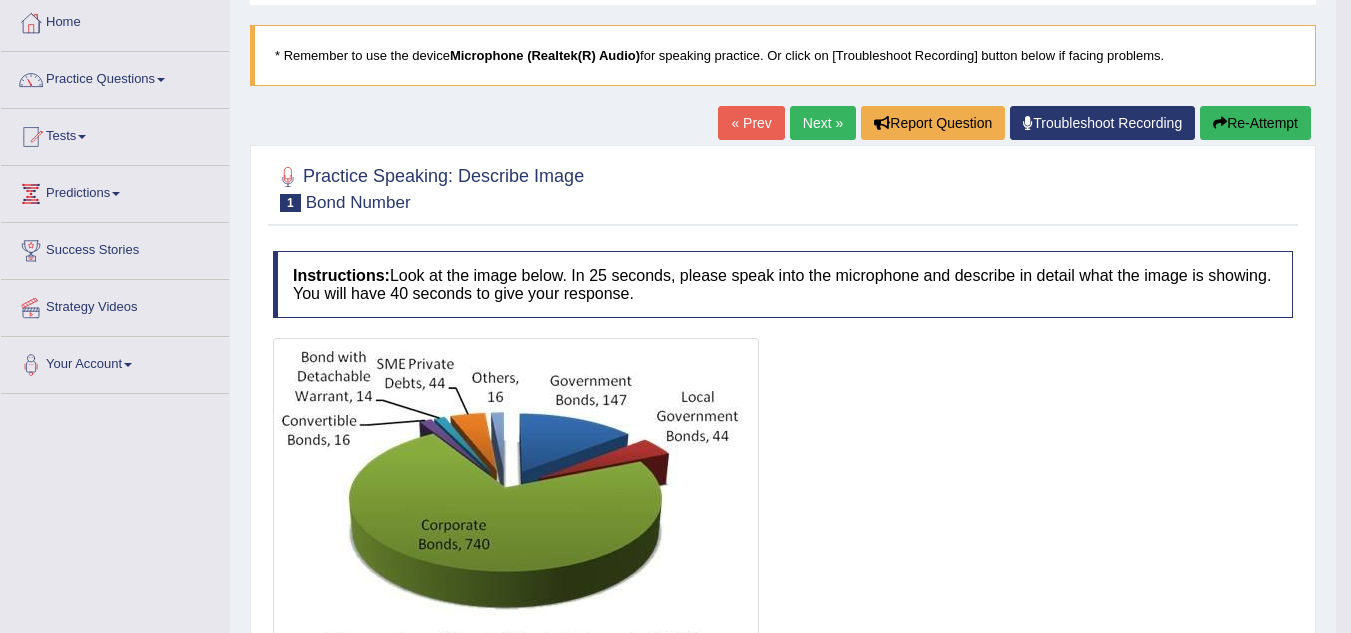click on "Re-Attempt" at bounding box center [1255, 123] 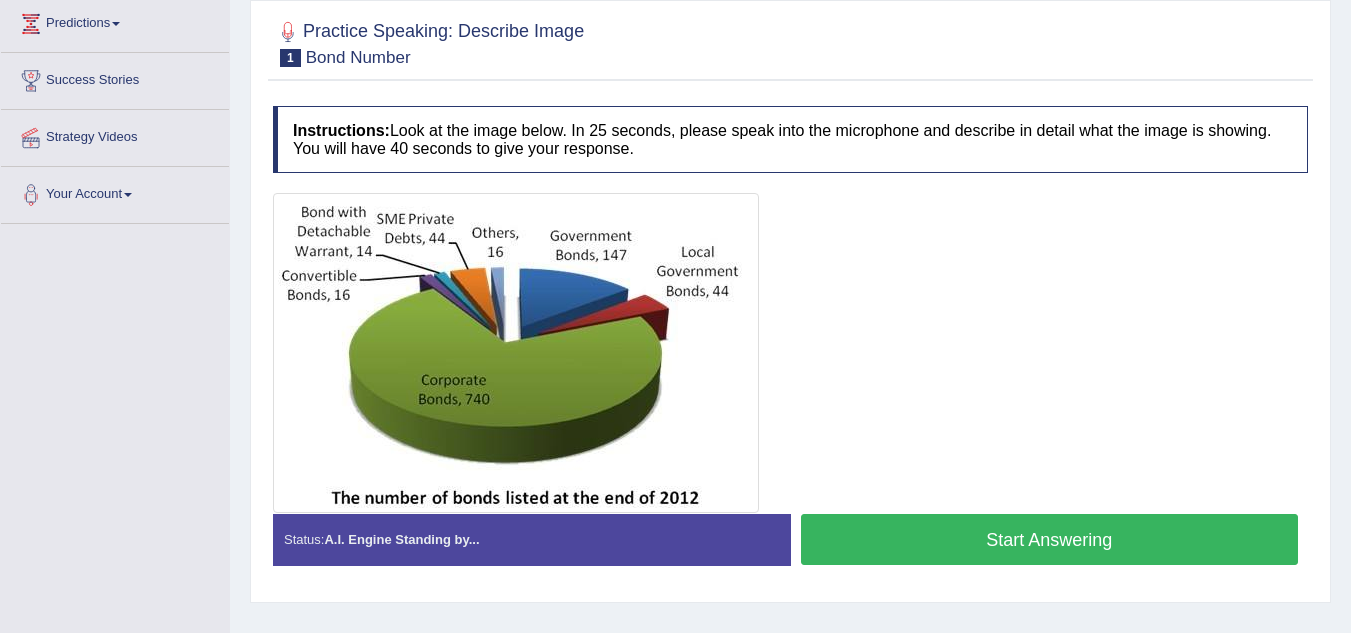 scroll, scrollTop: 0, scrollLeft: 0, axis: both 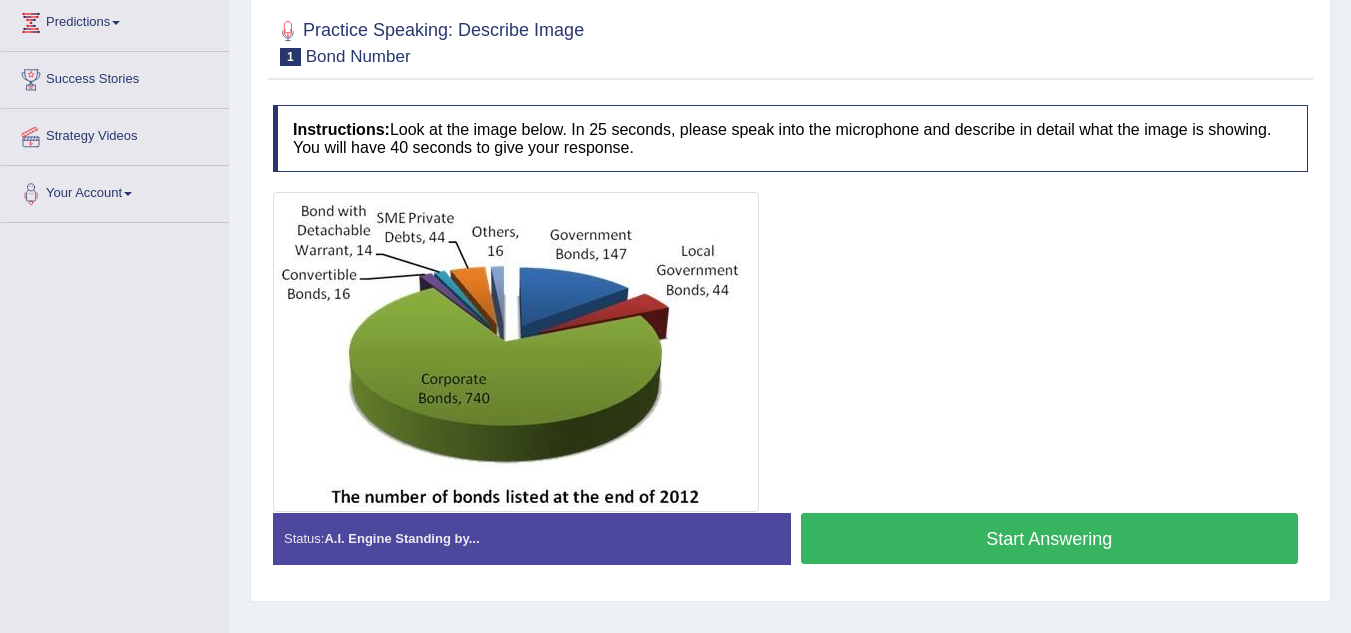 click on "Start Answering" at bounding box center [1050, 538] 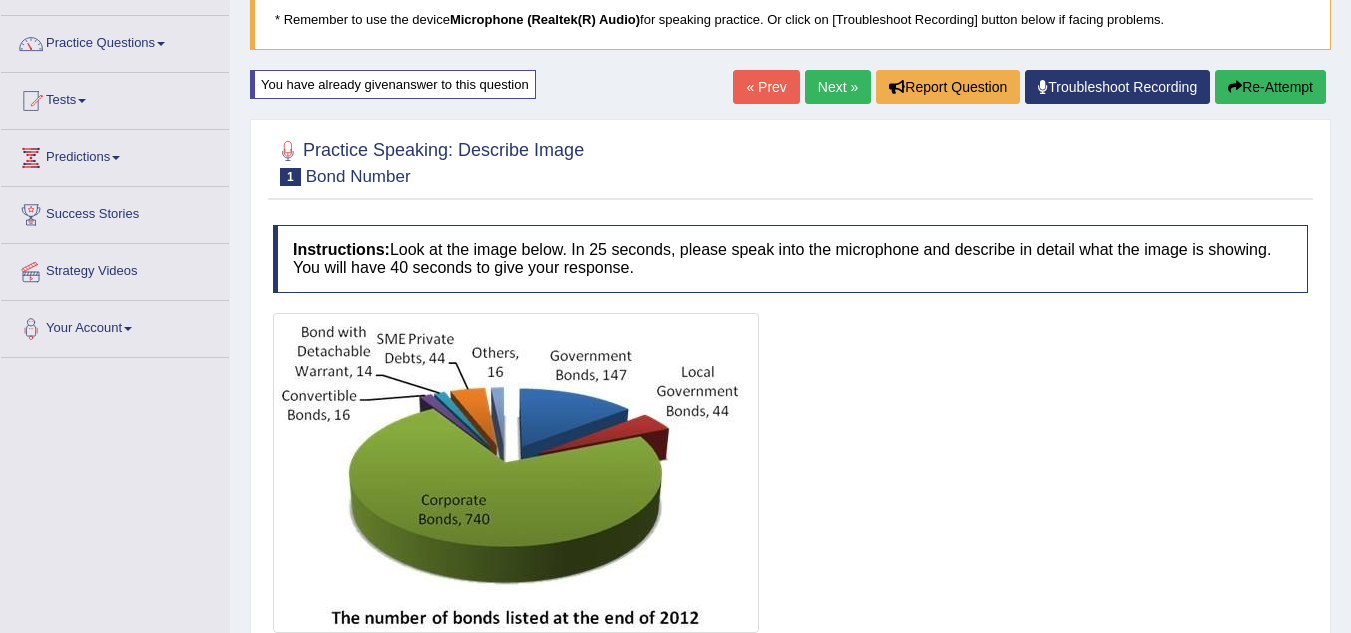 scroll, scrollTop: 179, scrollLeft: 0, axis: vertical 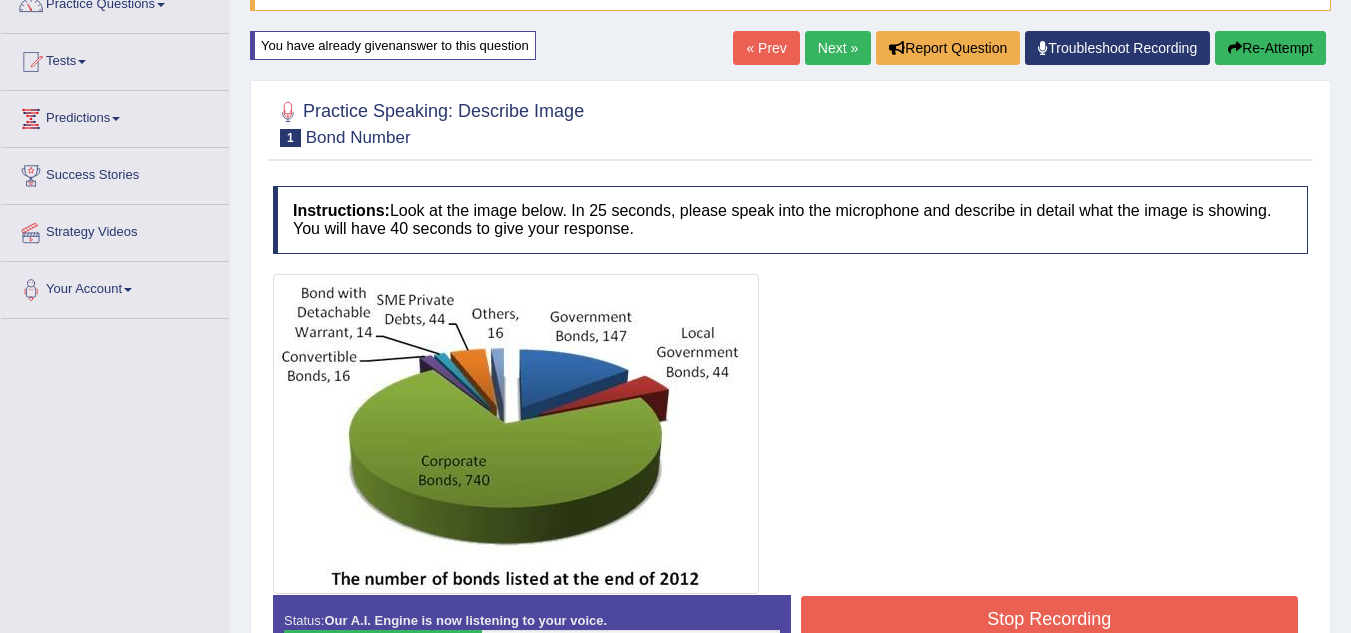click at bounding box center (1235, 48) 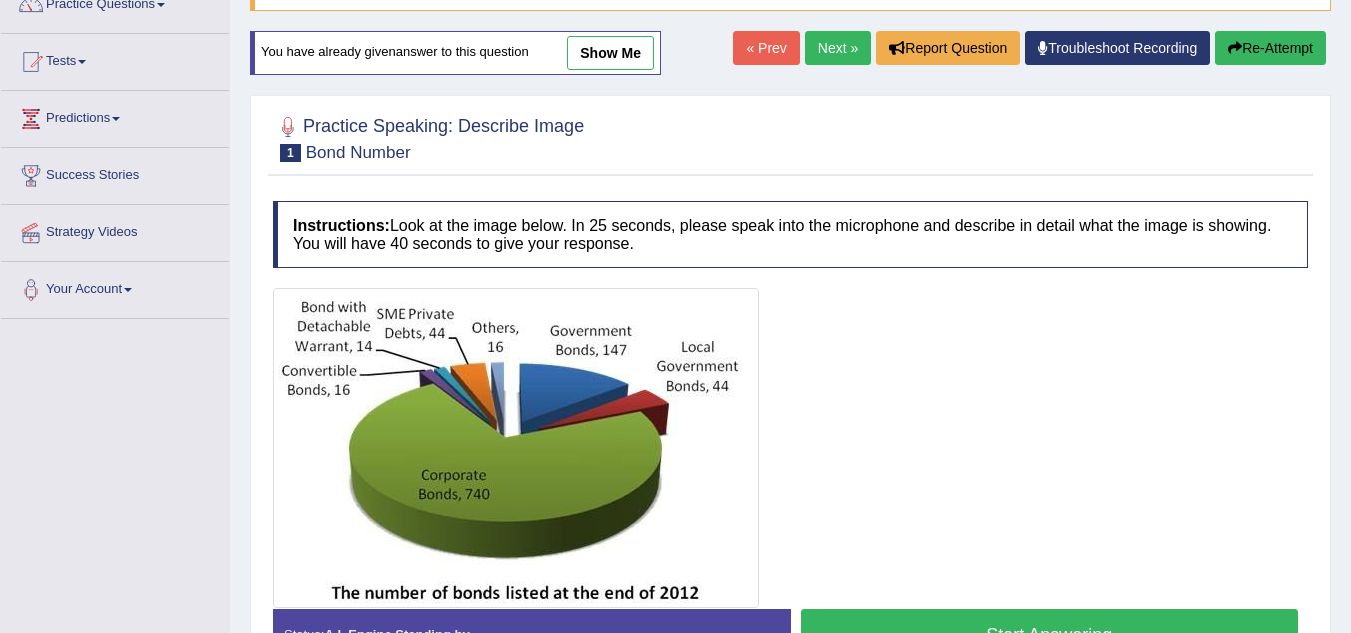 scroll, scrollTop: 179, scrollLeft: 0, axis: vertical 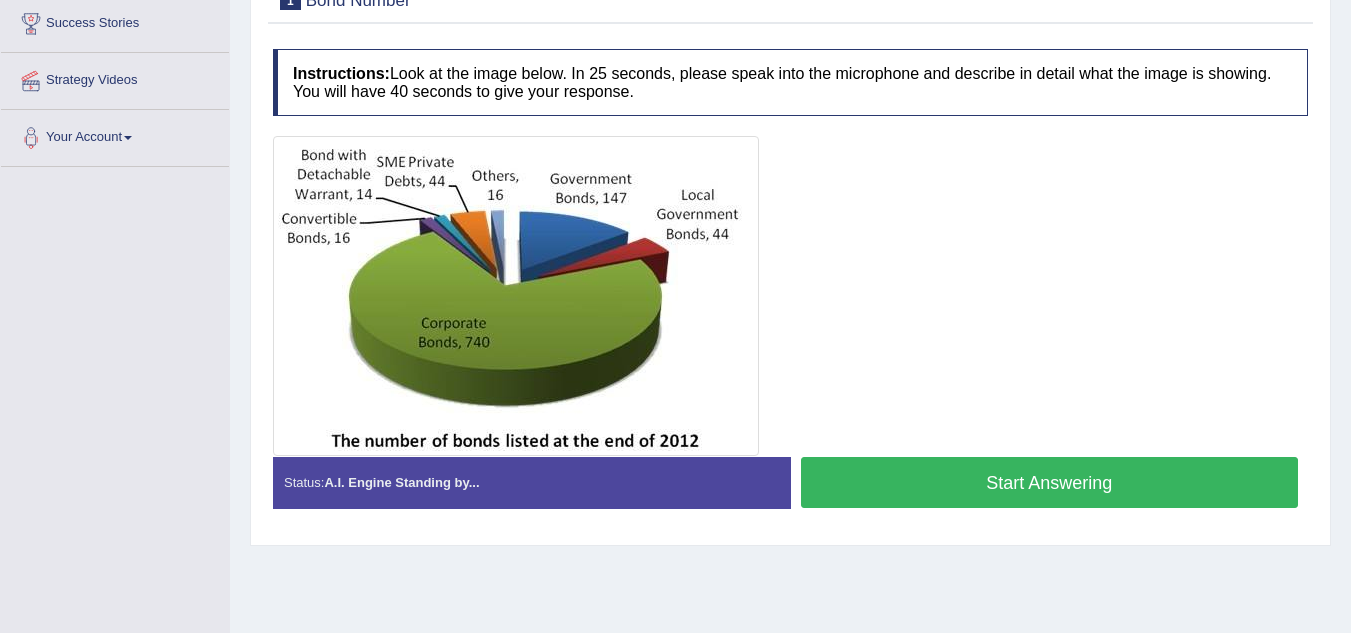 click on "Start Answering" at bounding box center [1050, 482] 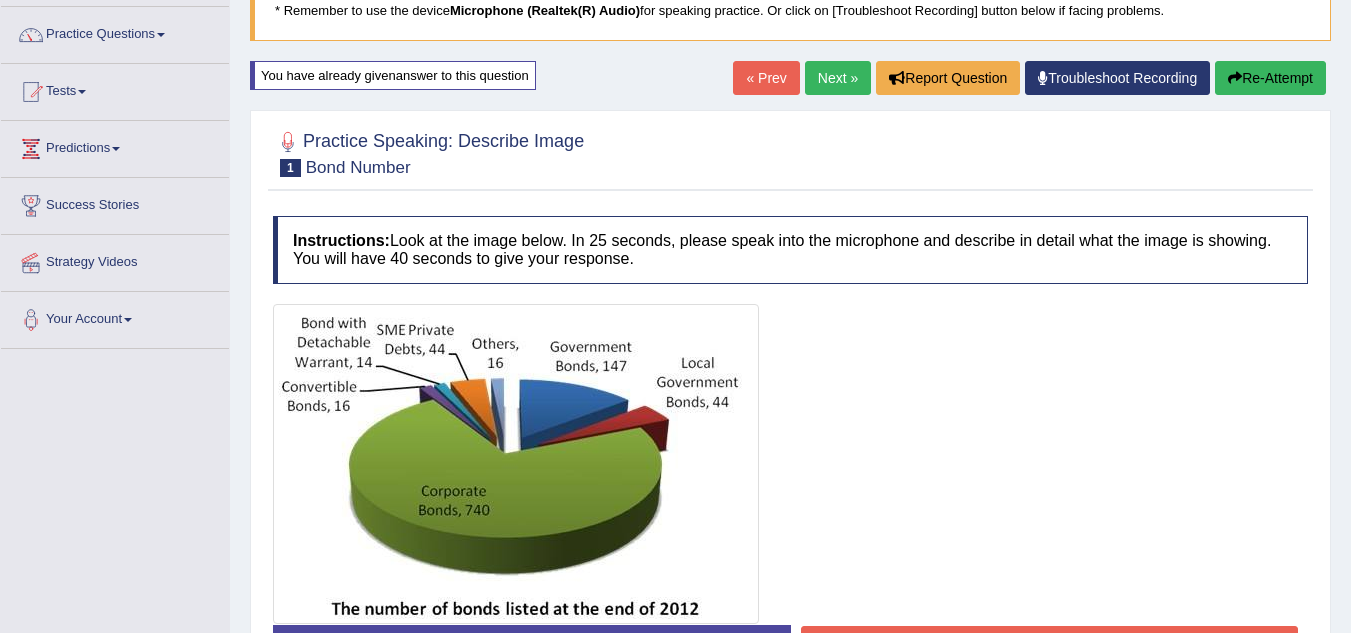 scroll, scrollTop: 118, scrollLeft: 0, axis: vertical 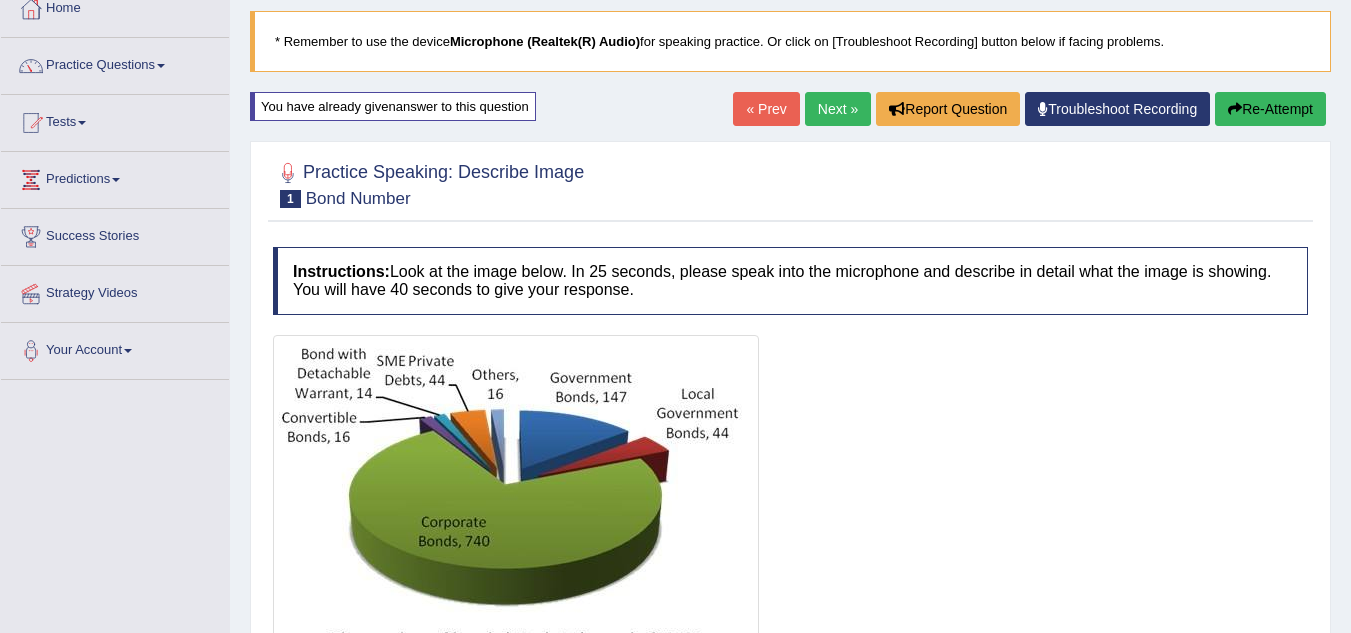 click on "Re-Attempt" at bounding box center [1270, 109] 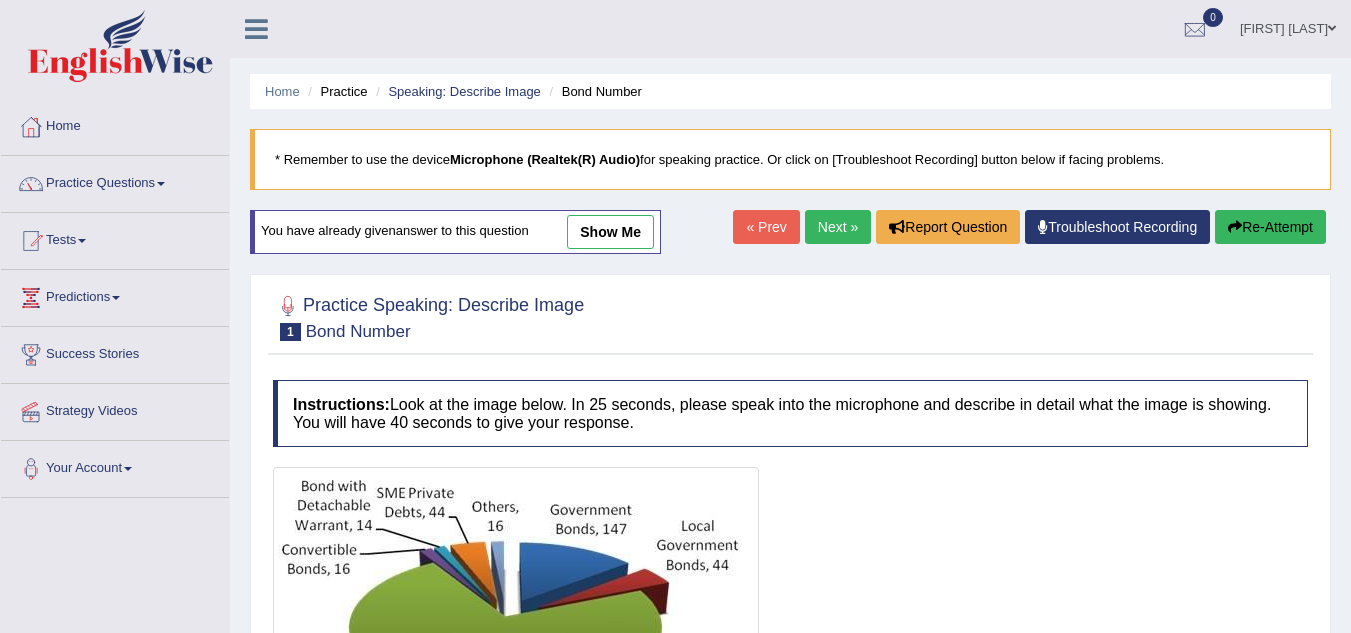 scroll, scrollTop: 118, scrollLeft: 0, axis: vertical 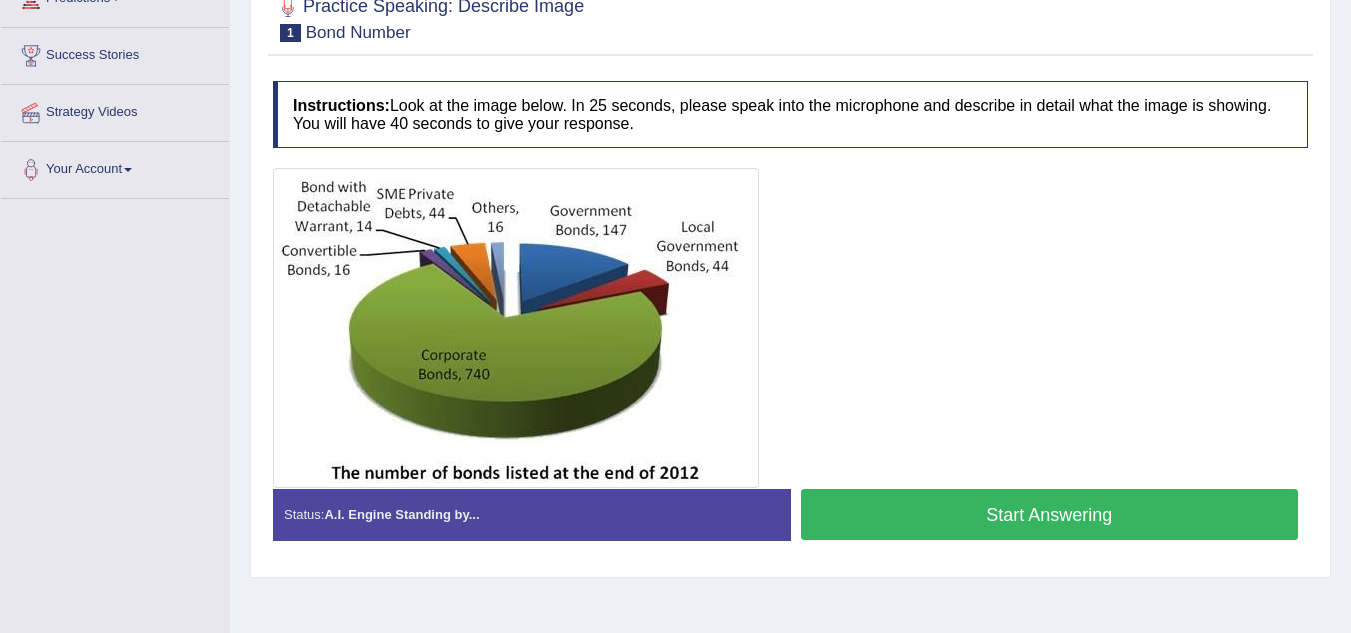 click on "Start Answering" at bounding box center [1050, 514] 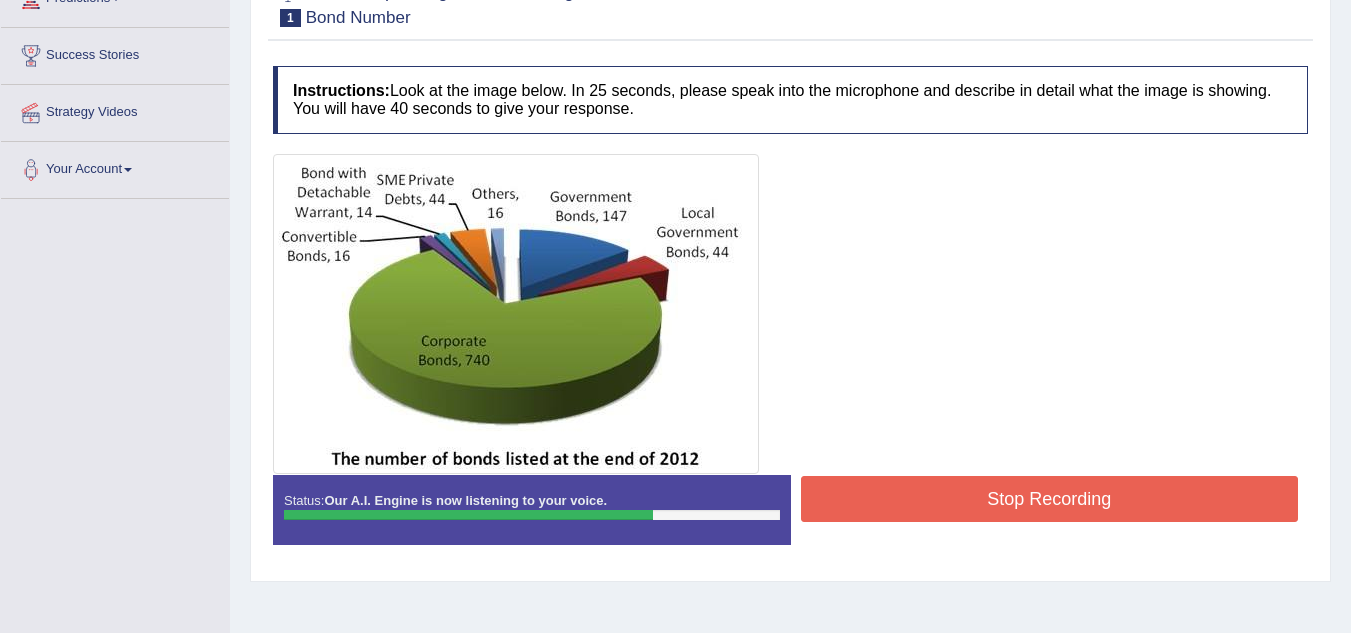 click on "Stop Recording" at bounding box center [1050, 499] 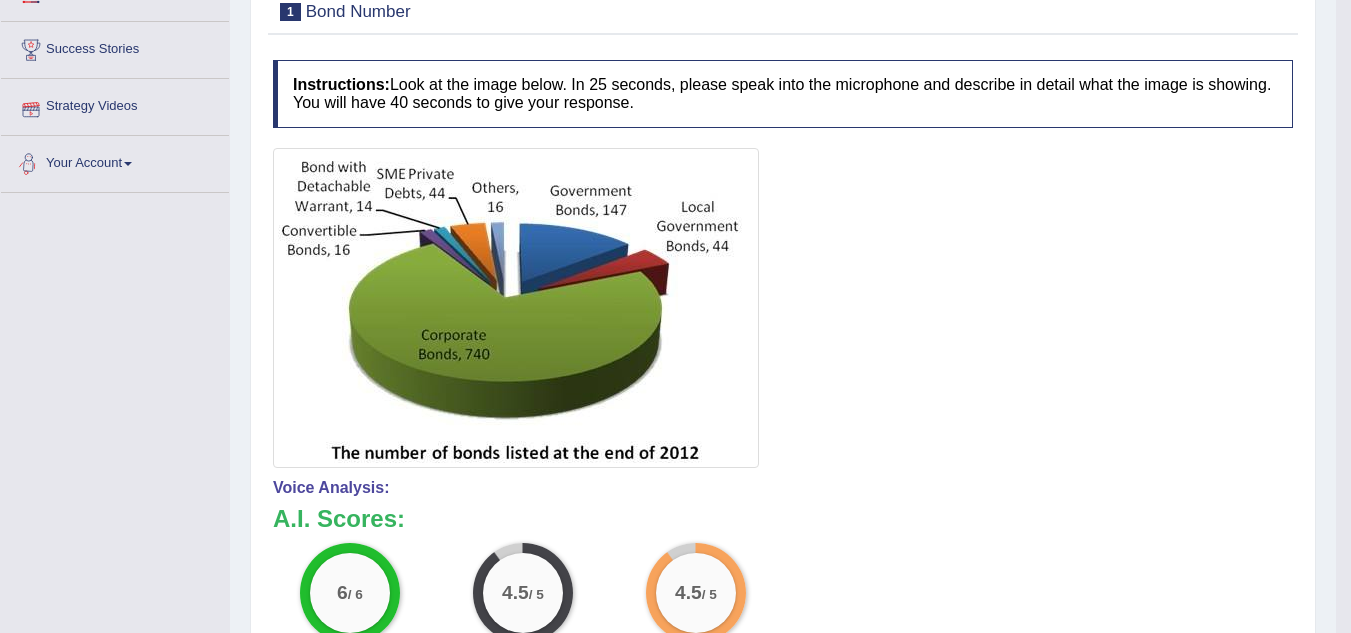 scroll, scrollTop: 0, scrollLeft: 0, axis: both 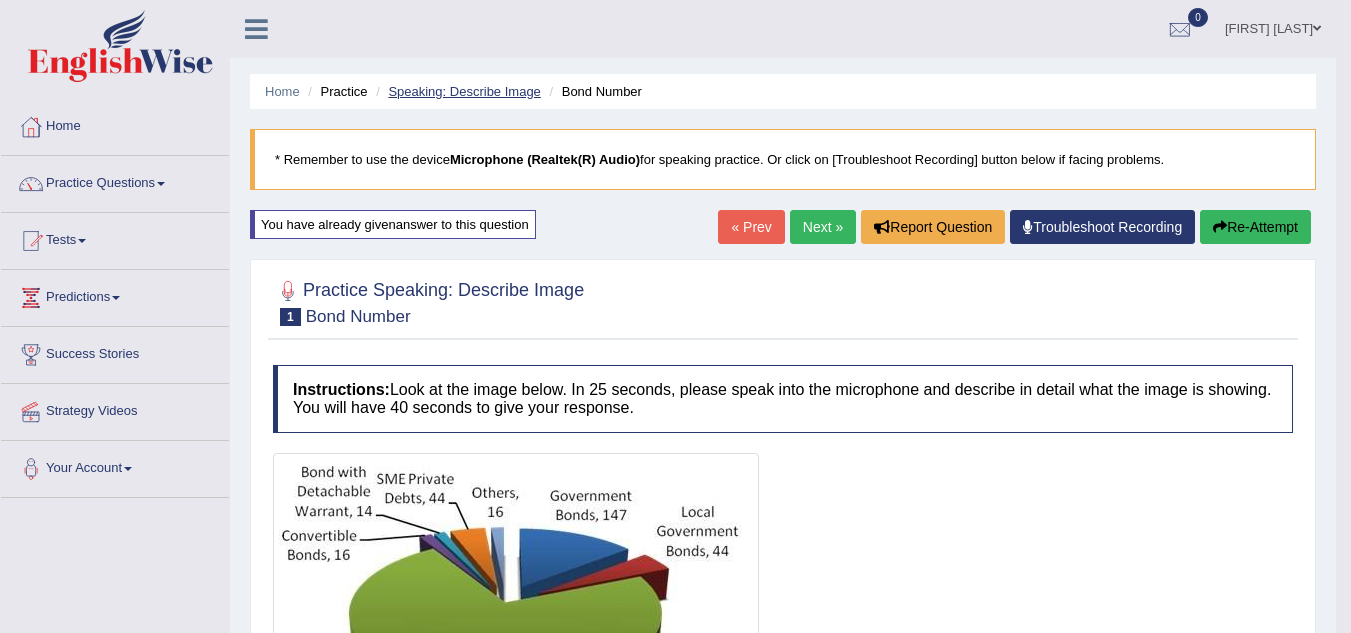 click on "Speaking: Describe Image" at bounding box center [464, 91] 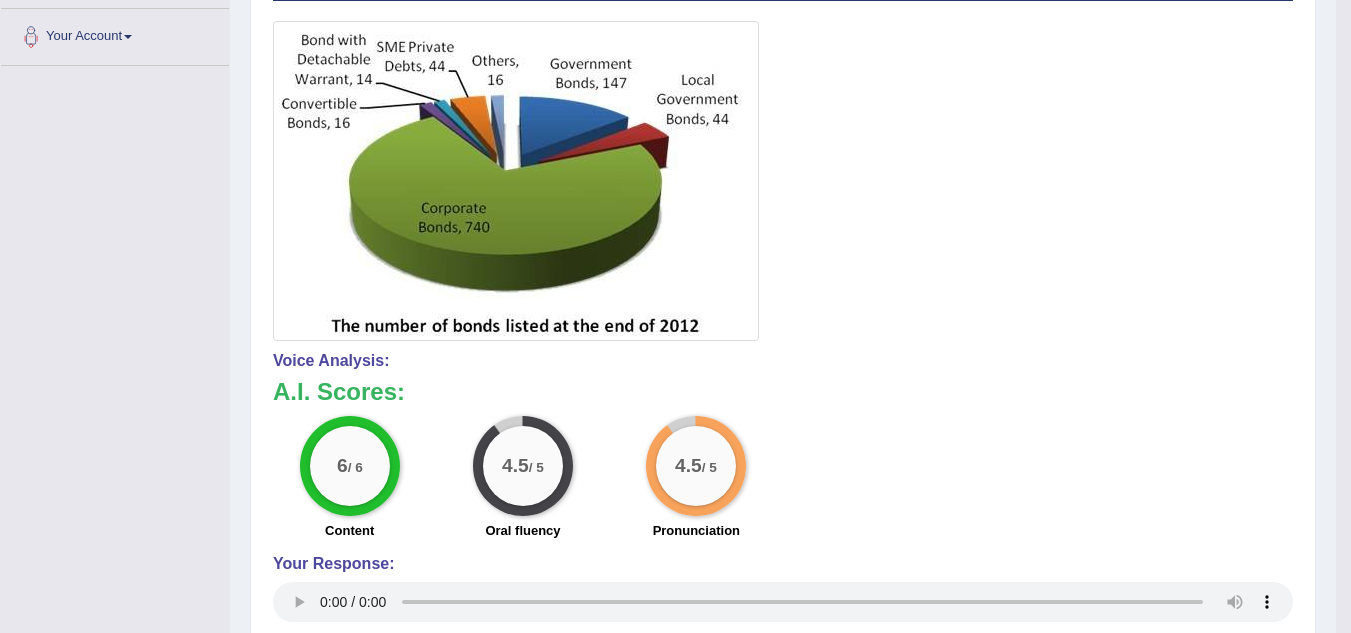 scroll, scrollTop: 248, scrollLeft: 0, axis: vertical 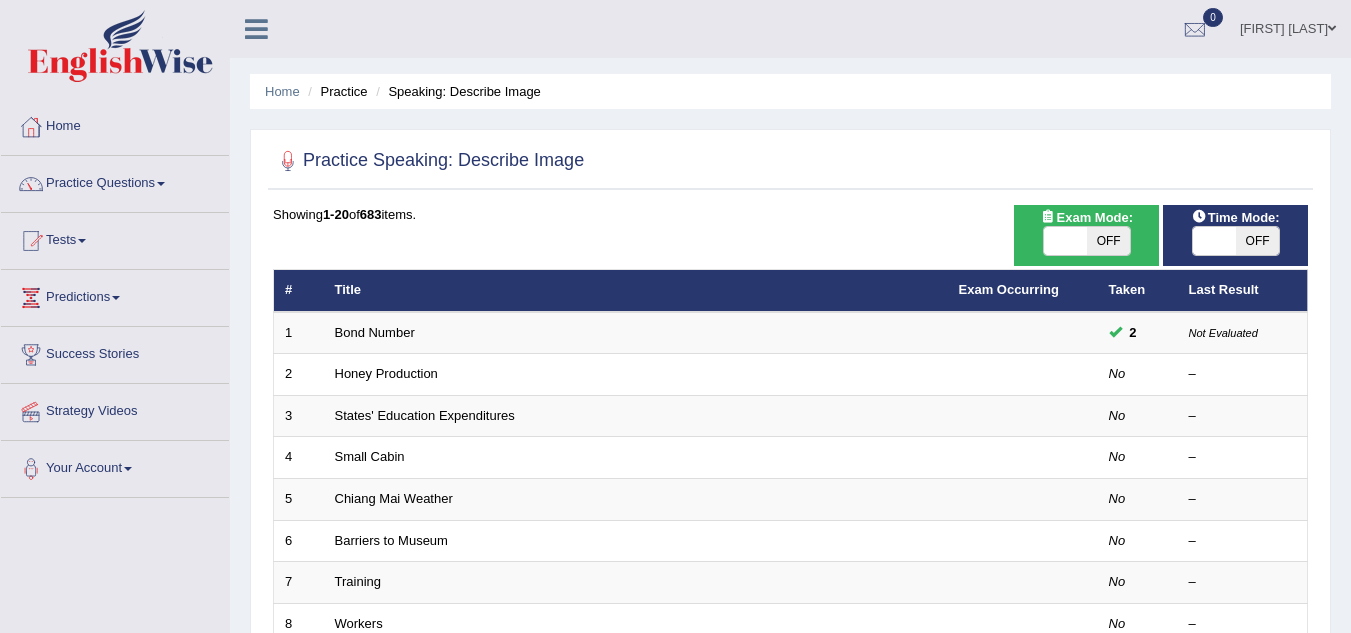 click on "Speaking: Describe Image" at bounding box center (456, 91) 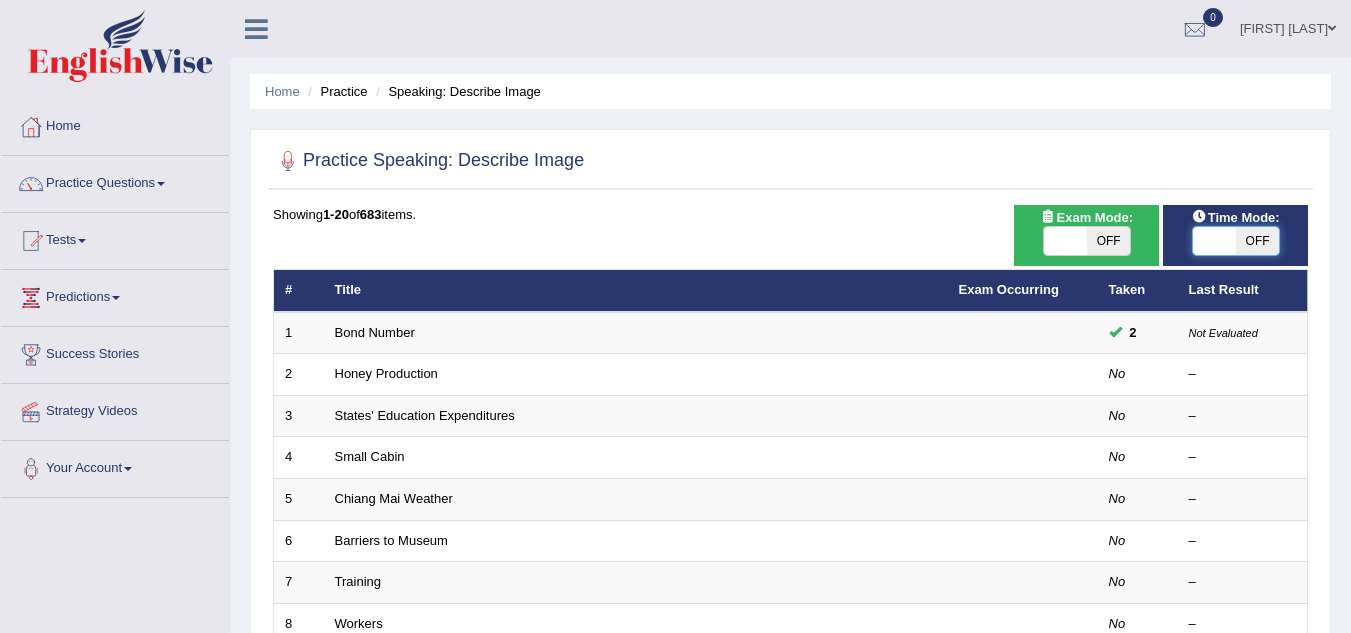 click at bounding box center [1214, 241] 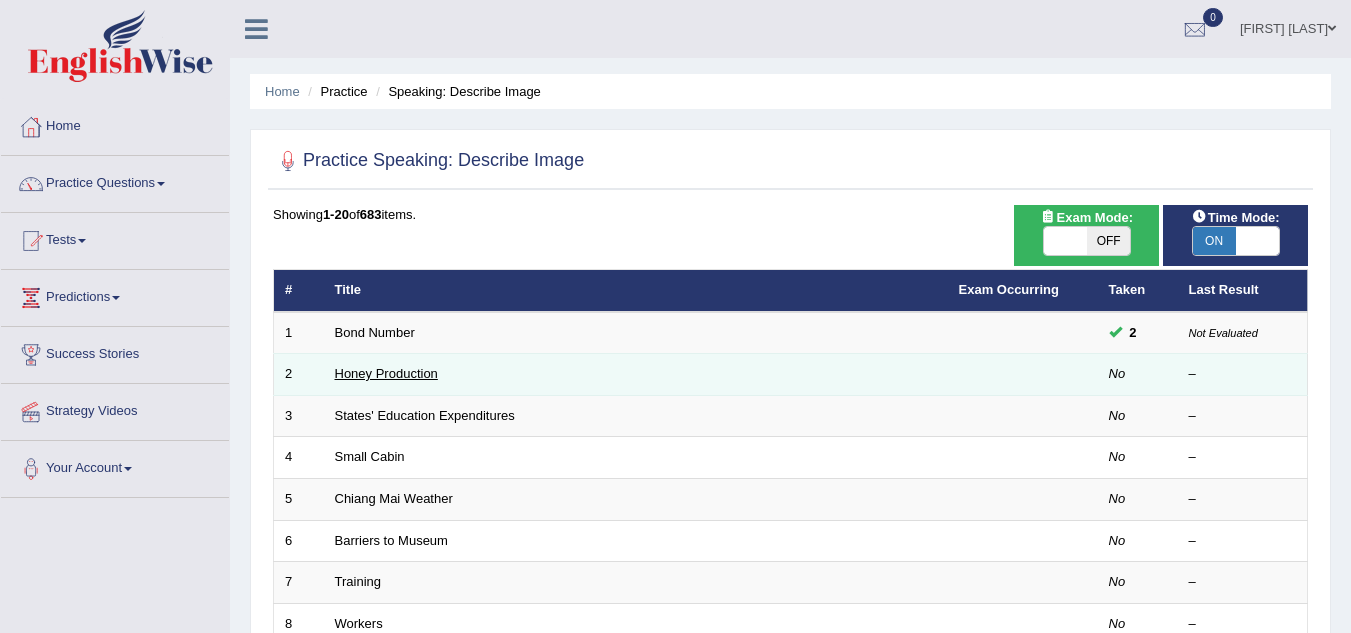 click on "Honey Production" at bounding box center (386, 373) 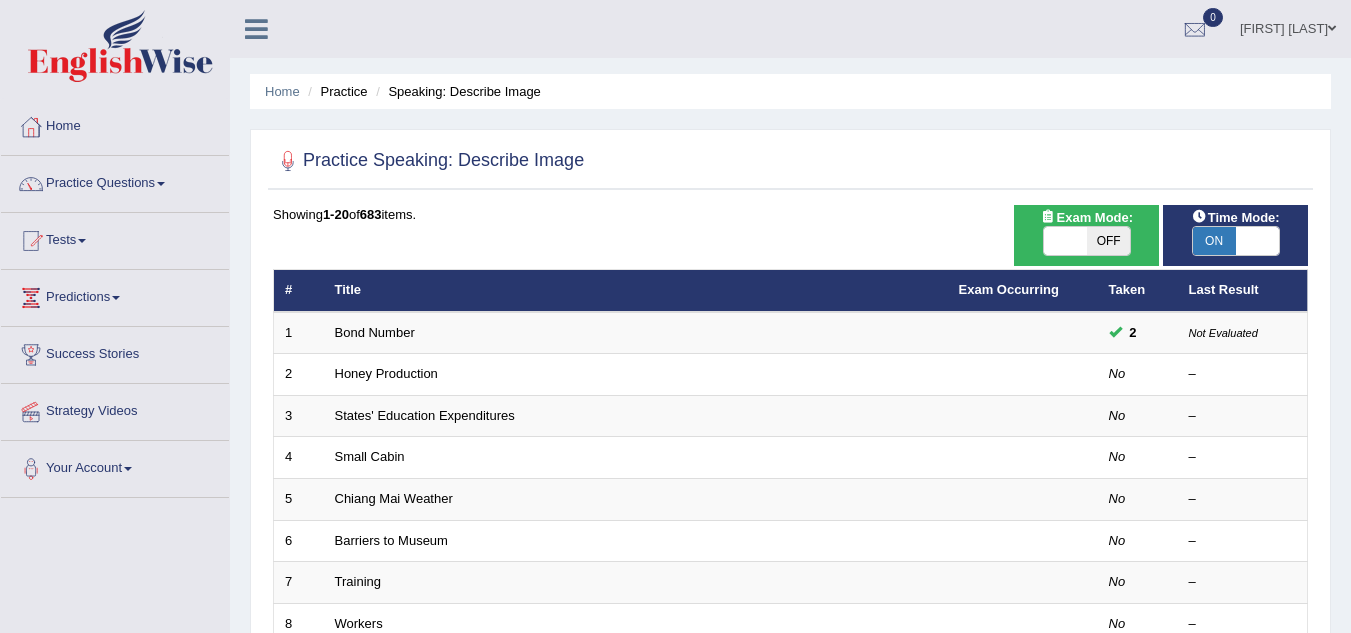click on "Showing  1-20  of  683  items.
# Title Exam Occurring Taken Last Result
1 Bond Number 2 Not Evaluated
2 Honey Production No –
3 States' Education Expenditures No –
4 Small Cabin No –
5 Chiang Mai Weather No –
6 Barriers to Museum No –
7 Training No –
8 Workers No –
9 C tree No –
10 Marine S No –
11 kyiv No –
12 Jurassic No –
13 The rich No –
14 Laos No –
15 Refugees No –
16 Trinity No –
17 Car doors No –
18 Position No –
19 Cat No –
20 Mobile Data No –
«
1
2
3
4
5
6
7
8
9
10
»" at bounding box center (790, 723) 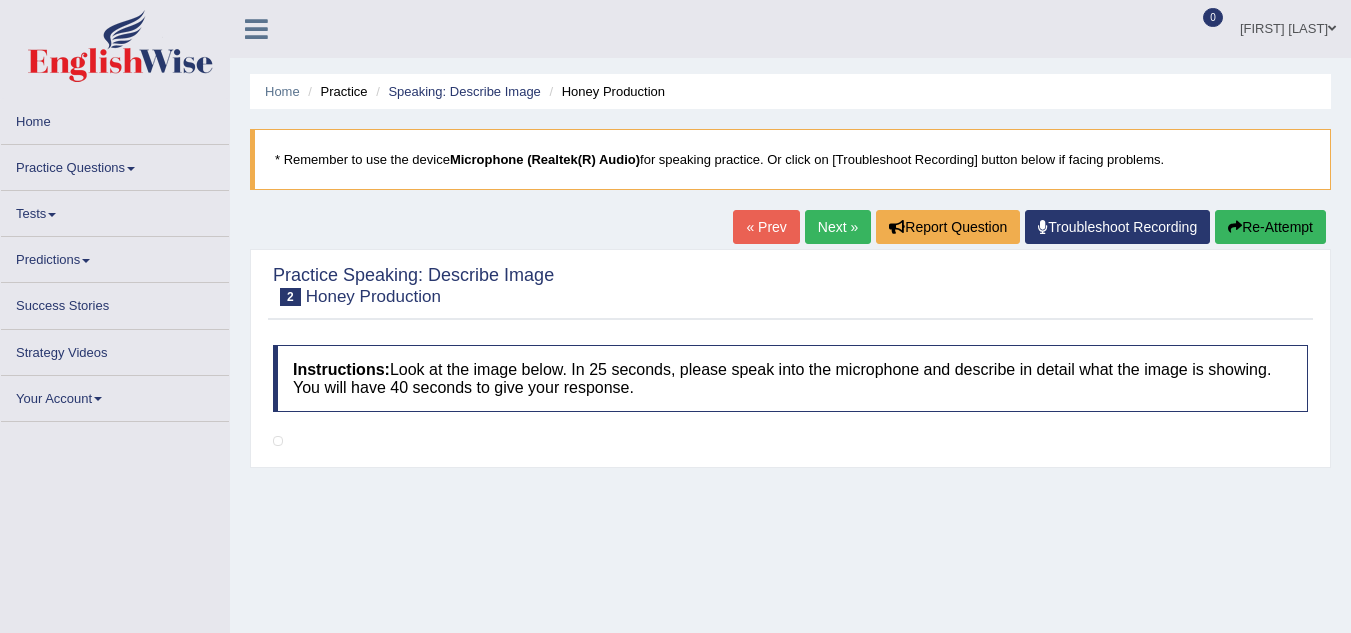 scroll, scrollTop: 0, scrollLeft: 0, axis: both 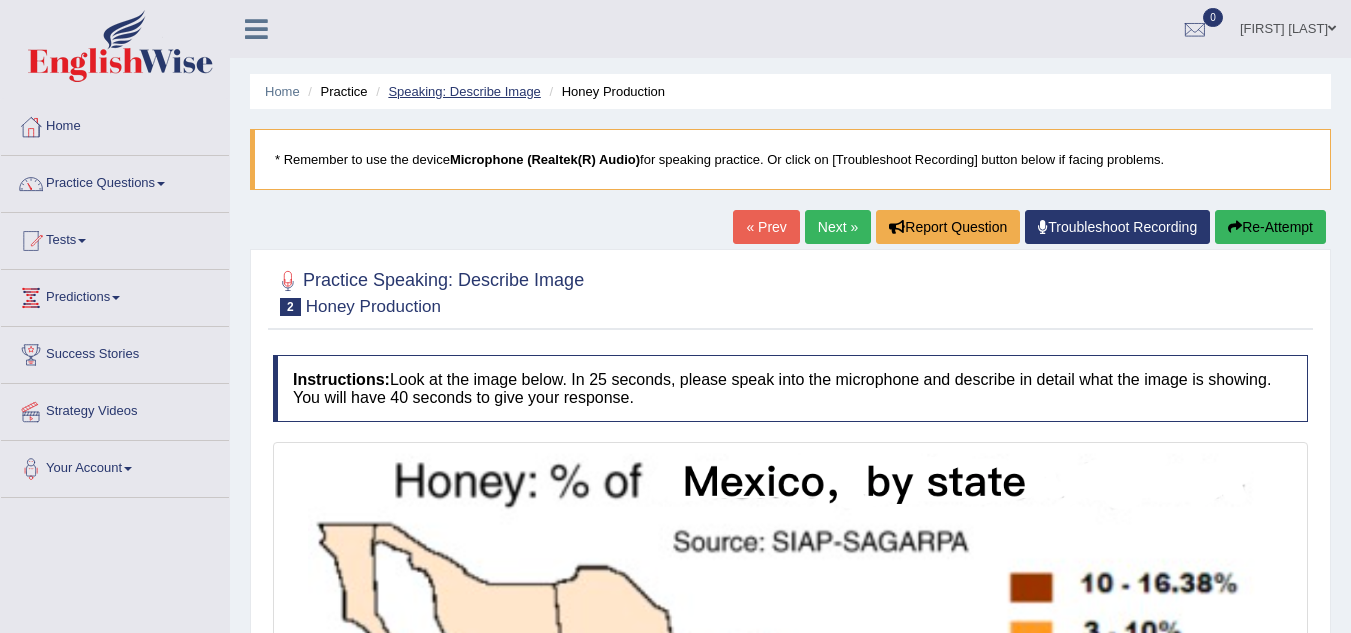 click on "Speaking: Describe Image" at bounding box center [464, 91] 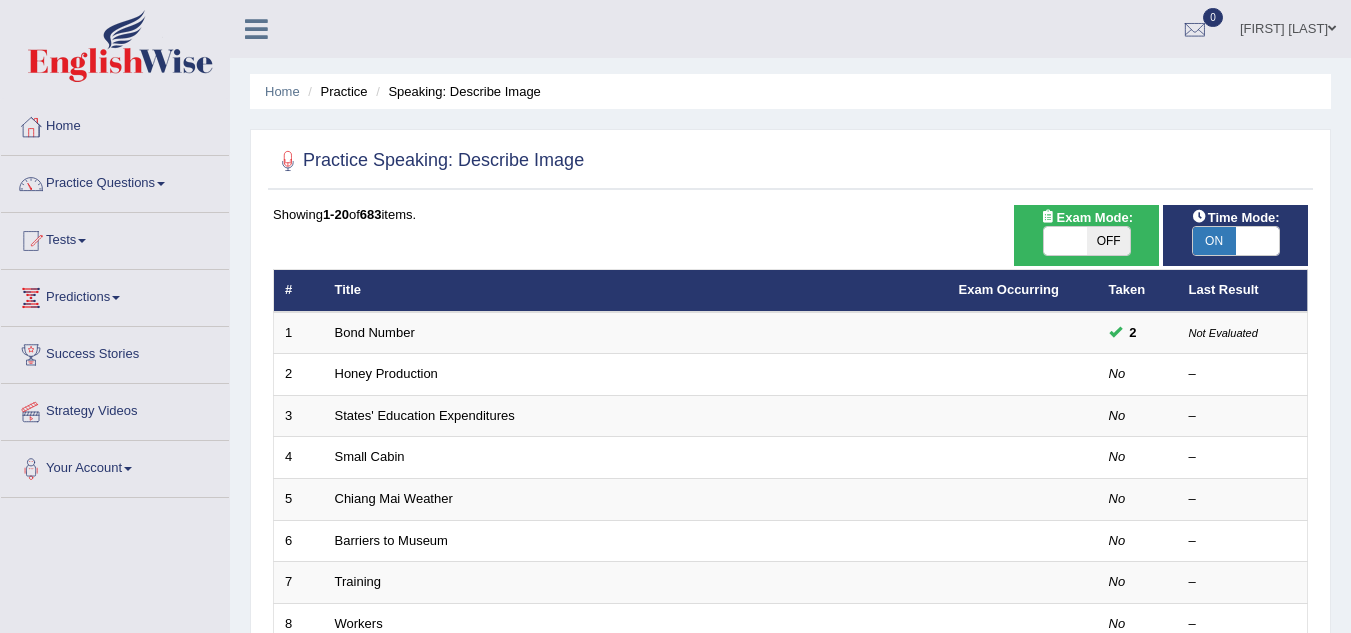 scroll, scrollTop: 0, scrollLeft: 0, axis: both 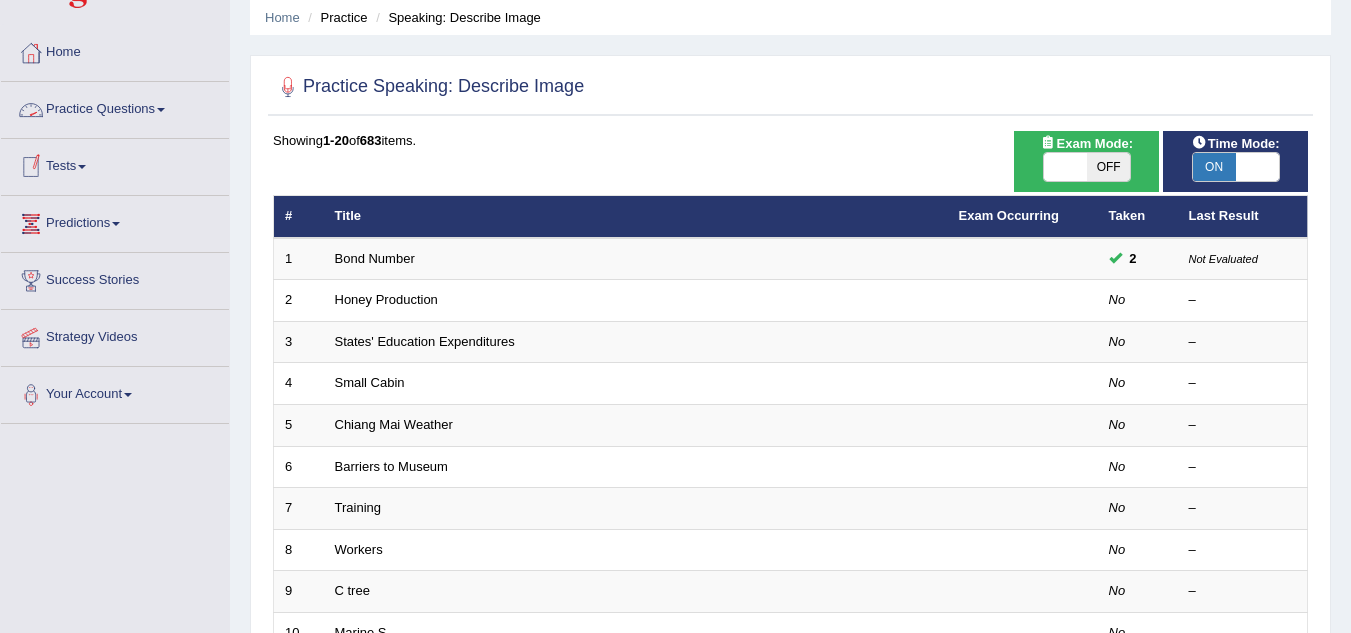 click on "Predictions" at bounding box center (115, 221) 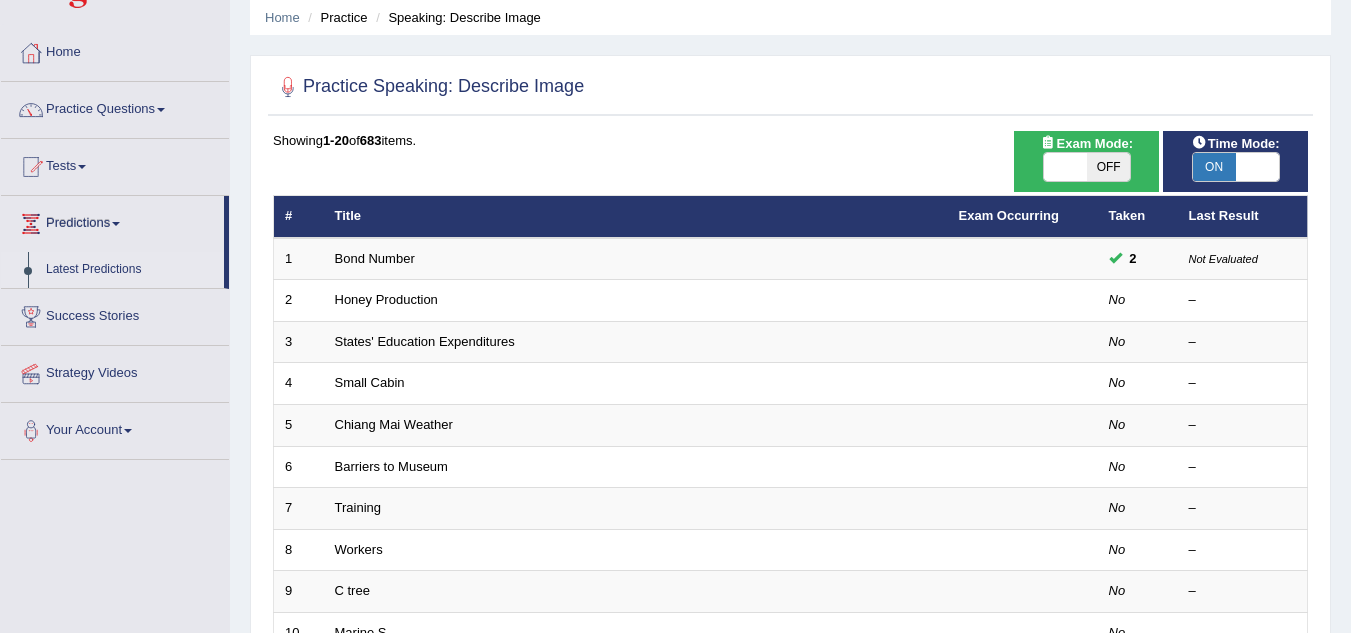 click on "Latest Predictions" at bounding box center [130, 270] 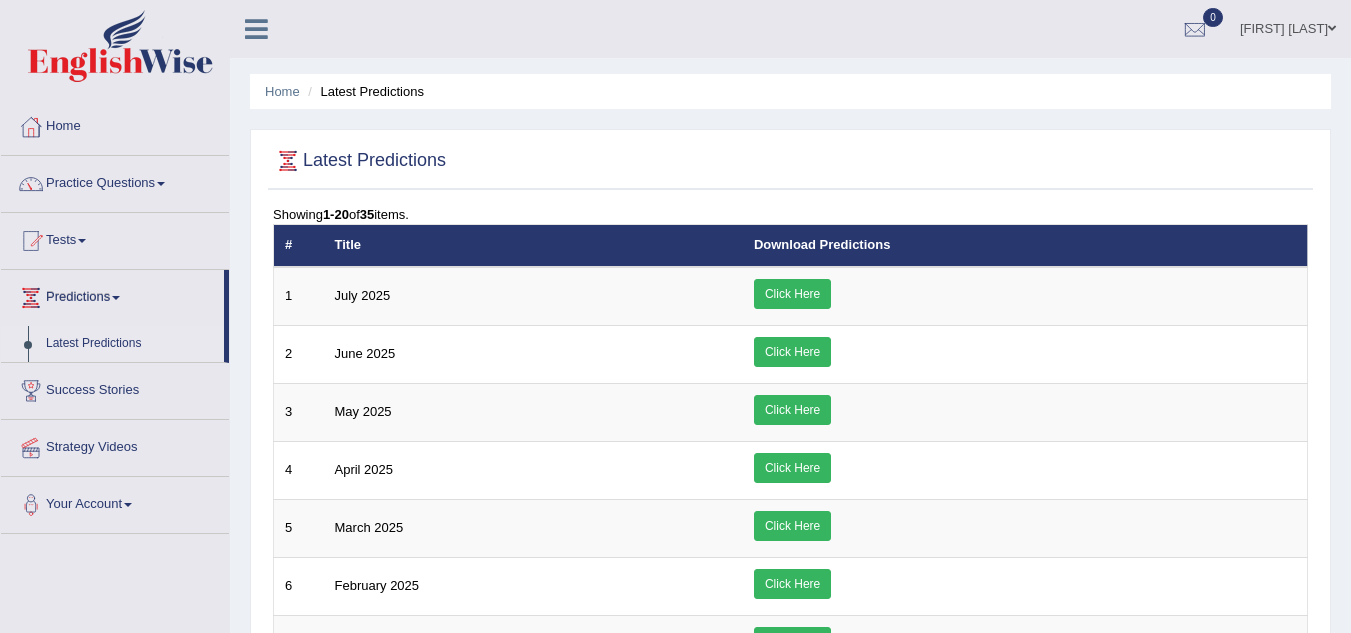 scroll, scrollTop: 0, scrollLeft: 0, axis: both 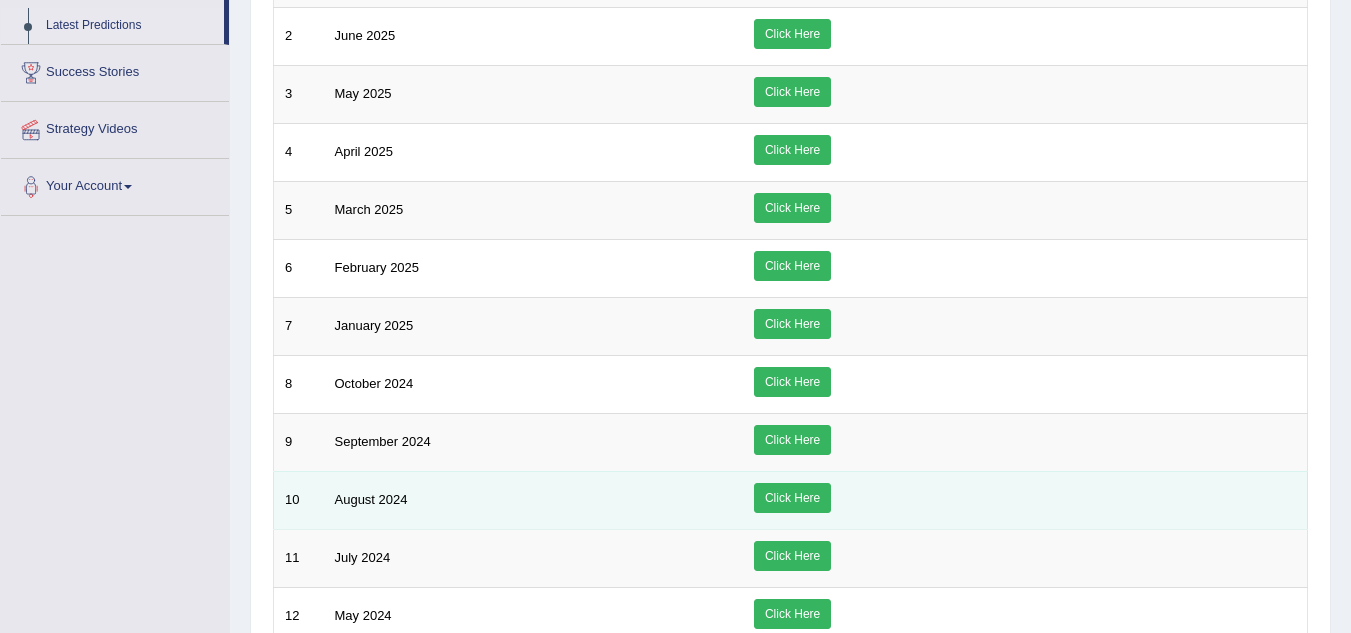 click on "Click Here" 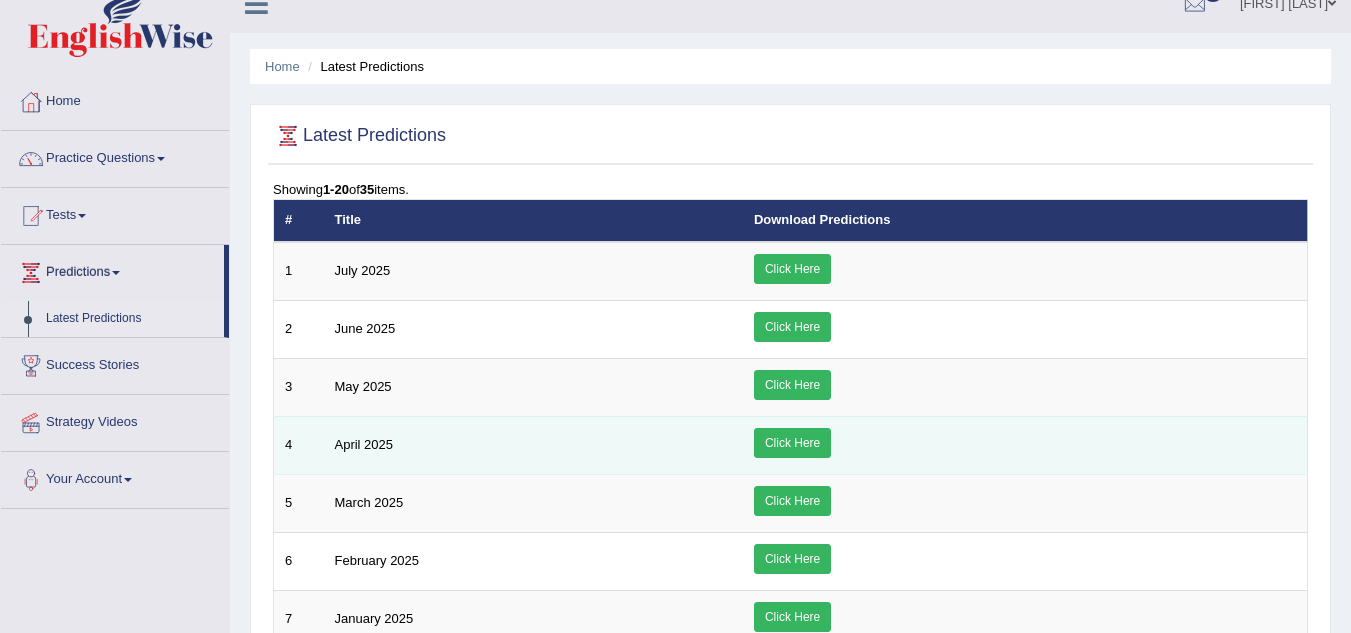 scroll, scrollTop: 0, scrollLeft: 0, axis: both 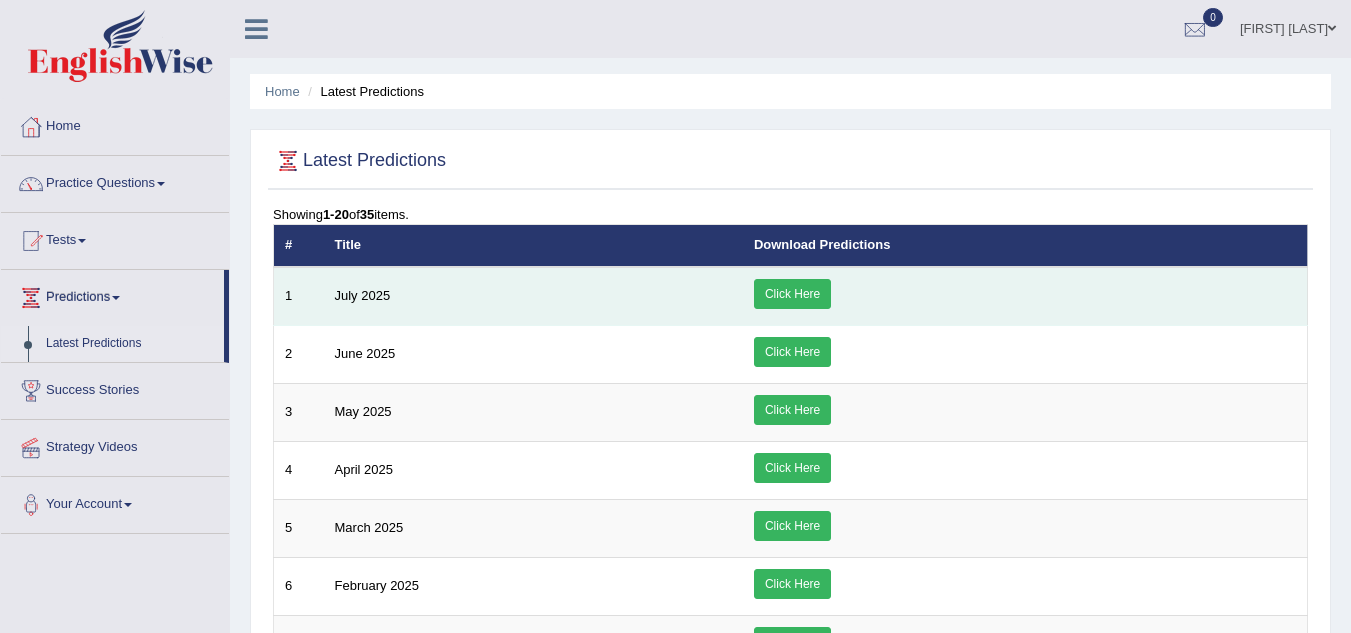 click on "Click Here" 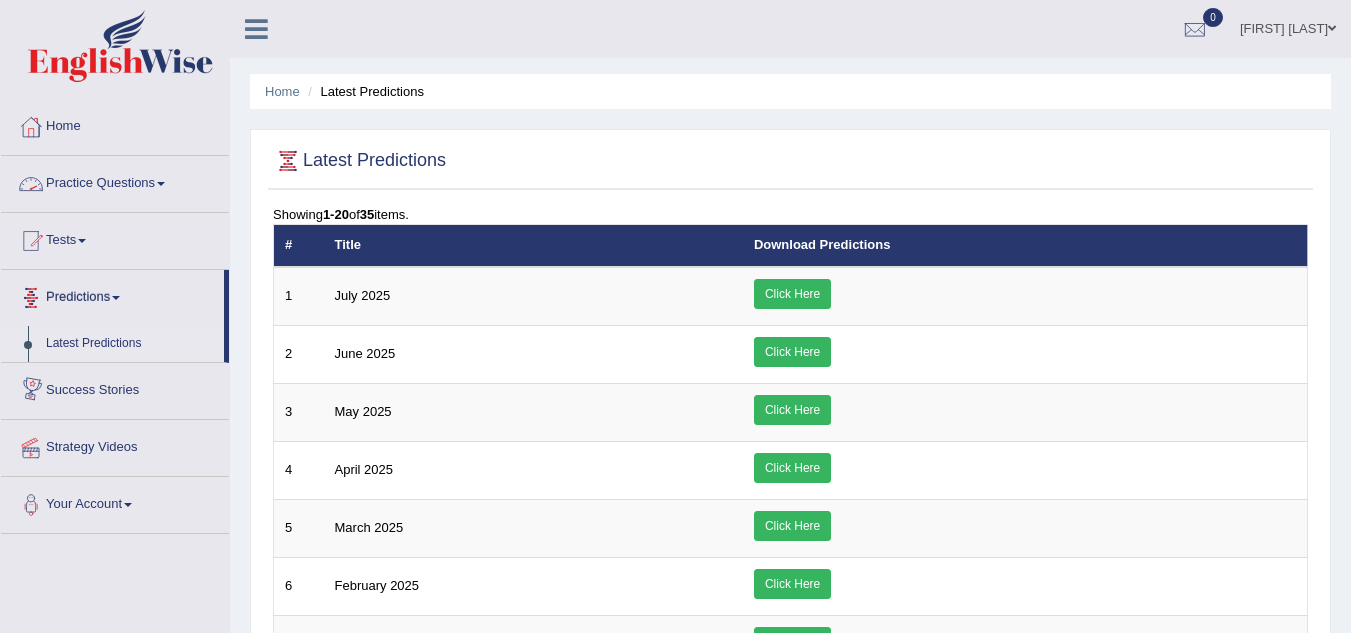 click on "Practice Questions" 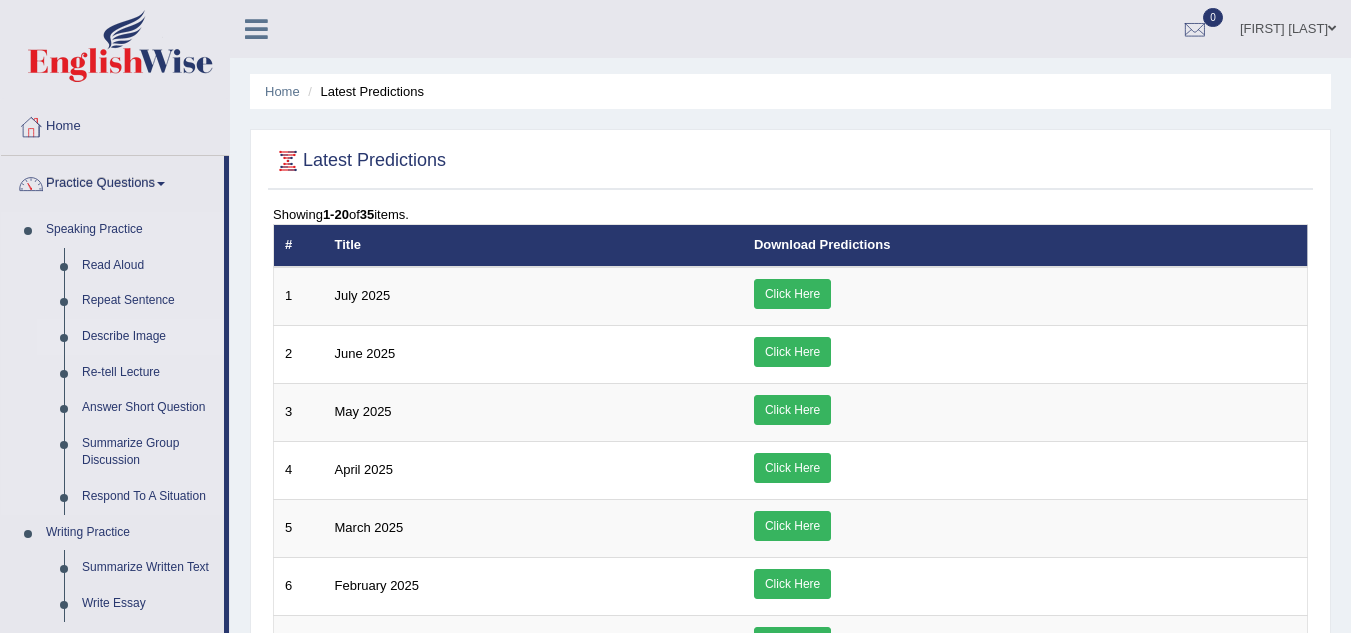 click on "Describe Image" 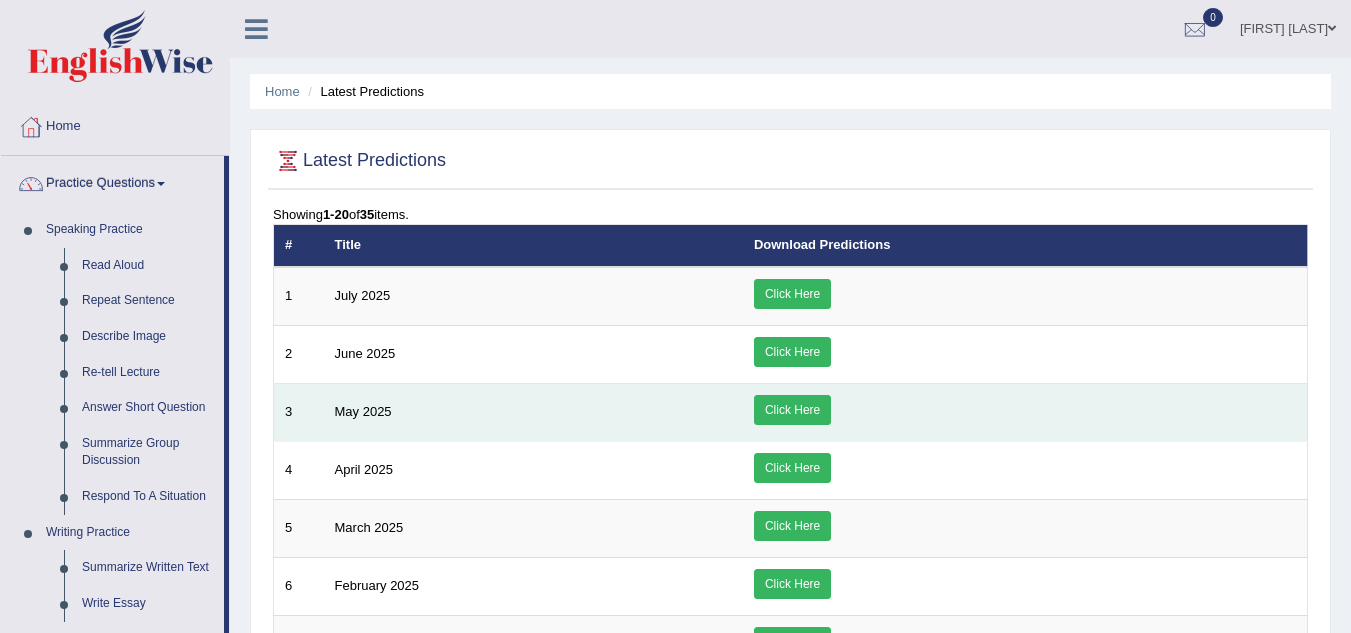 click on "May 2025" 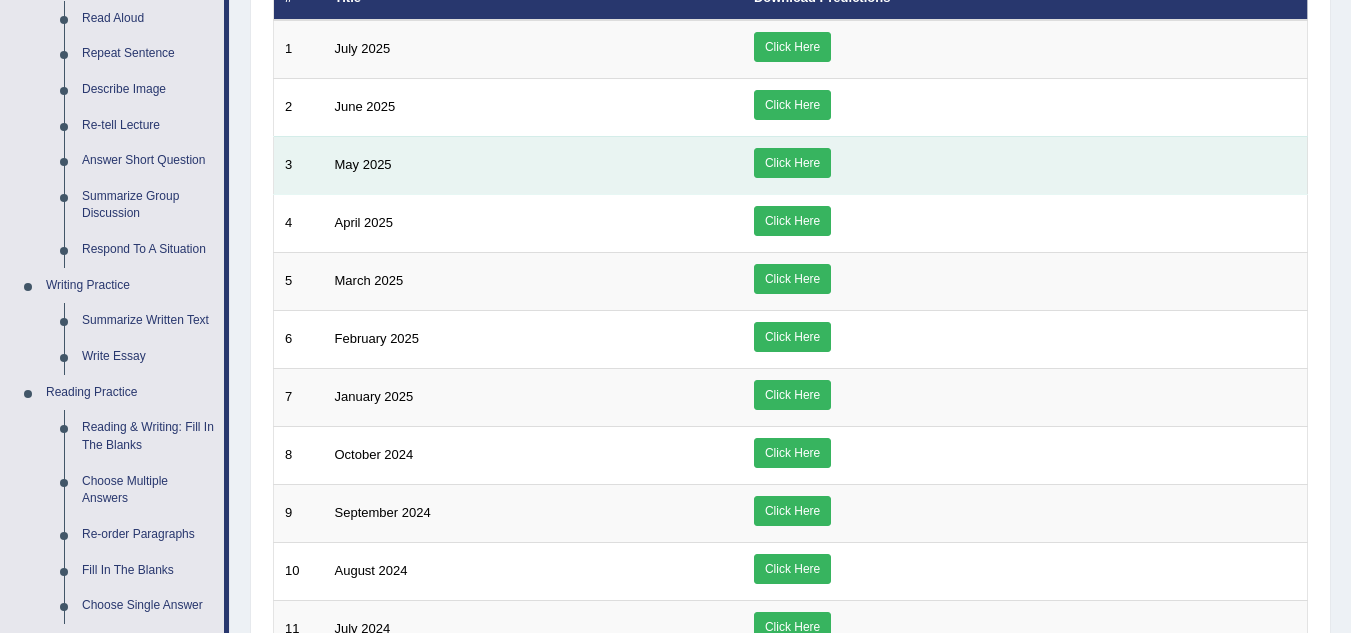 scroll, scrollTop: 248, scrollLeft: 0, axis: vertical 